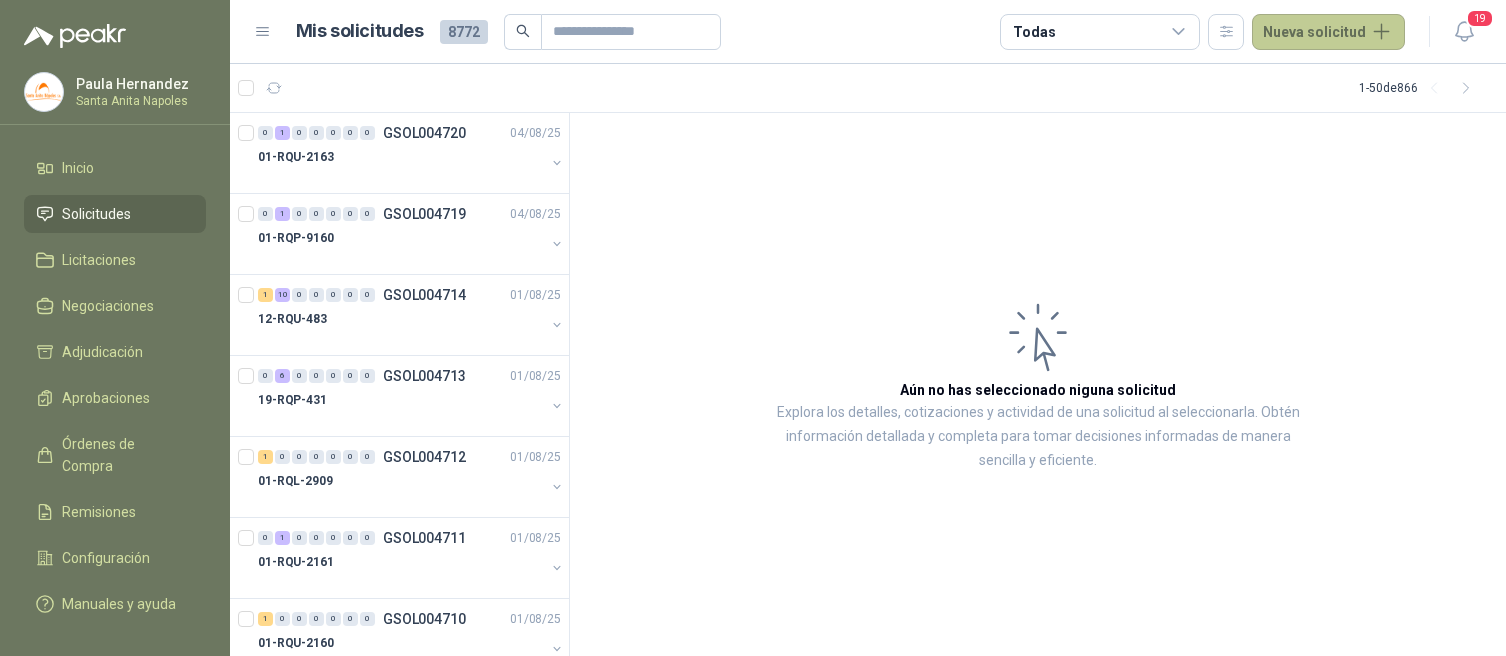 scroll, scrollTop: 0, scrollLeft: 0, axis: both 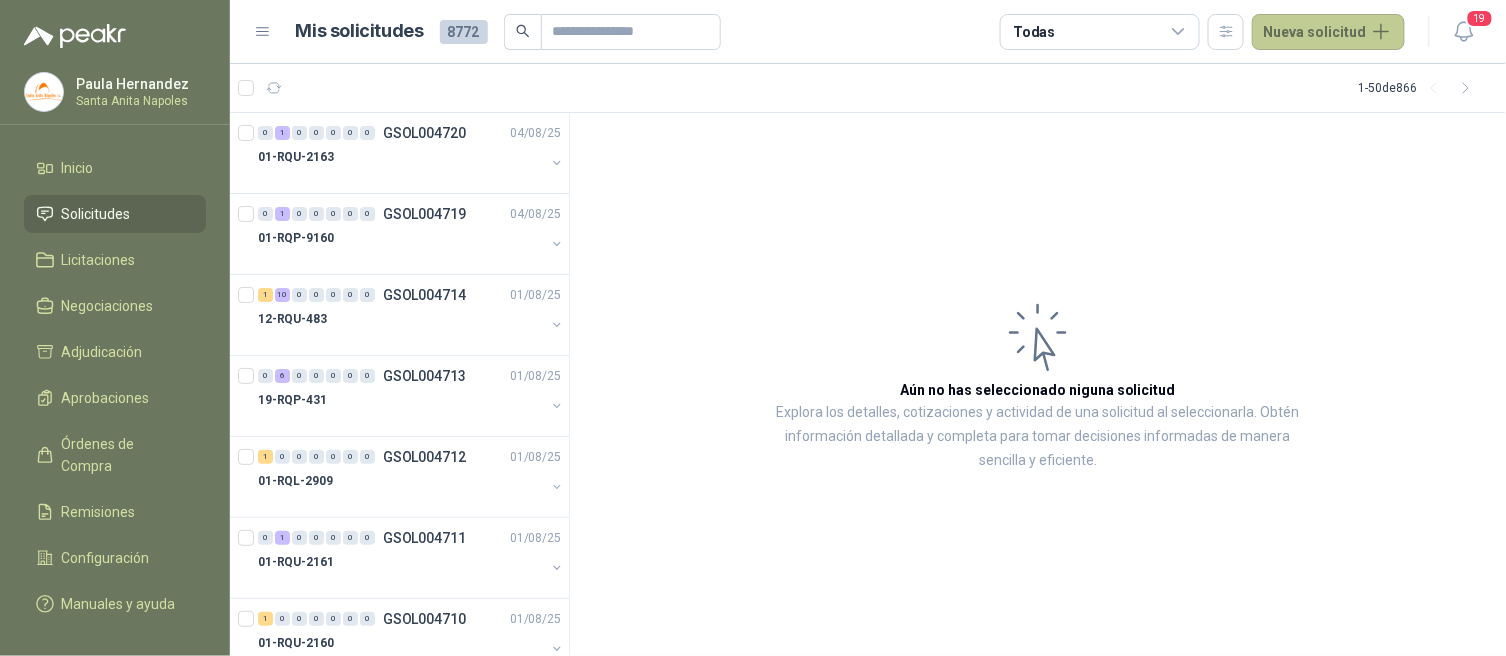 click on "Nueva solicitud" at bounding box center (1328, 32) 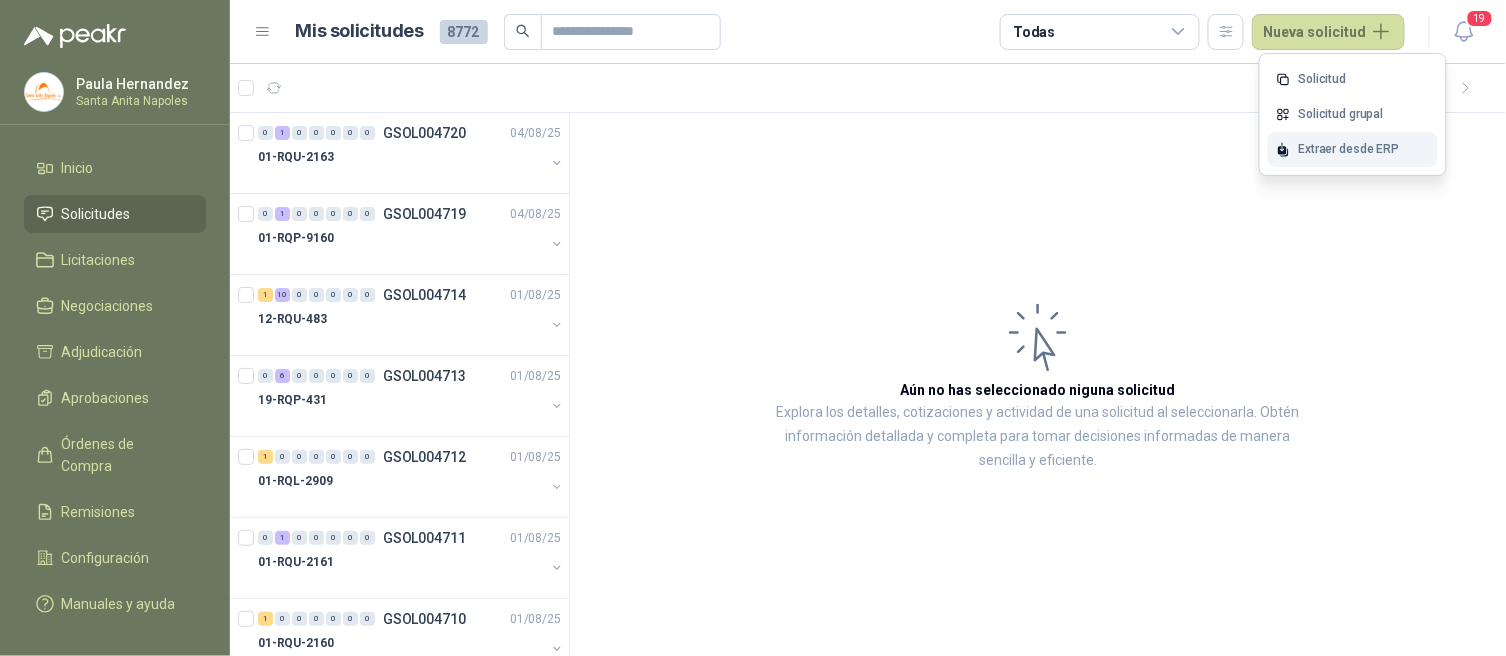 click on "Extraer desde ERP" at bounding box center [1353, 149] 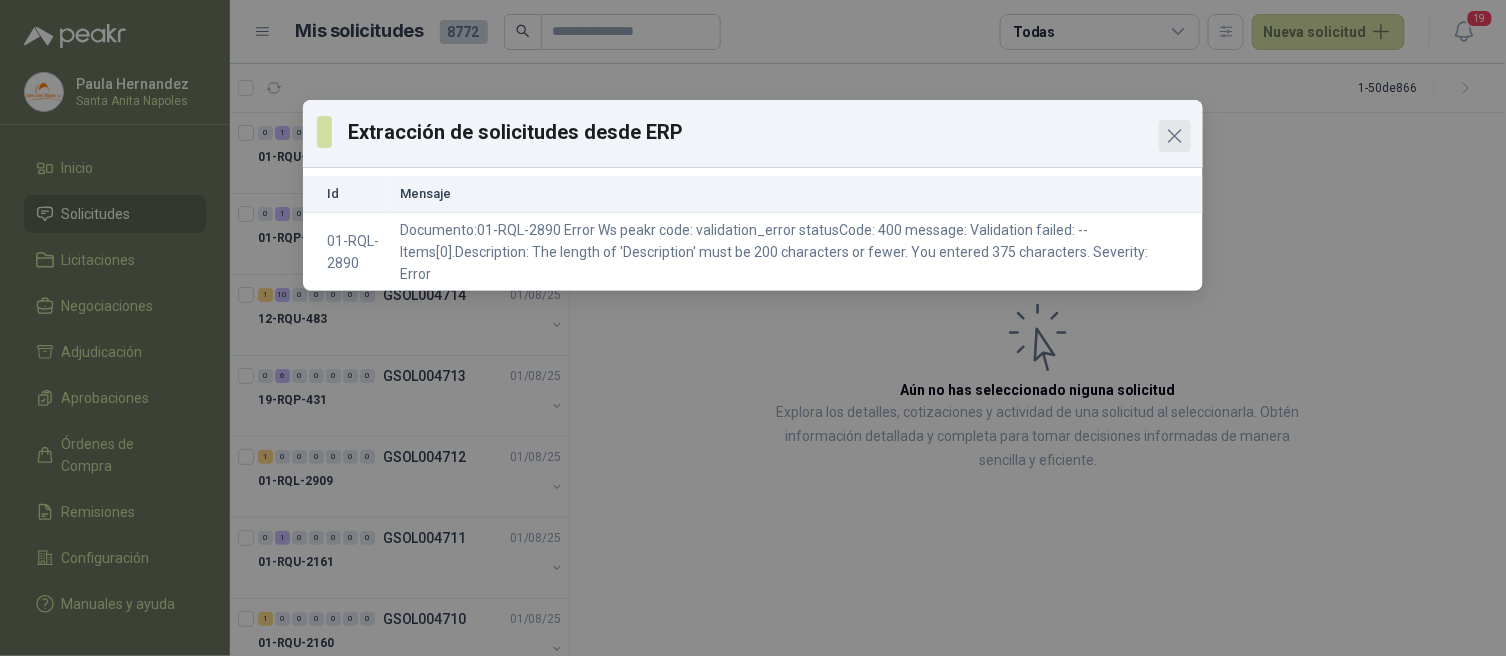 click 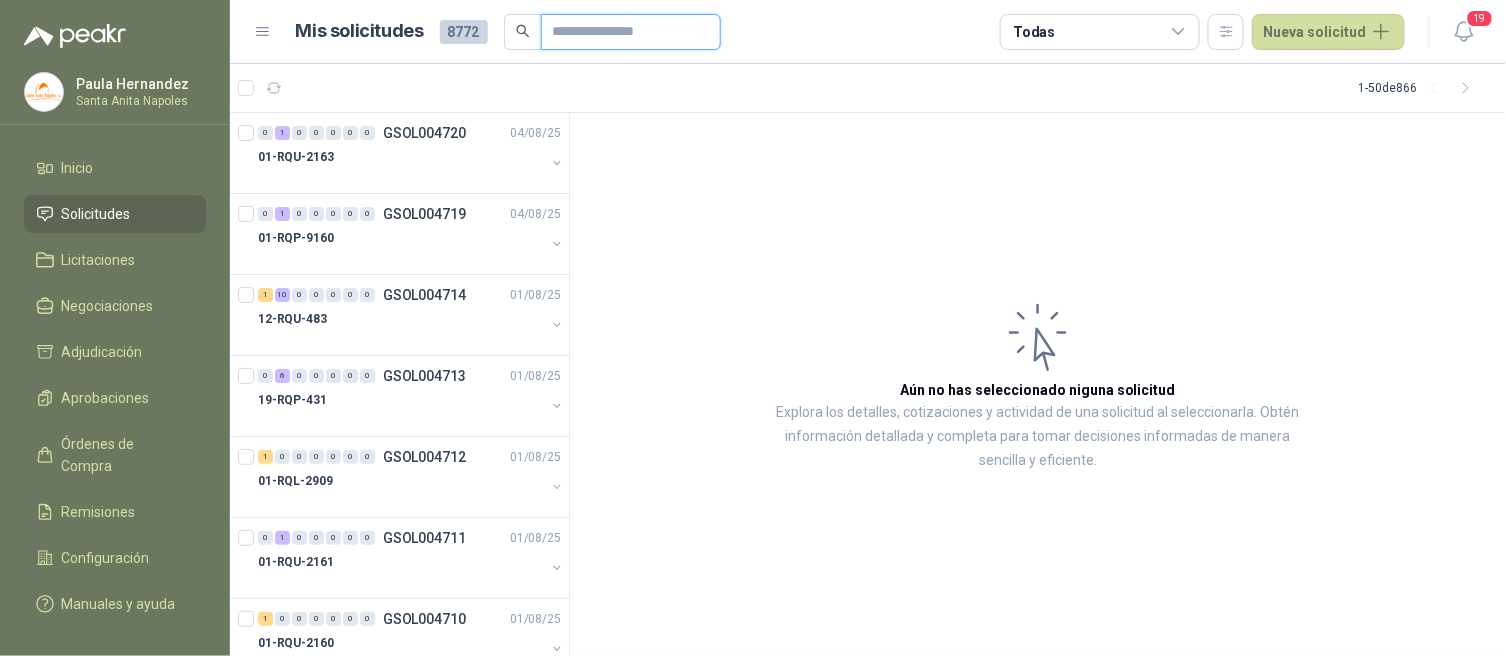 click at bounding box center (623, 32) 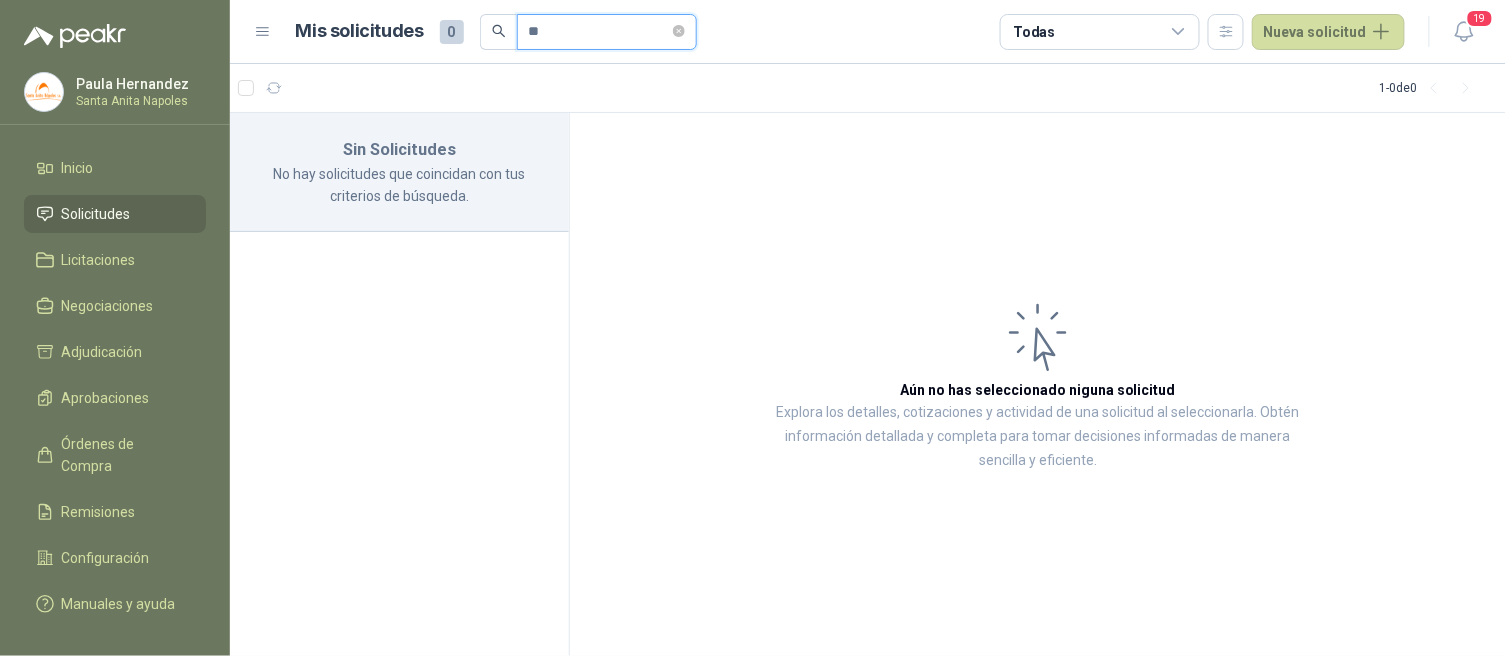 type on "*" 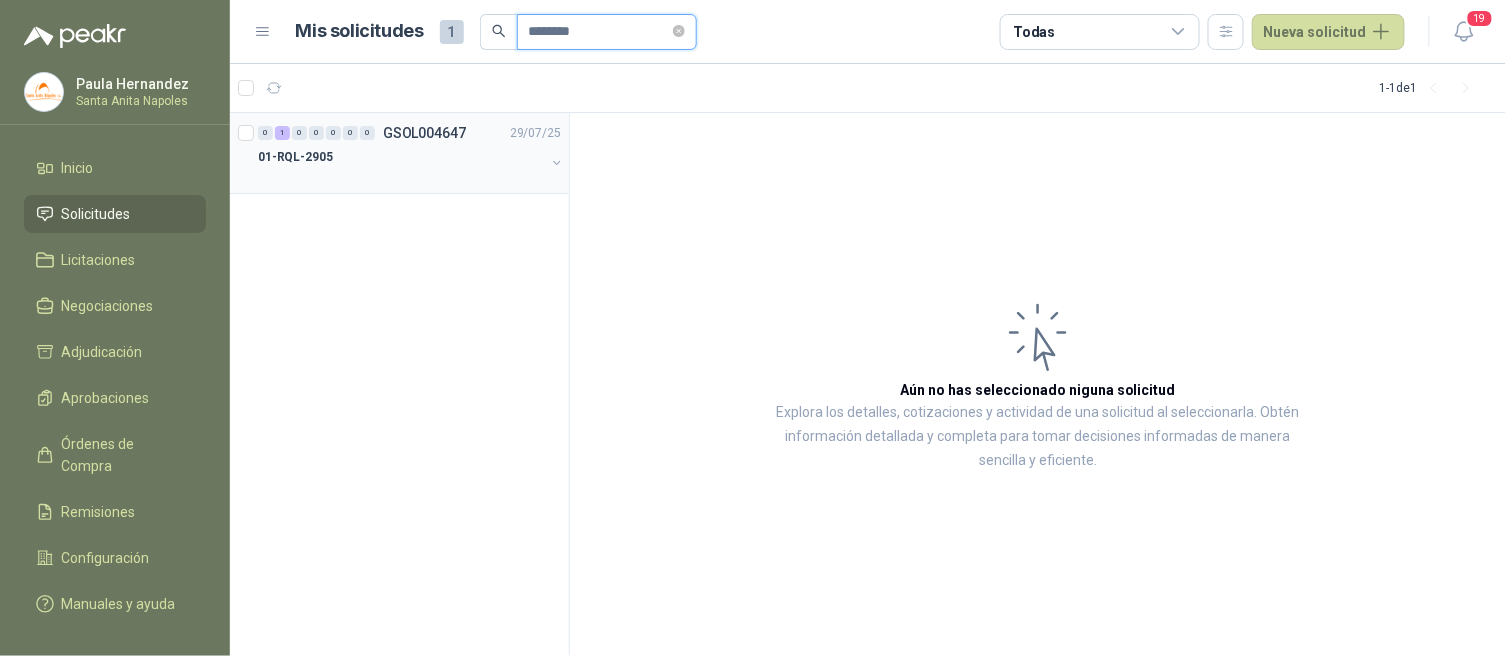 type on "********" 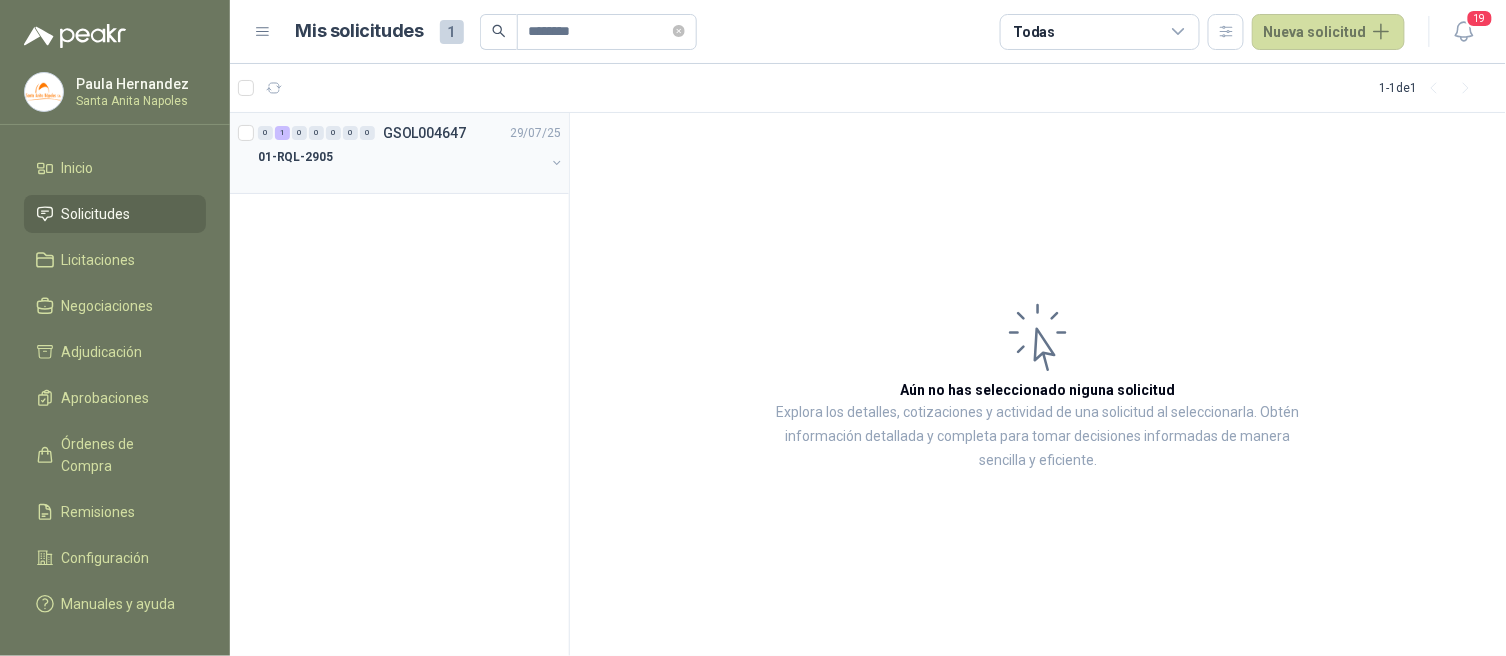 click on "01-RQL-2905" at bounding box center (401, 157) 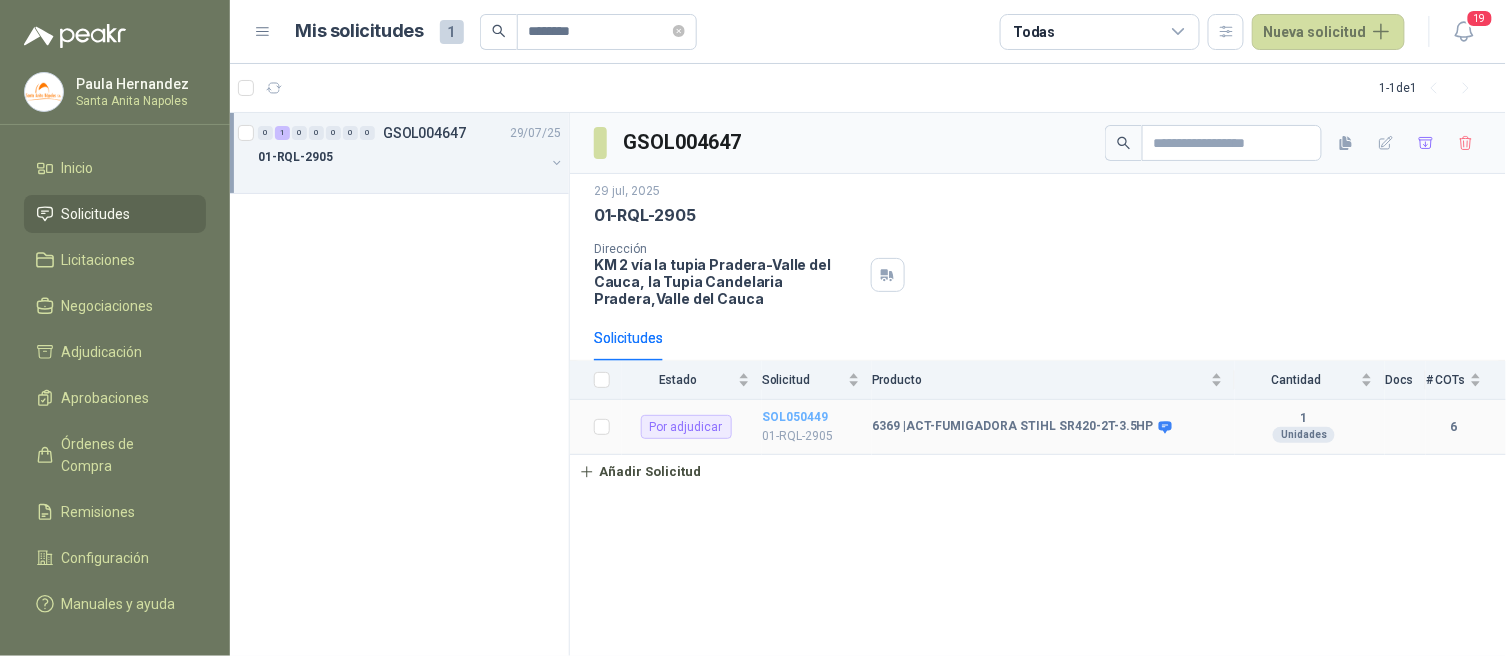 click on "SOL050449" at bounding box center [795, 417] 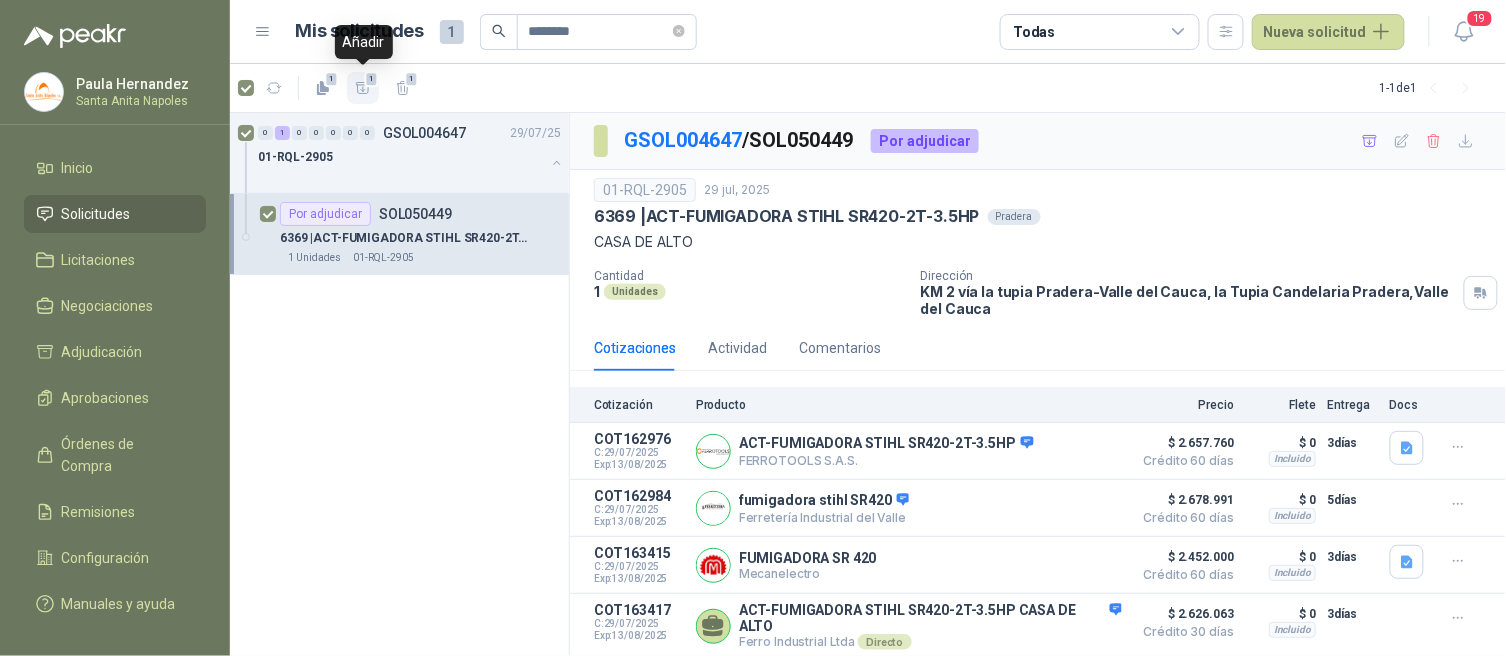 click on "1" at bounding box center (372, 79) 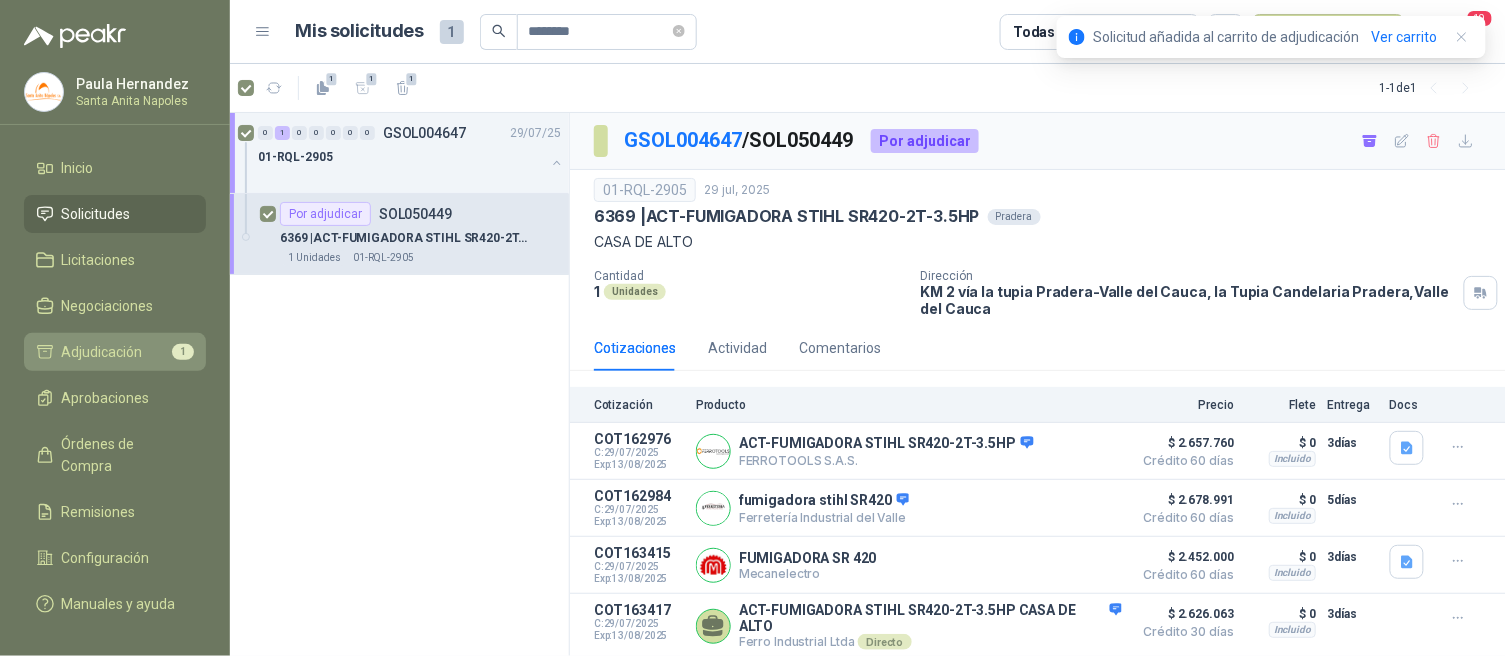 click on "Adjudicación" at bounding box center (102, 352) 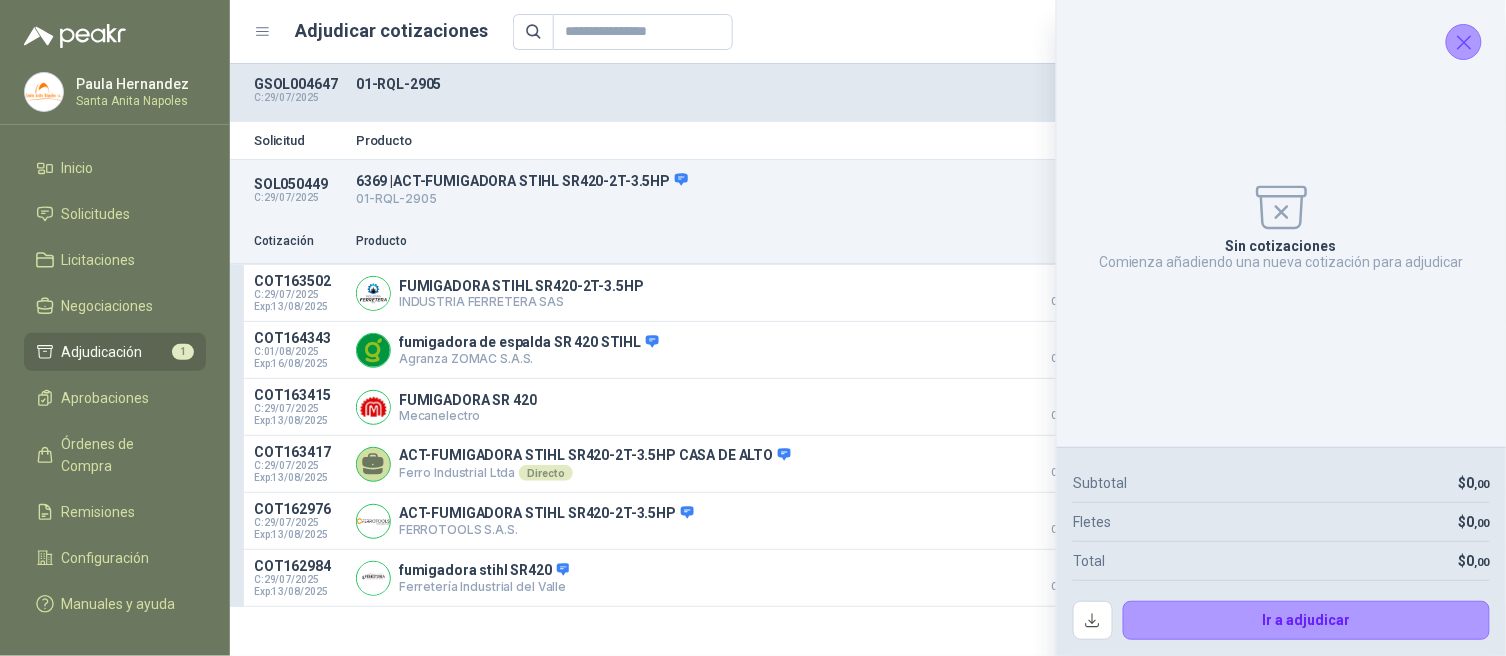 click 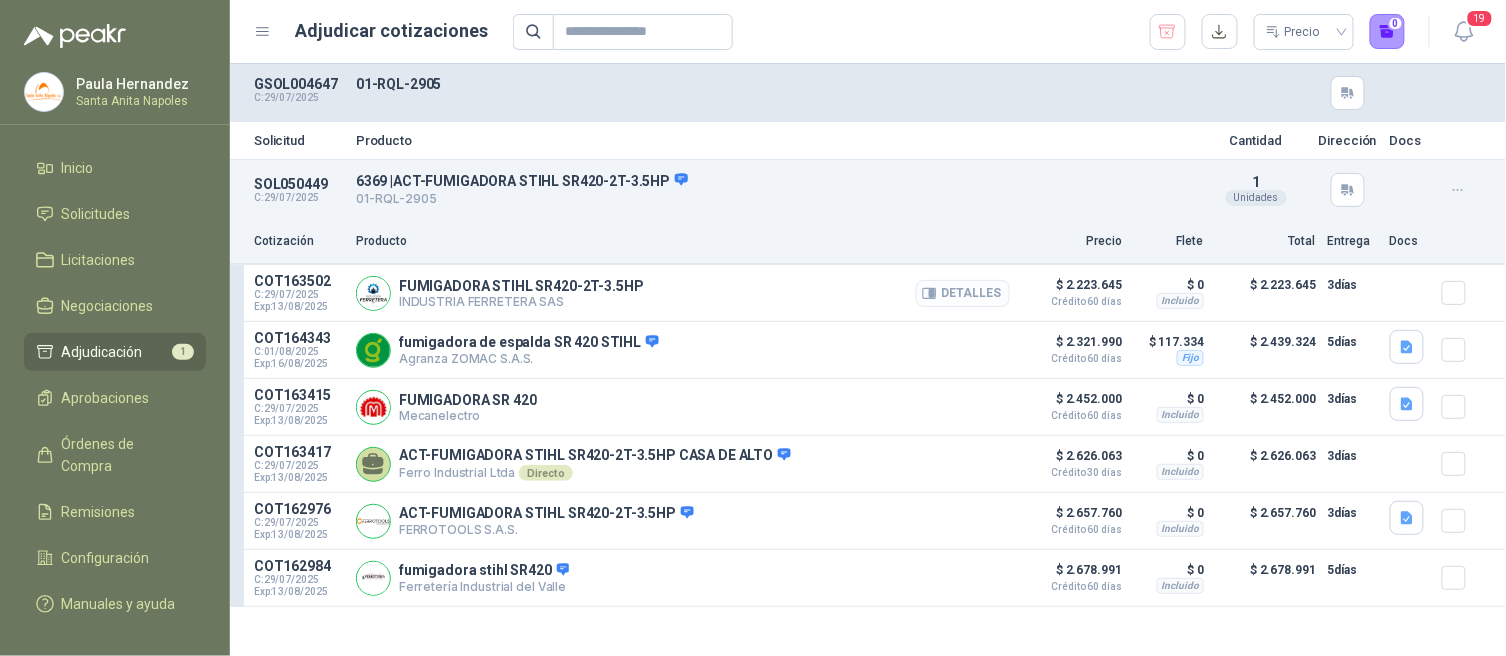 click on "Detalles" at bounding box center [963, 293] 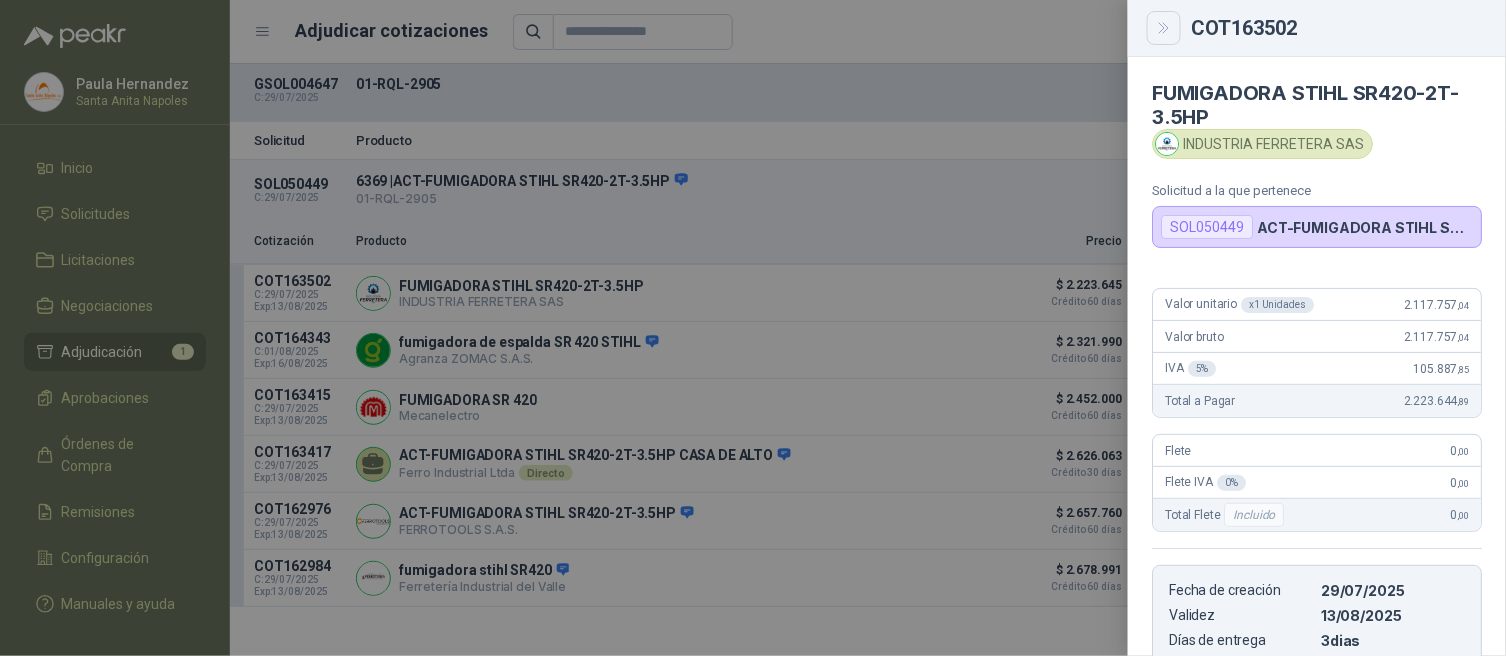 click 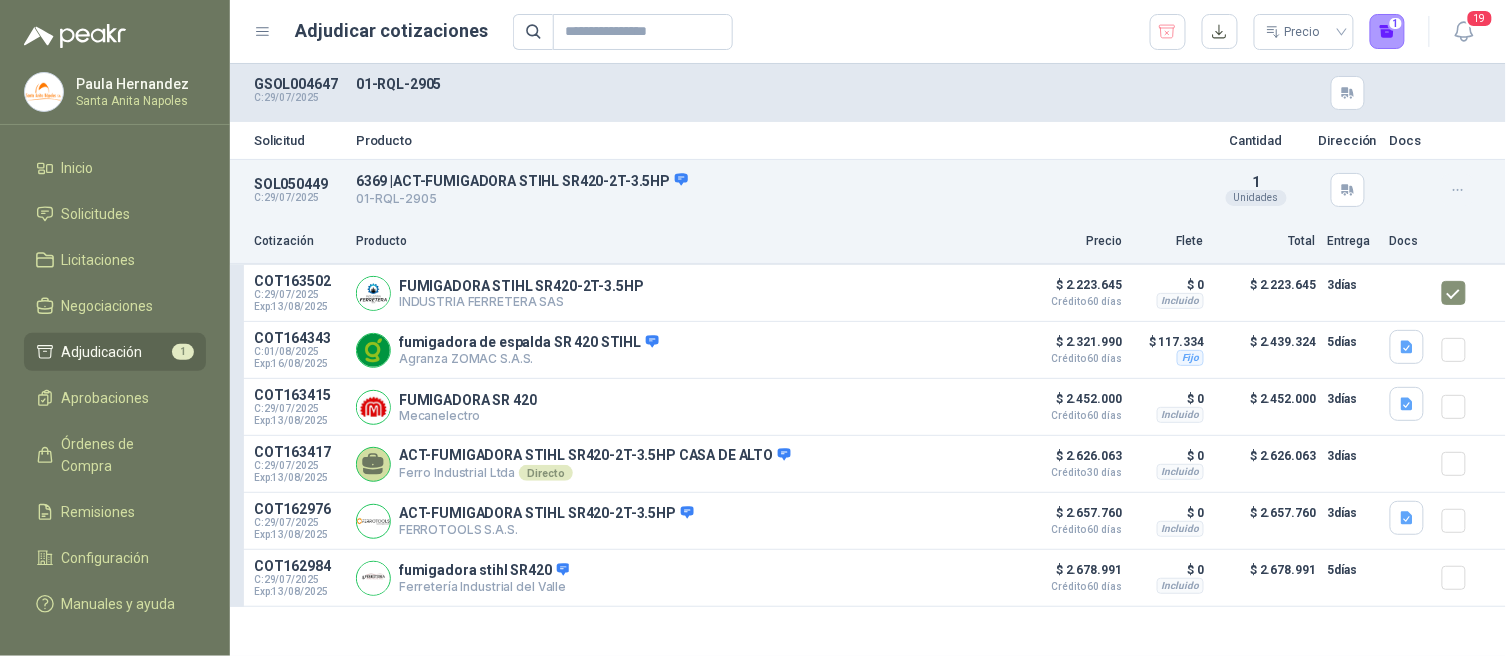 click 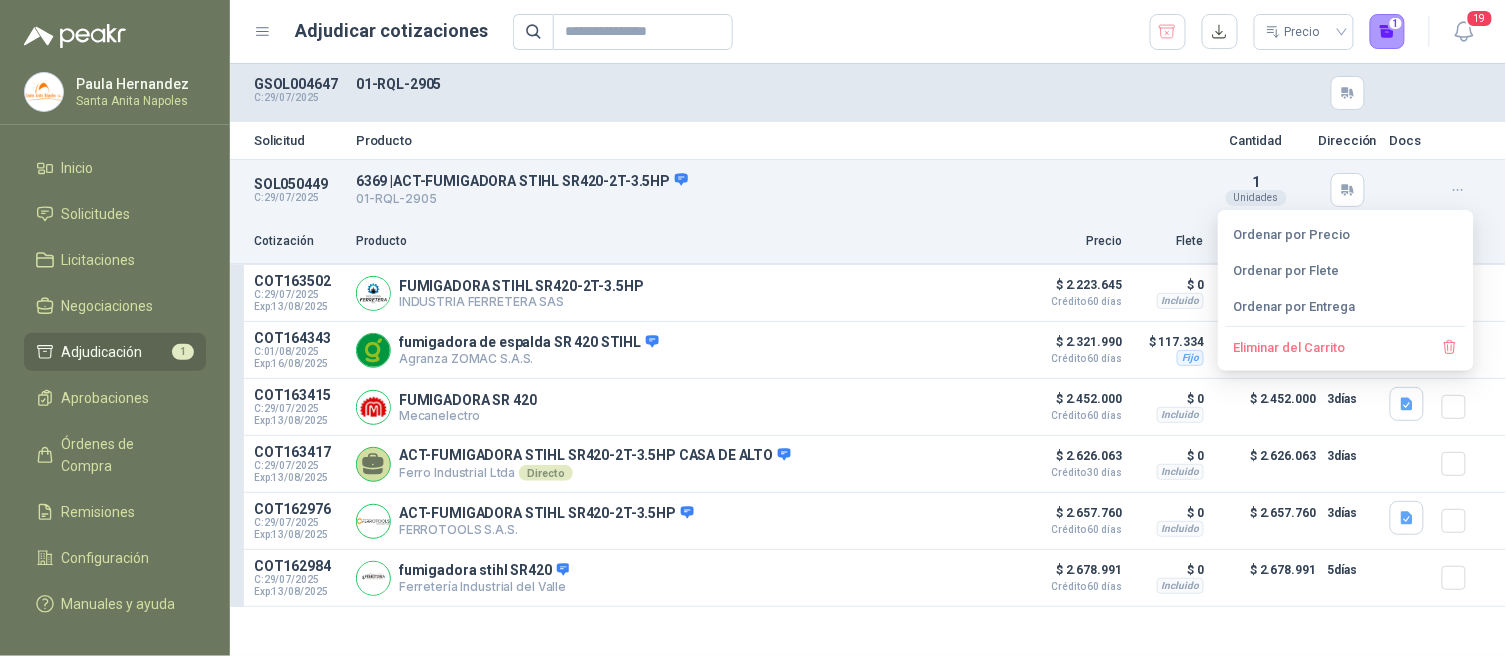 click on "Solicitud Producto Cantidad Dirección Docs" at bounding box center [868, 140] 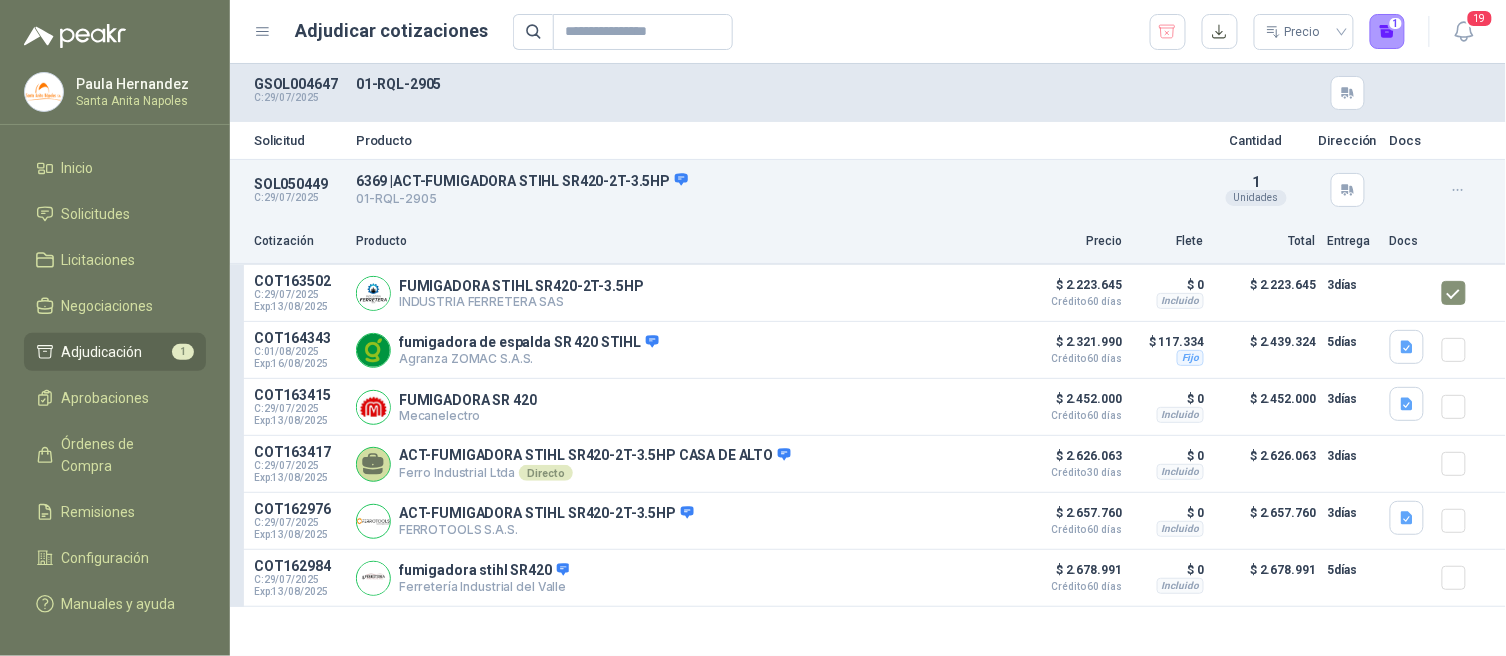click on "Adjudicación" at bounding box center (102, 352) 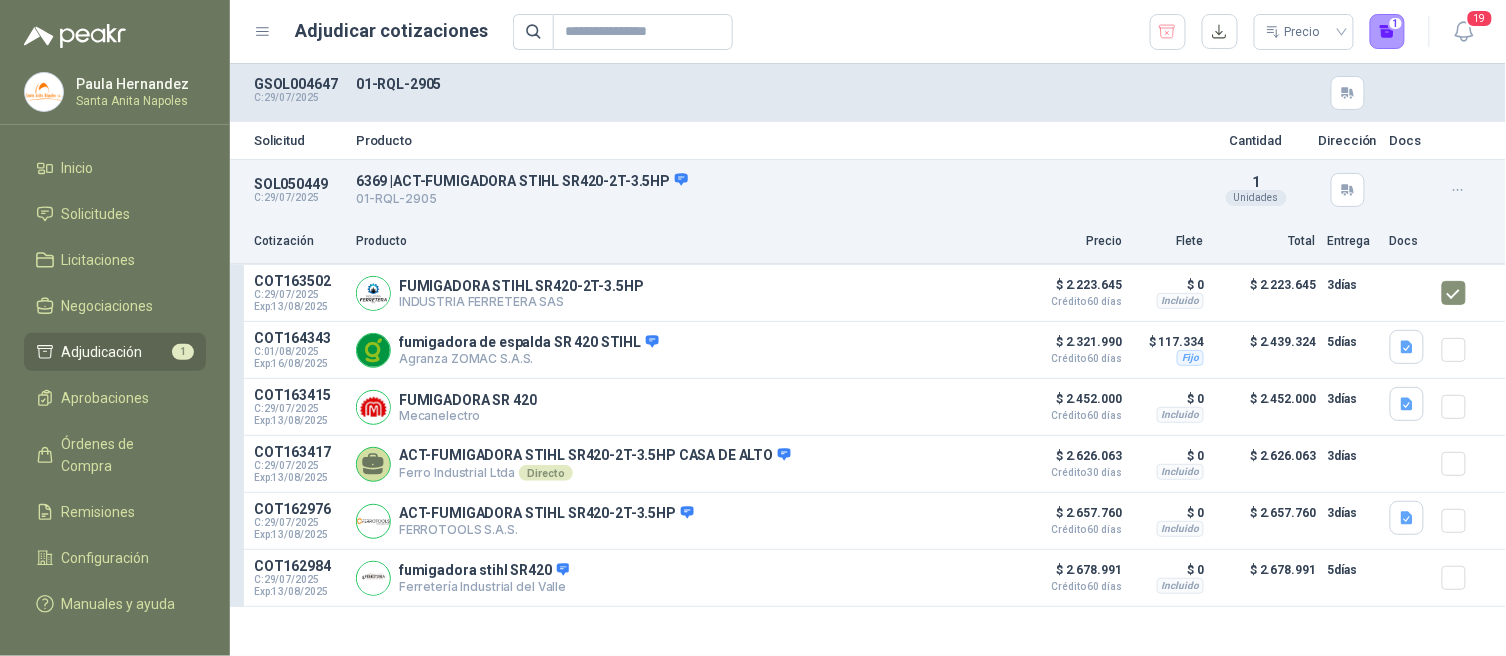 click on "Cotización Producto Precio Flete Total Entrega Docs" at bounding box center [868, 242] 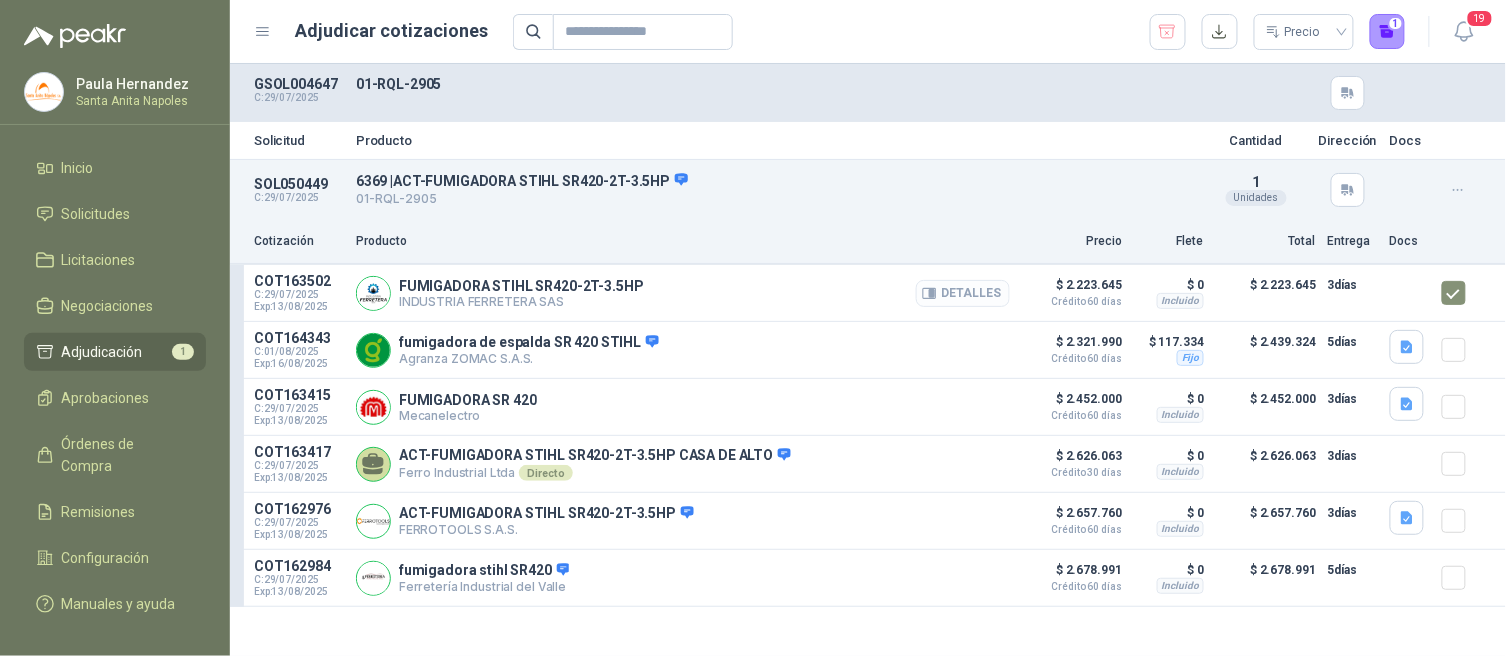click on "Detalles" at bounding box center (963, 293) 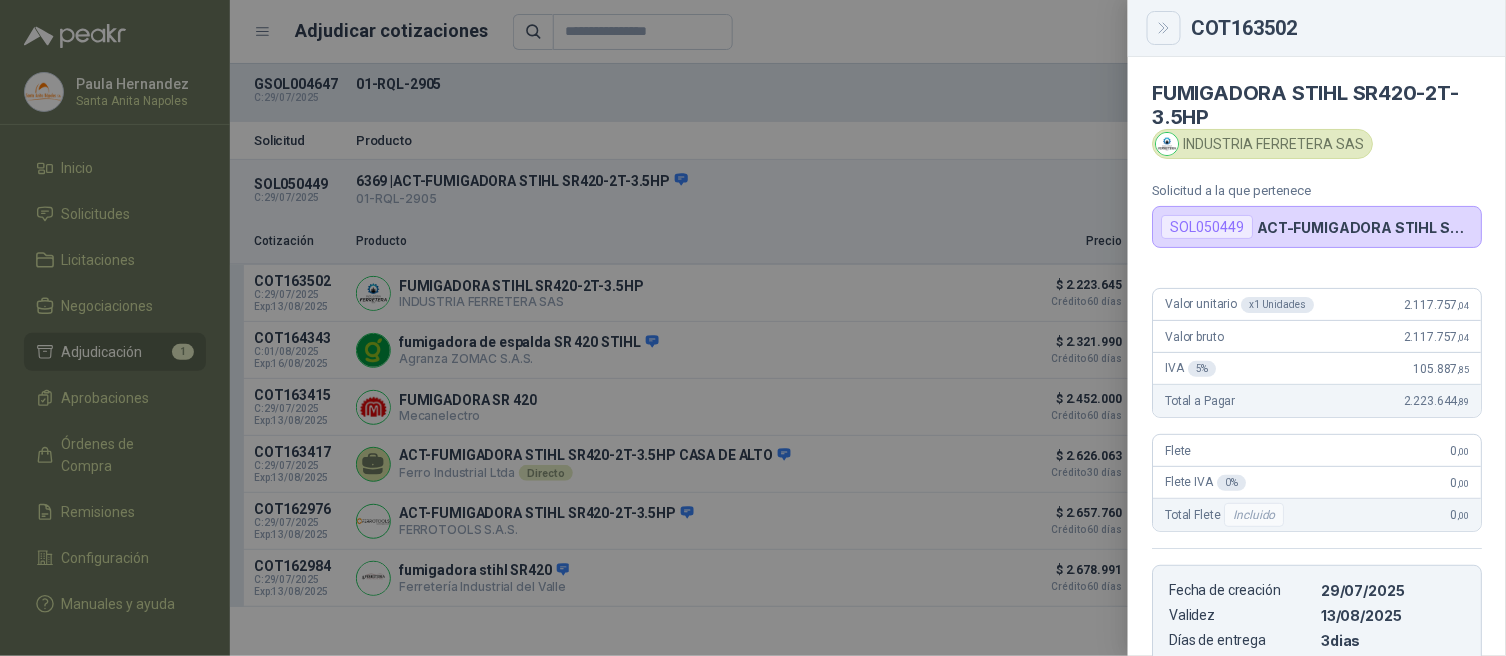 click 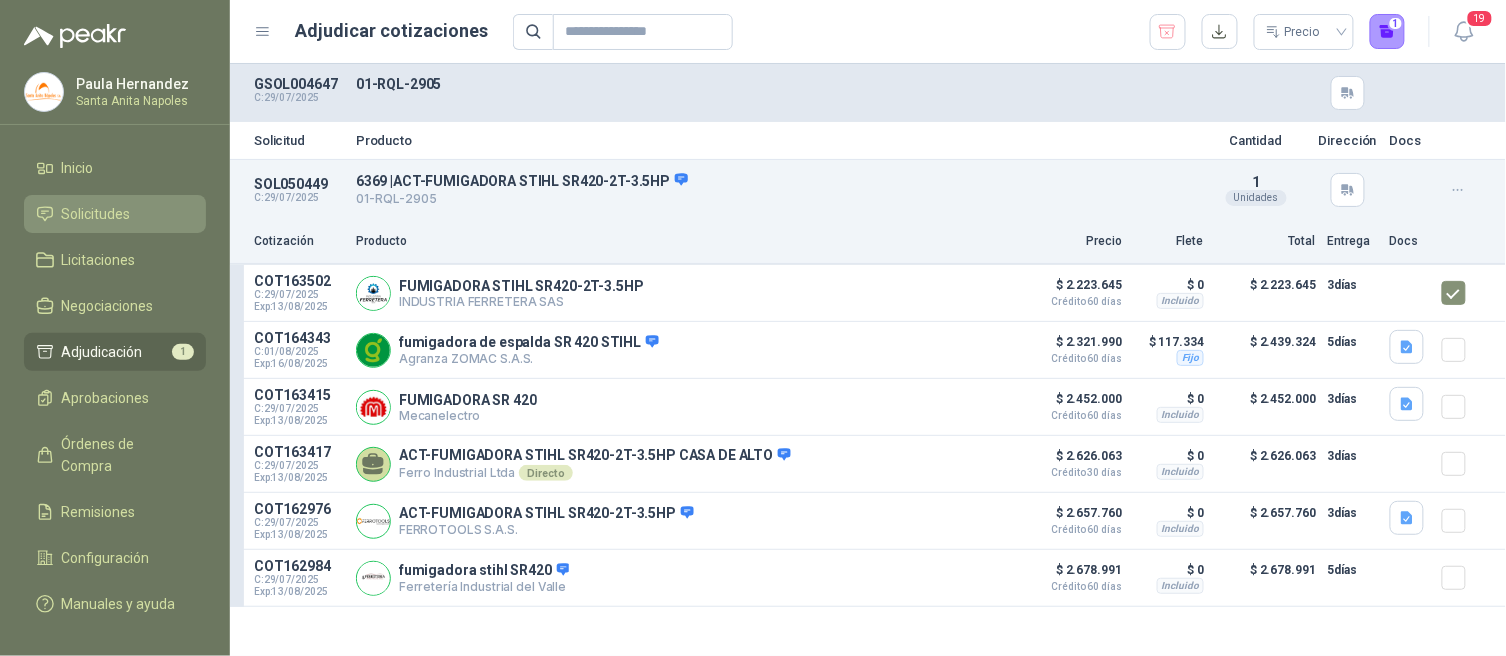 click on "Solicitudes" at bounding box center [96, 214] 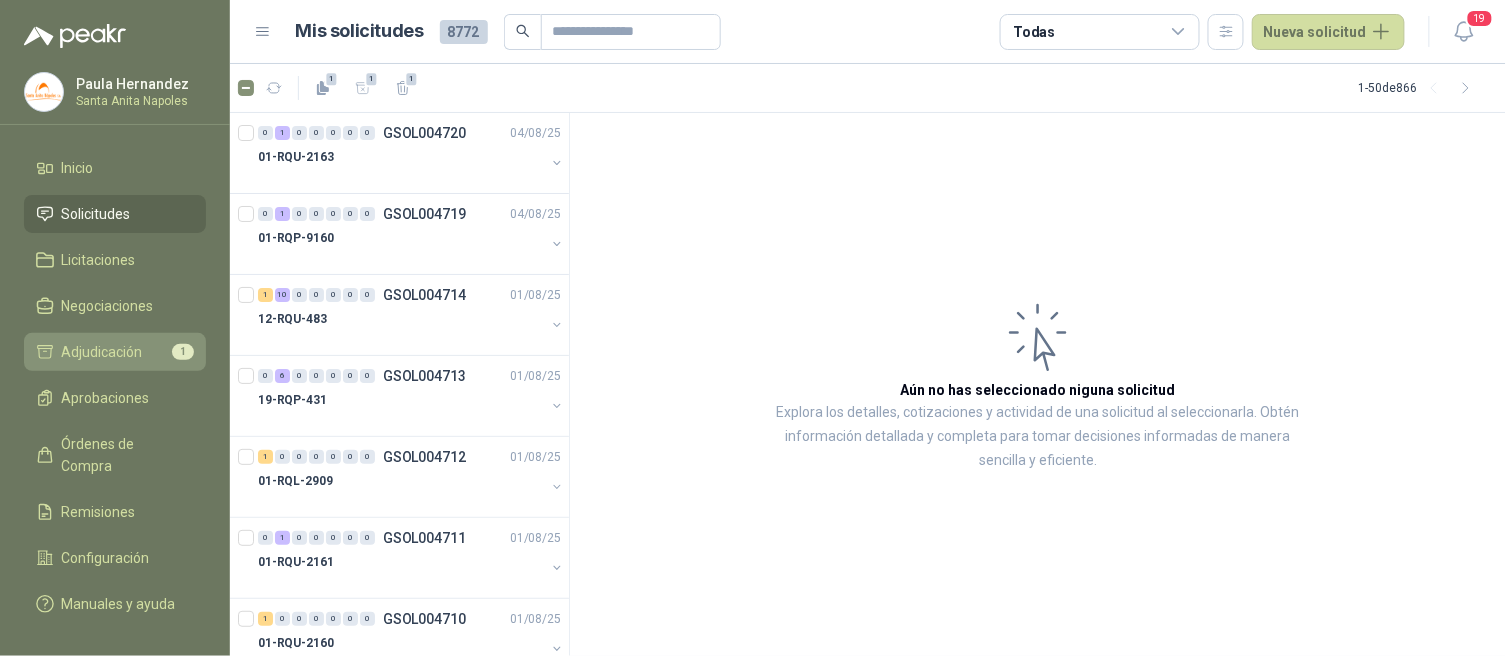 click on "Adjudicación" at bounding box center [102, 352] 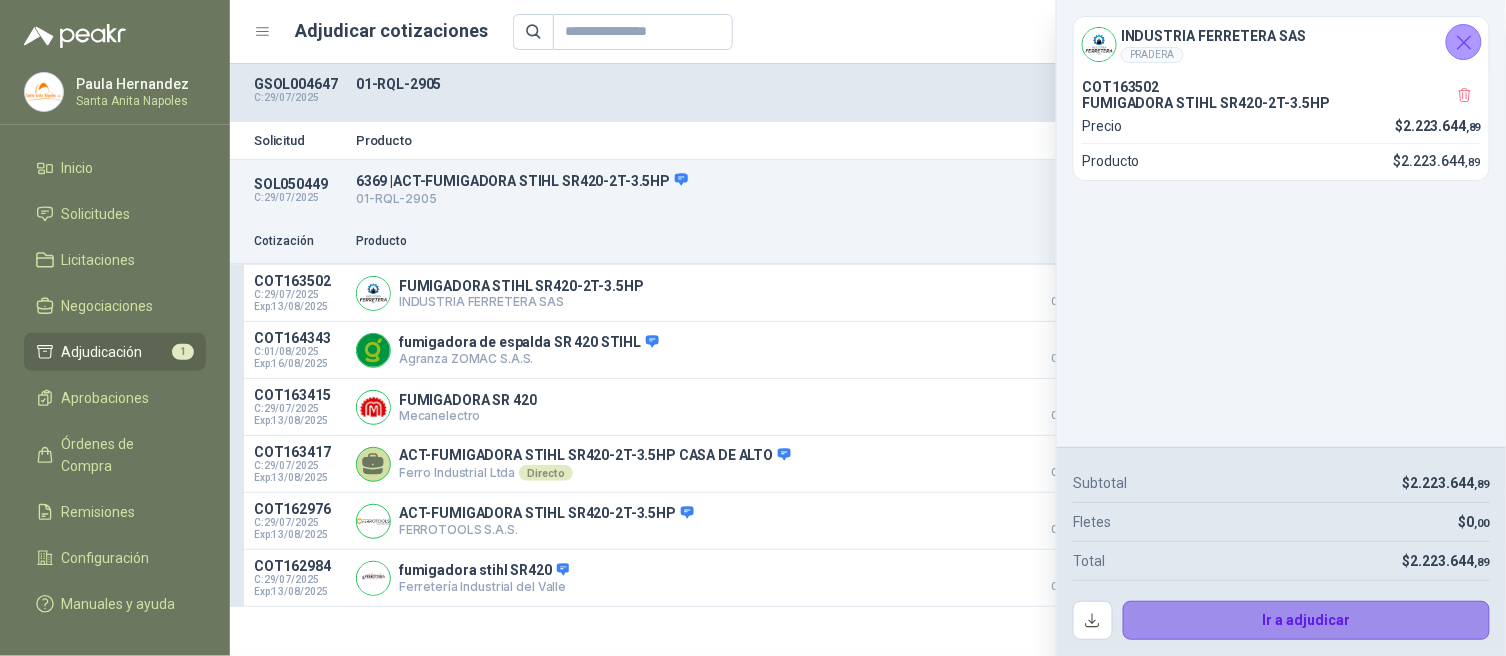 click on "Ir a adjudicar" at bounding box center (1307, 621) 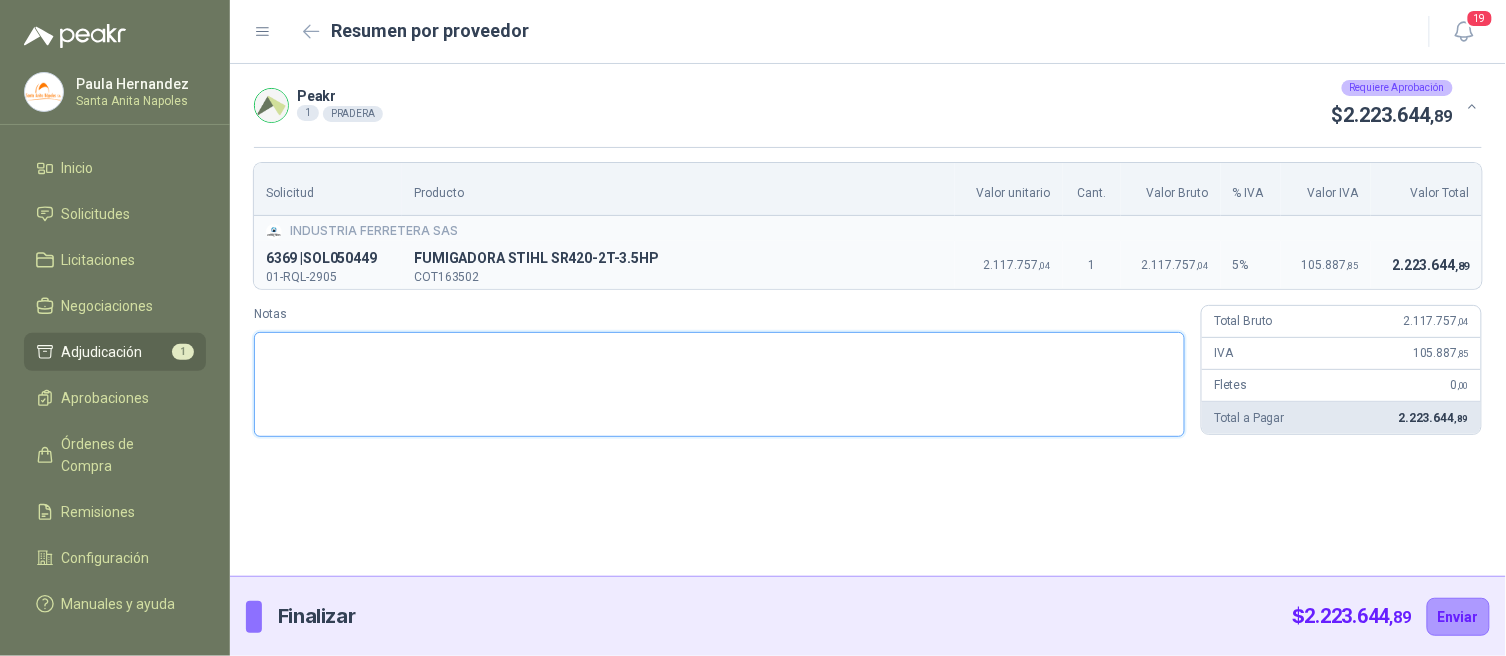 click on "Notas" at bounding box center (719, 384) 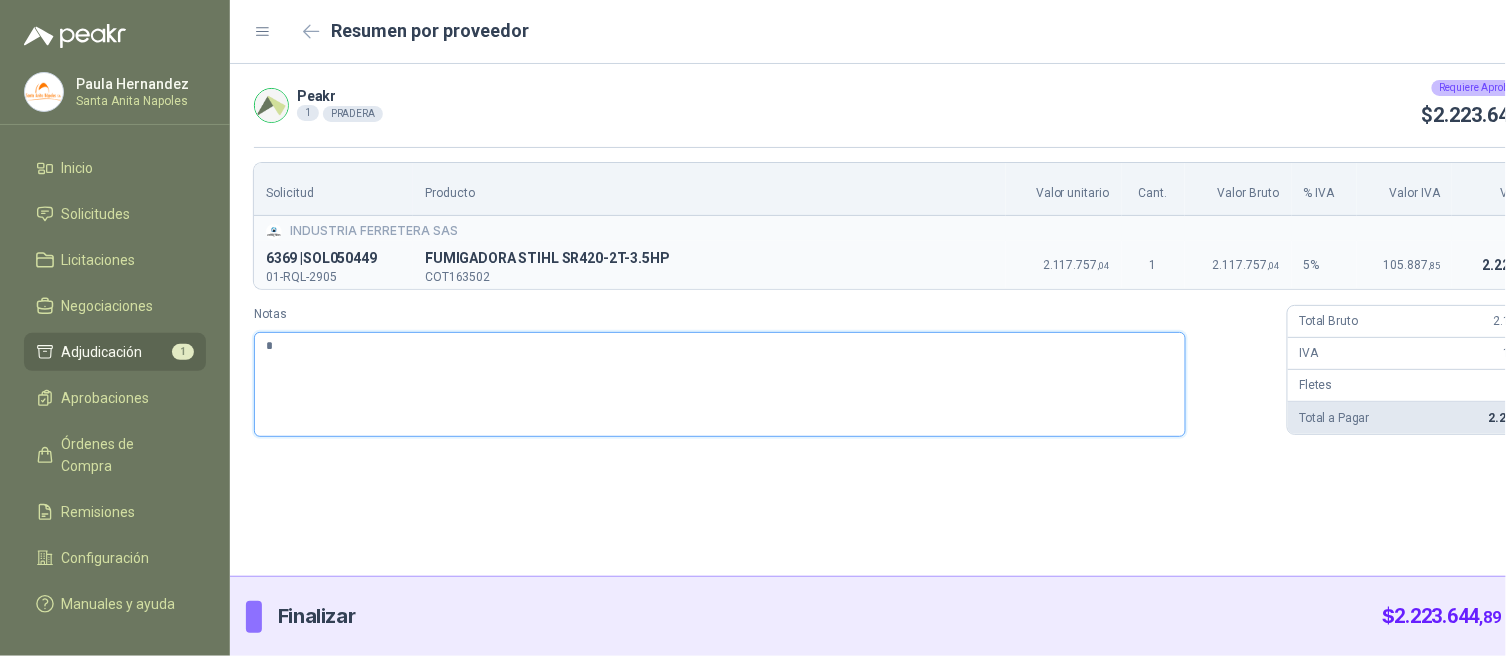type 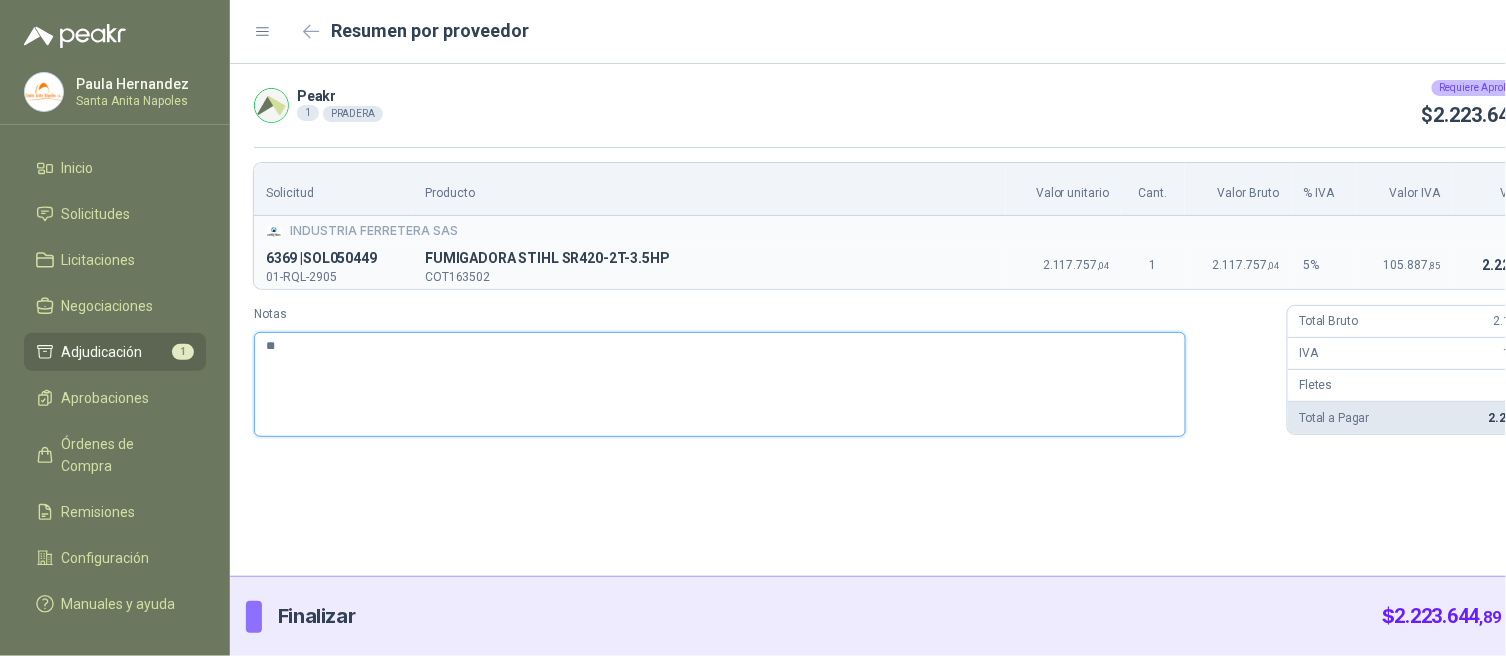 type 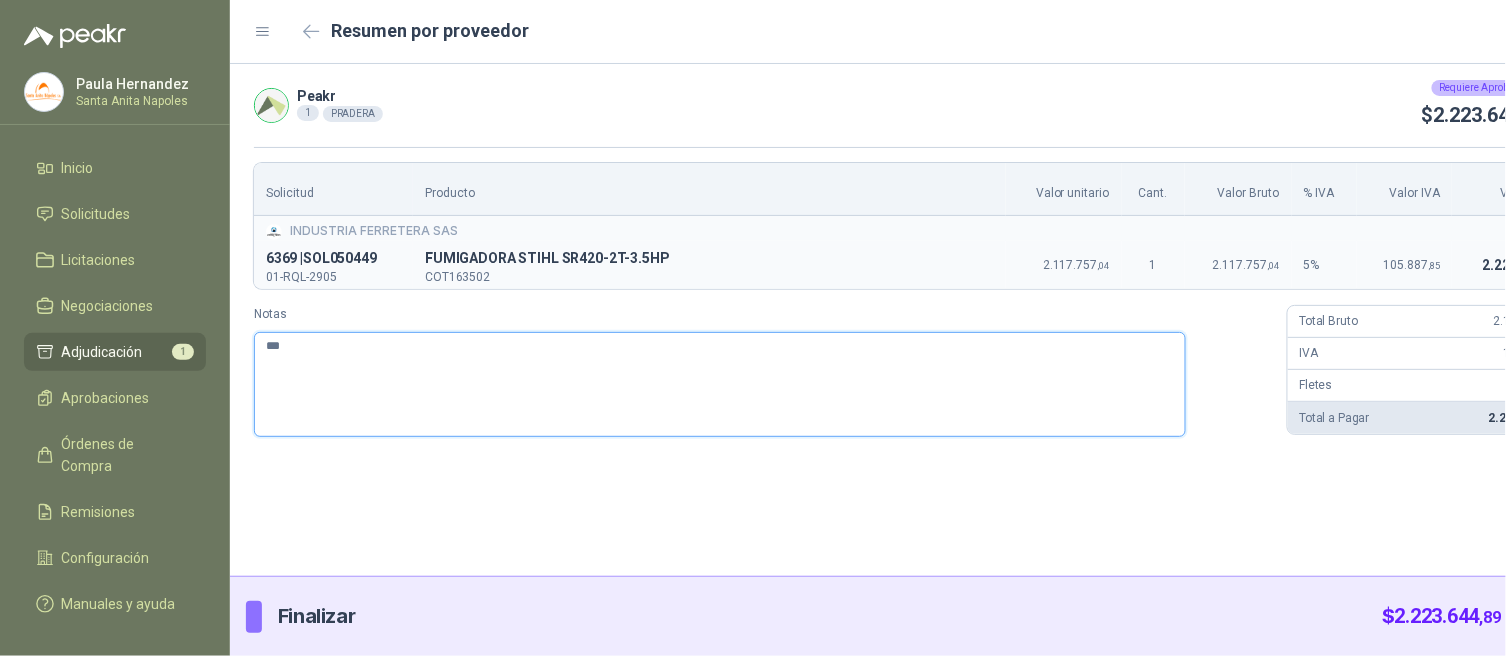 type 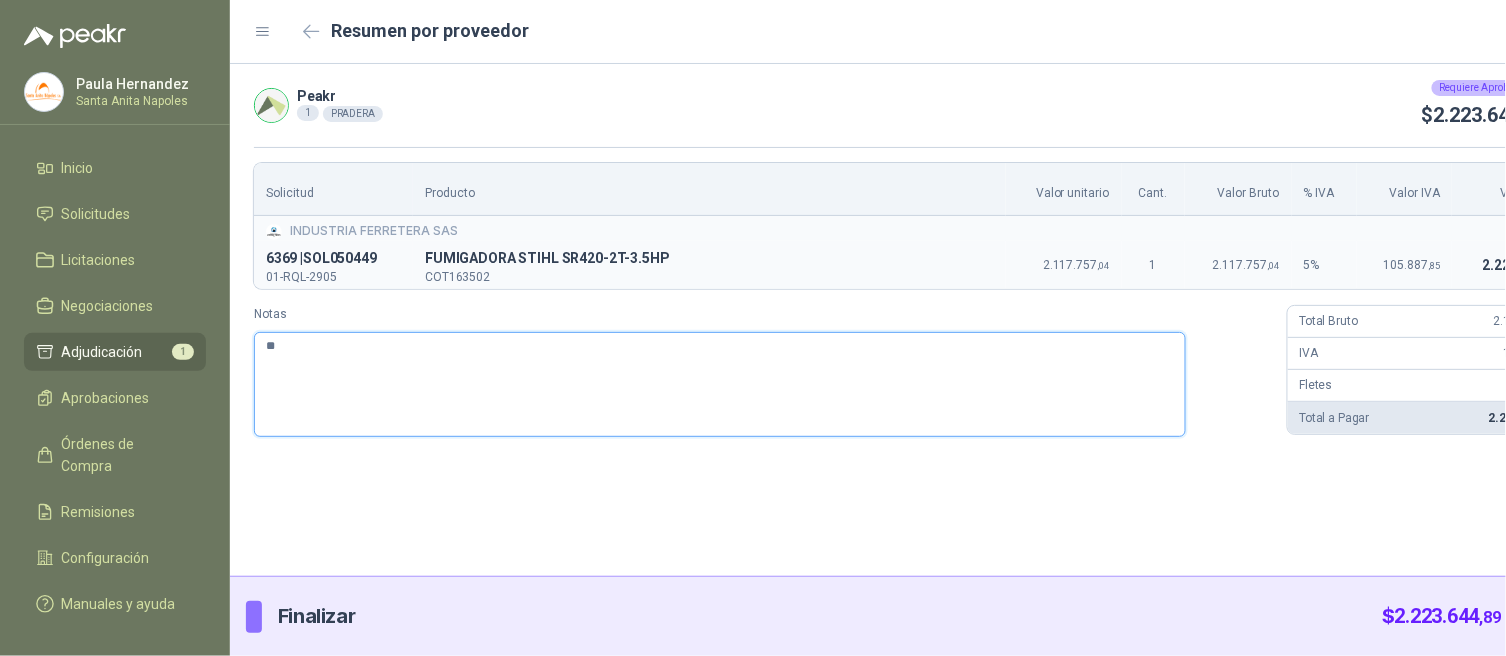 type 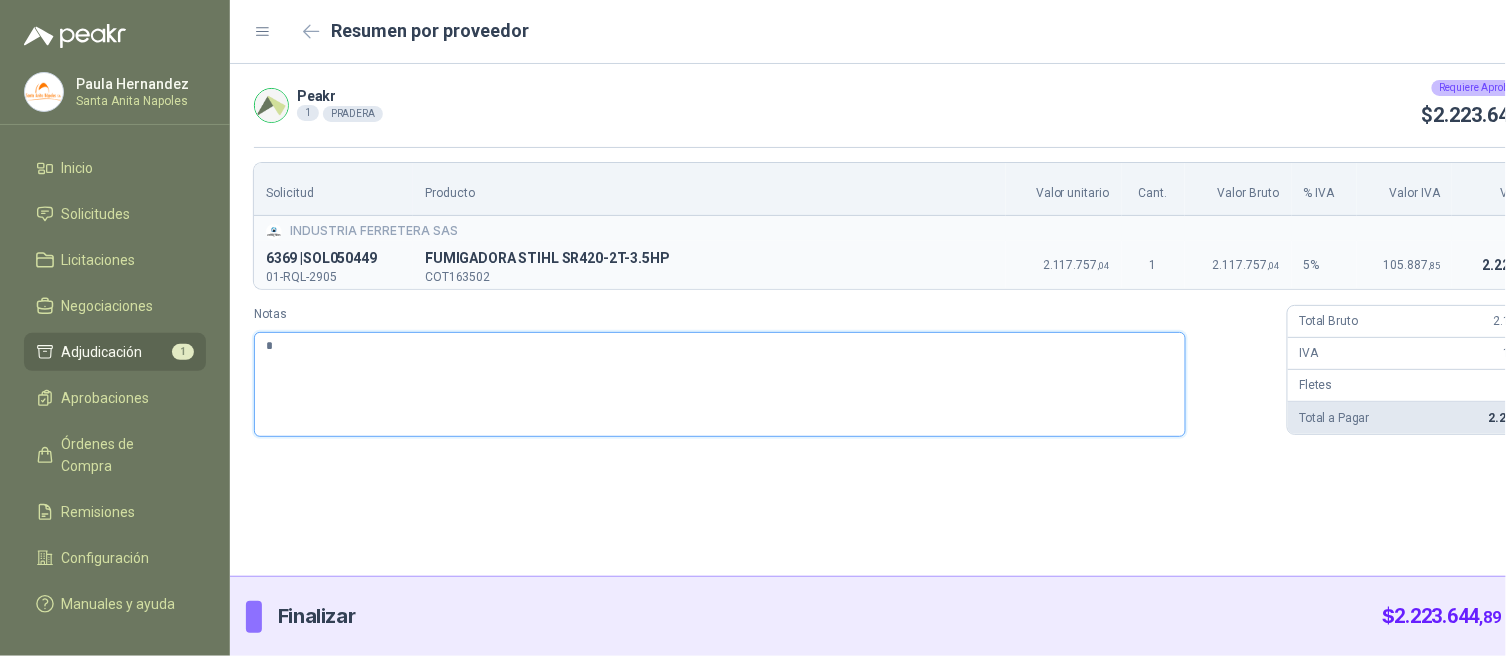type 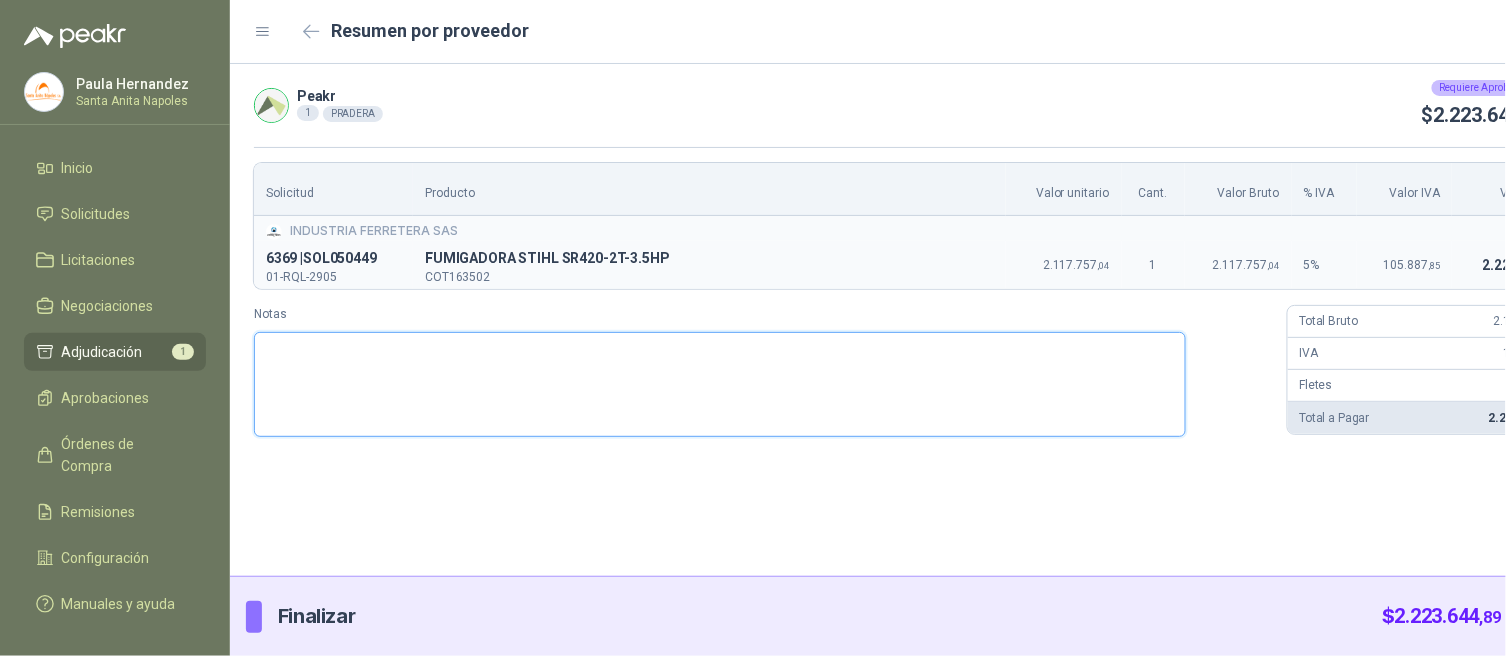 type 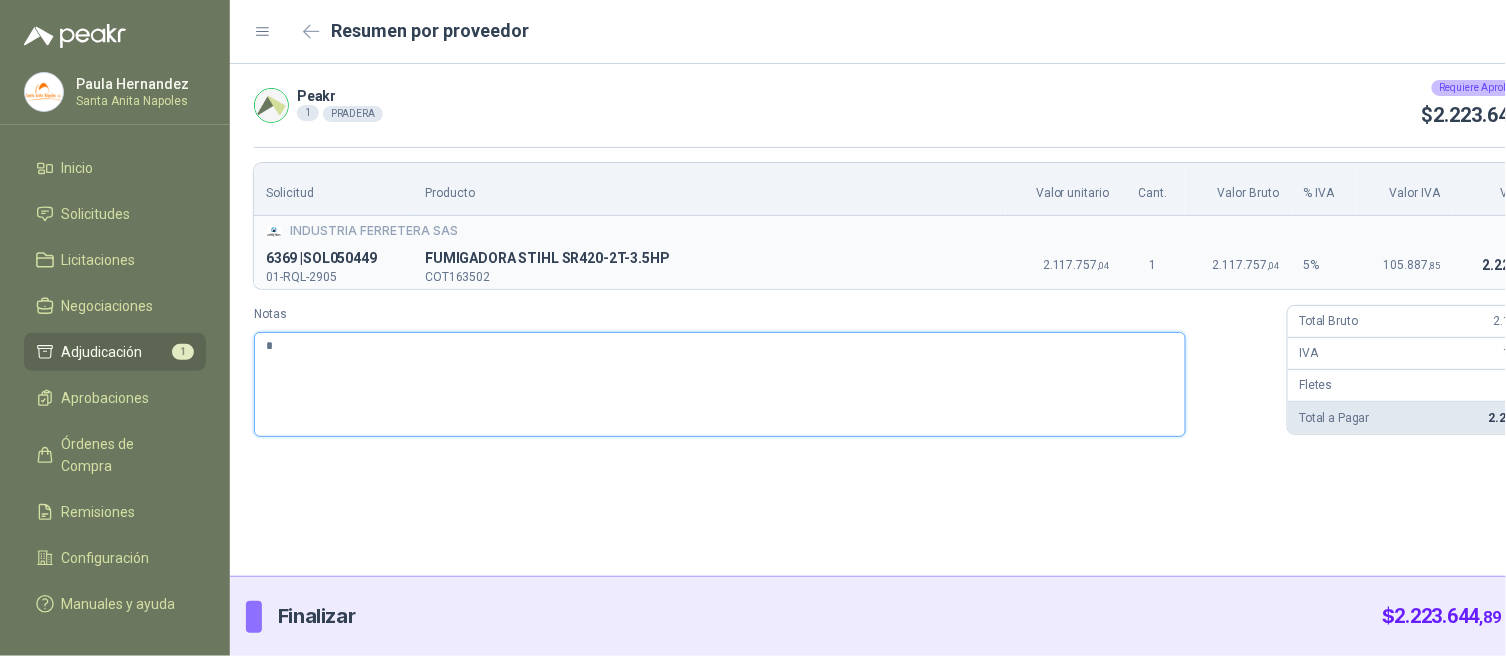 type 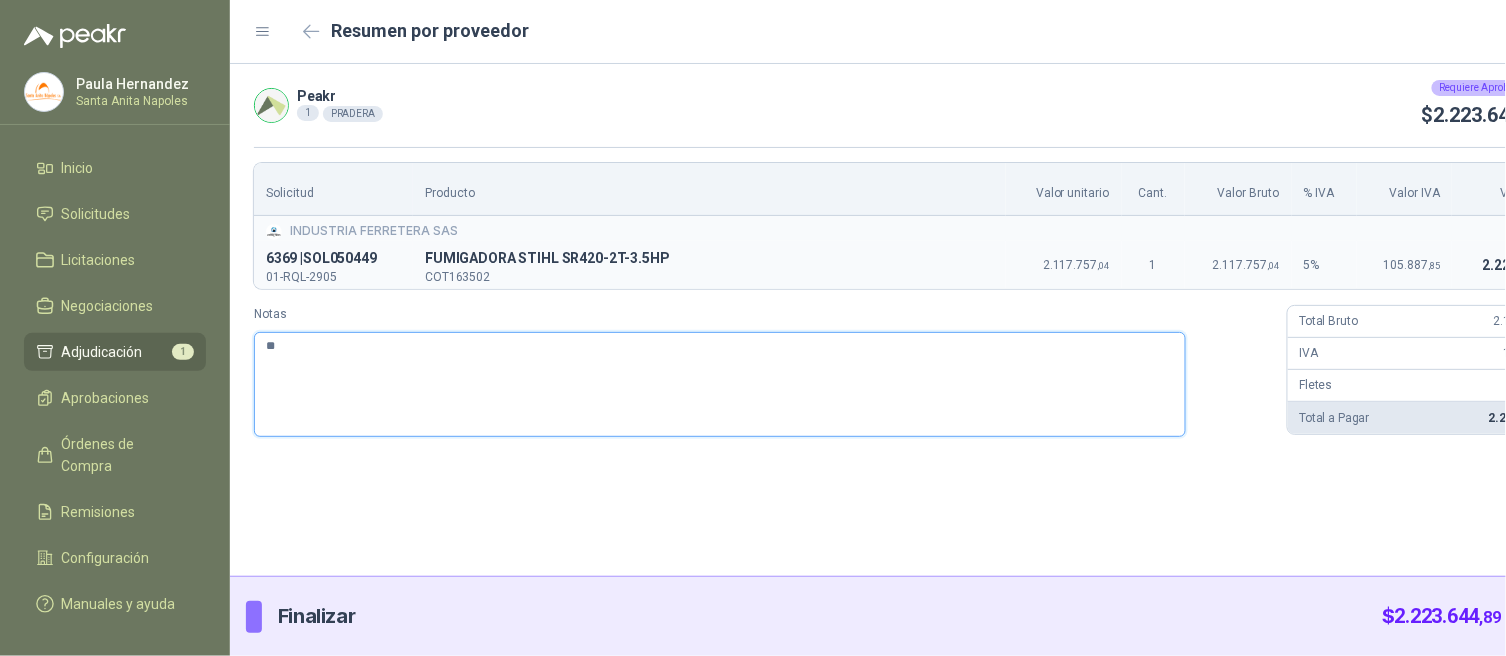type 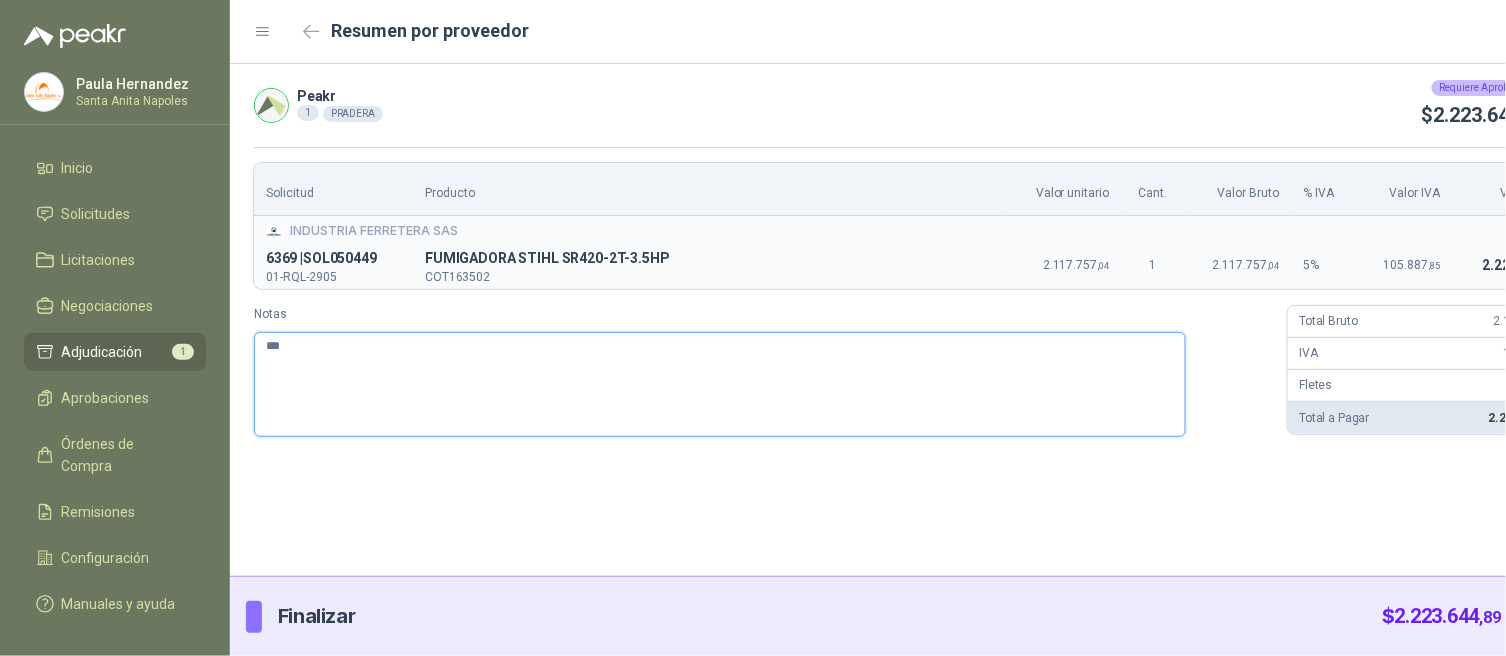type 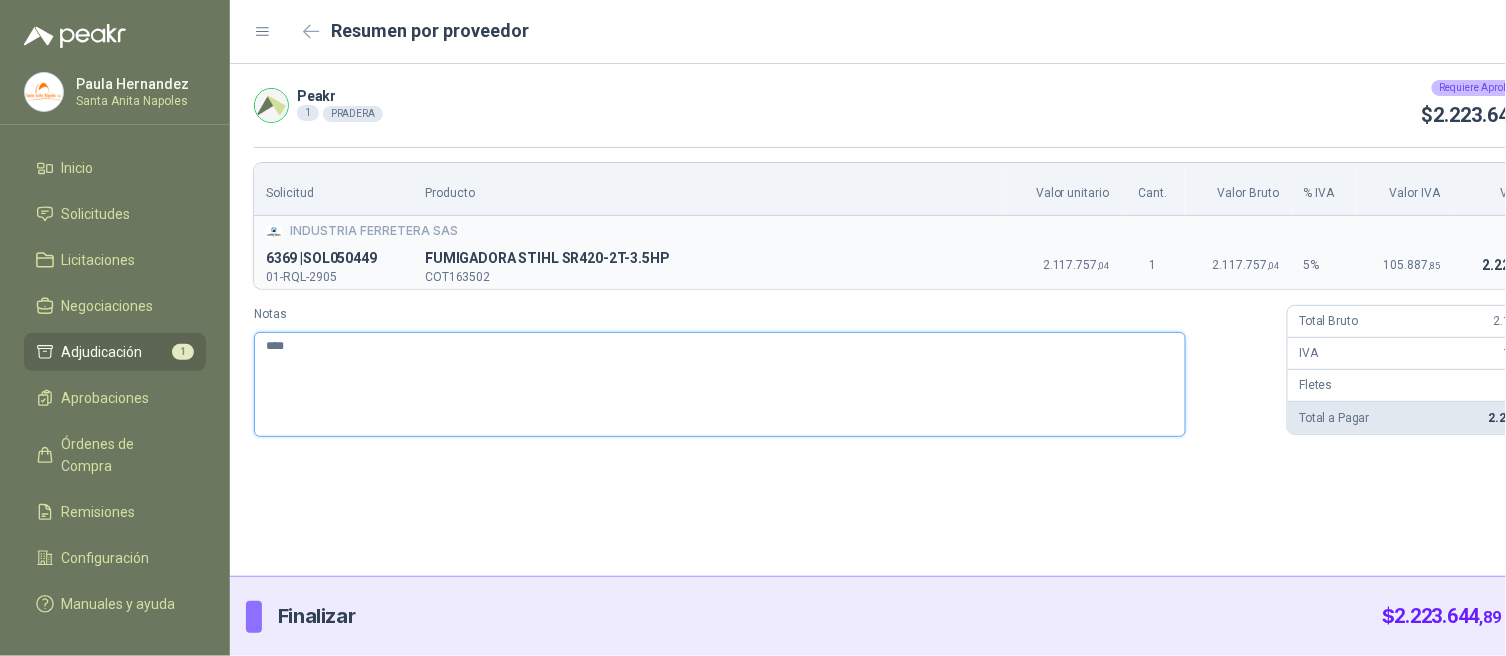type 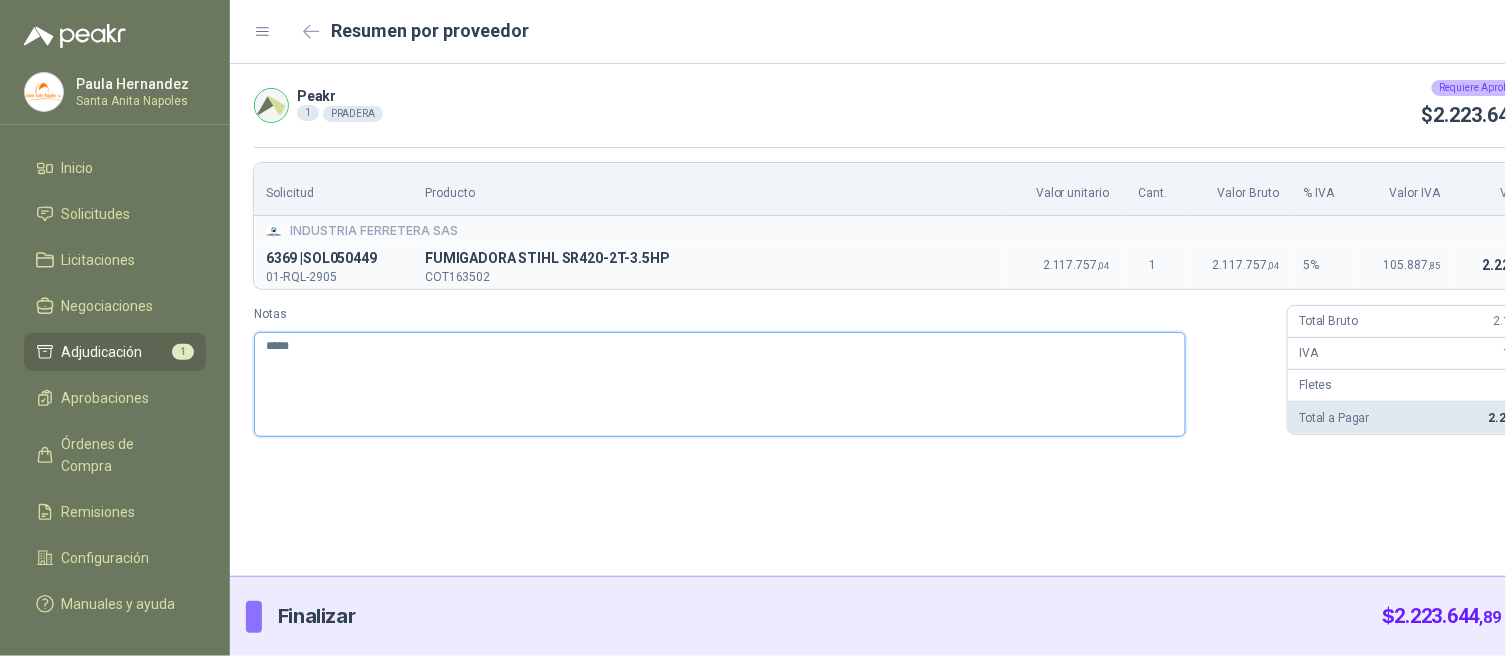 type 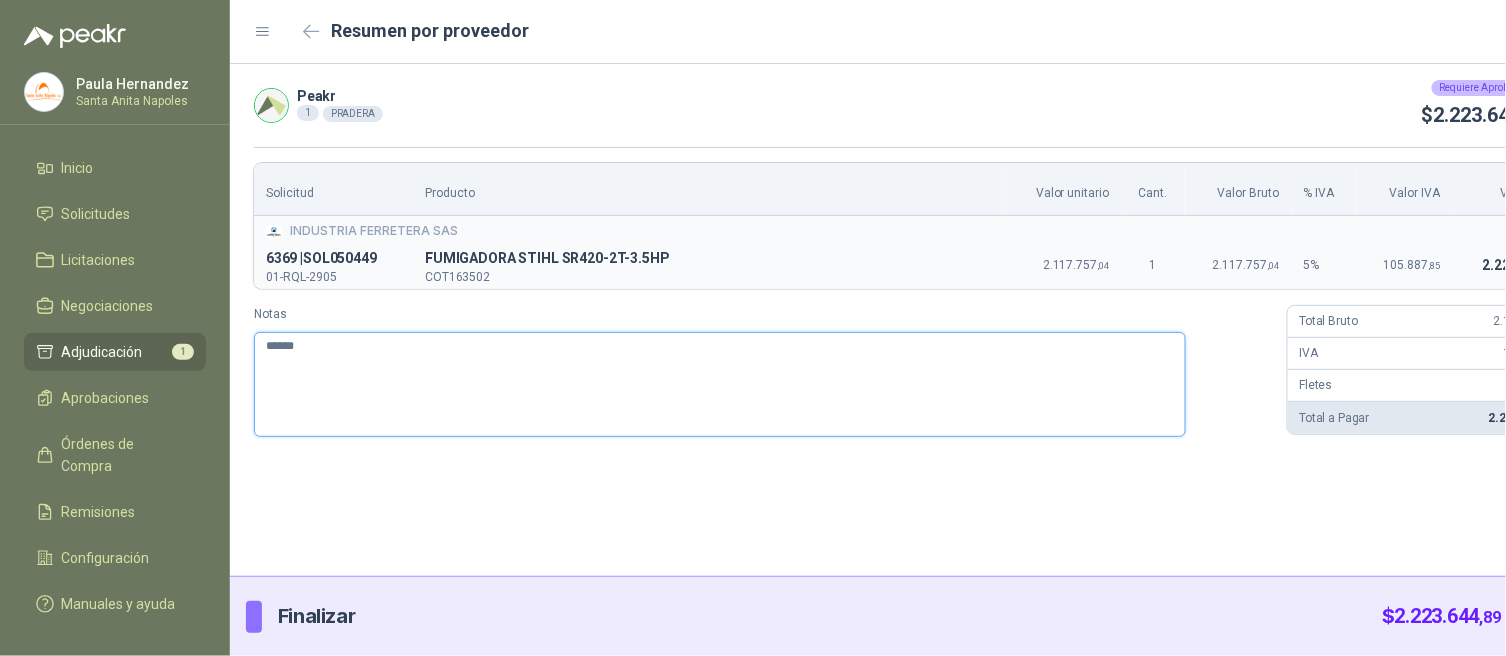 type 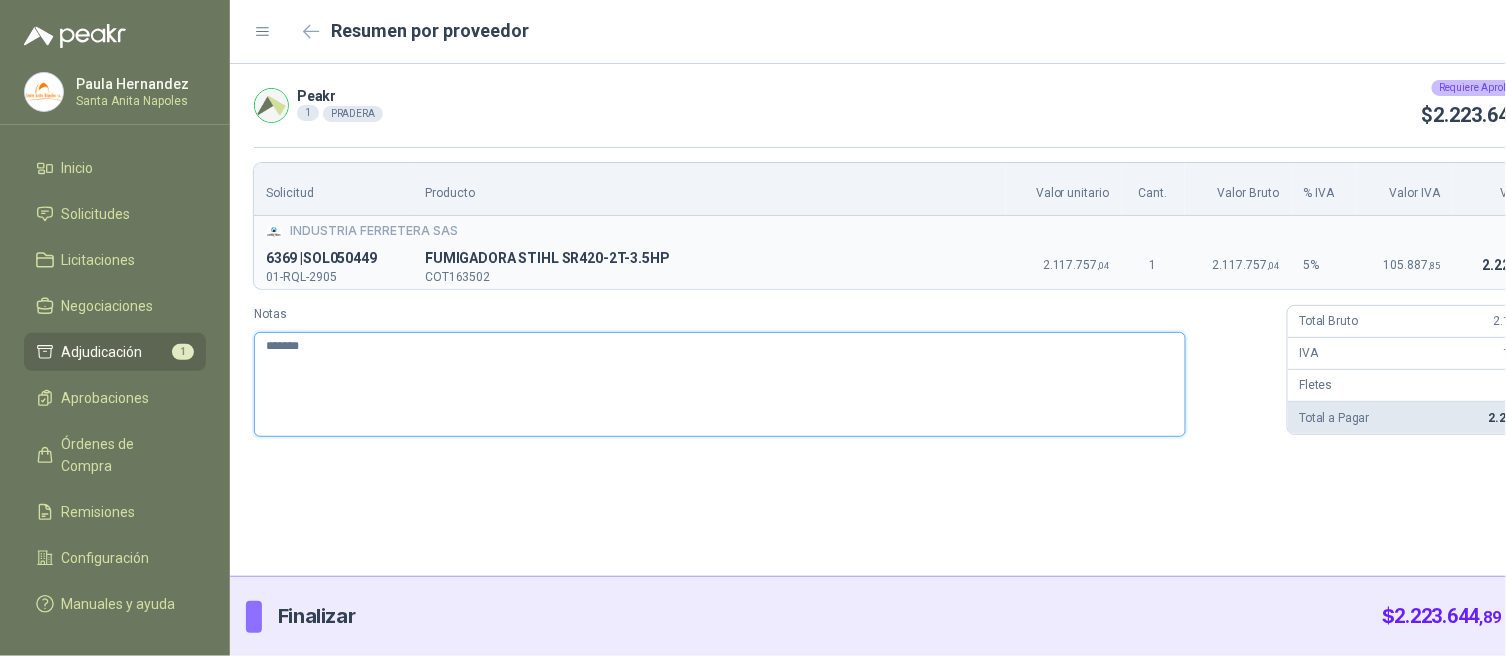 type 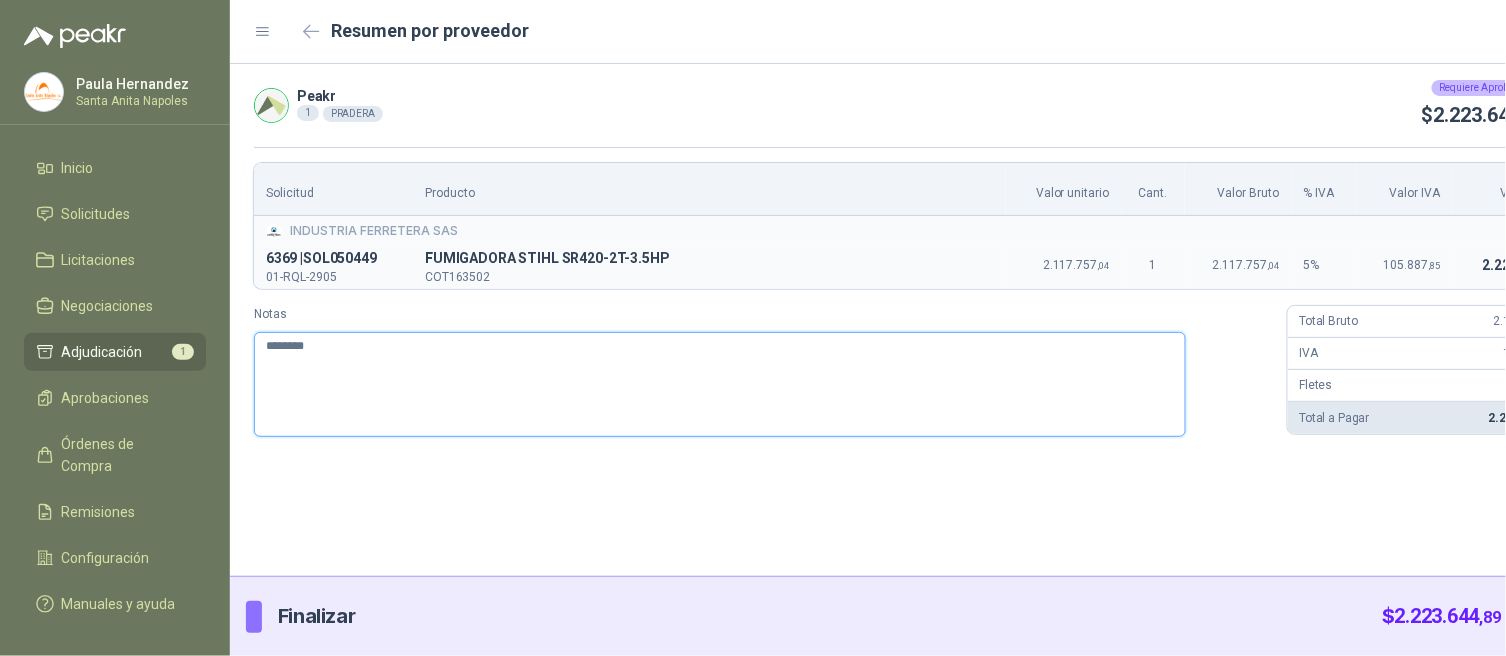 type 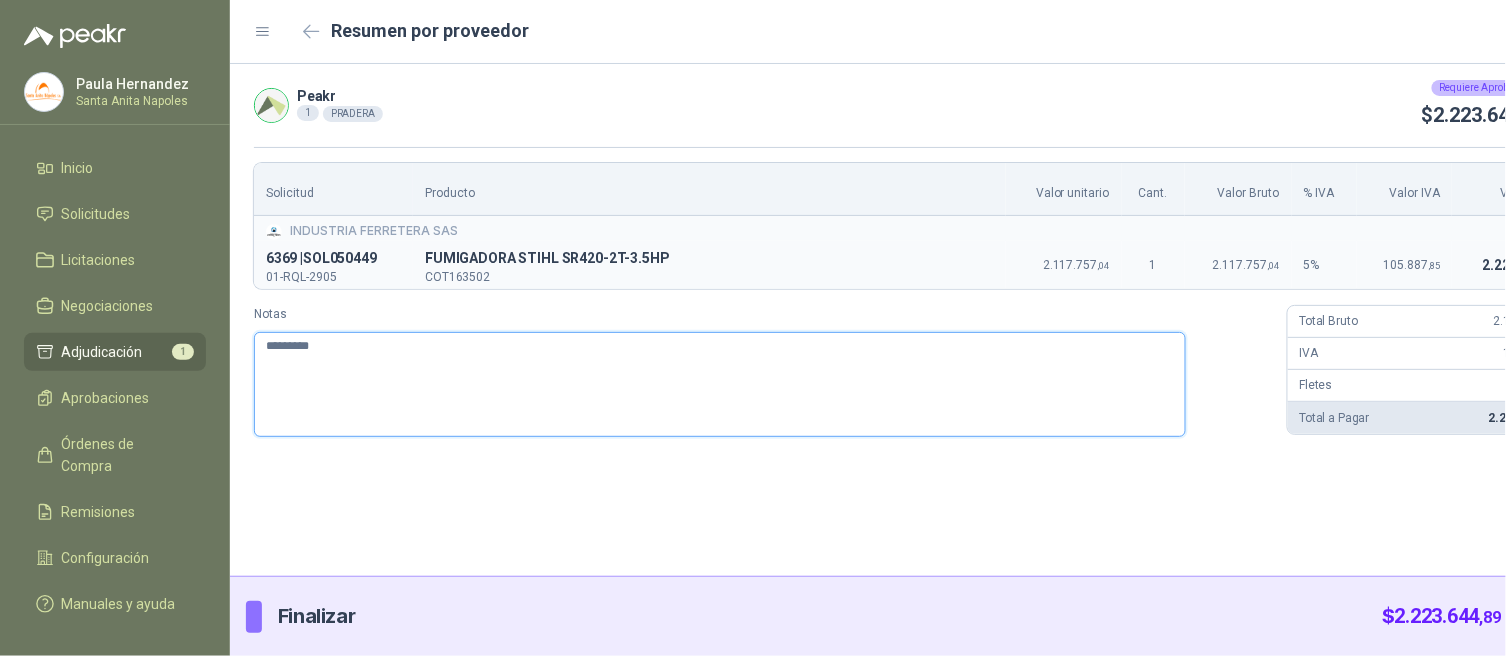 type 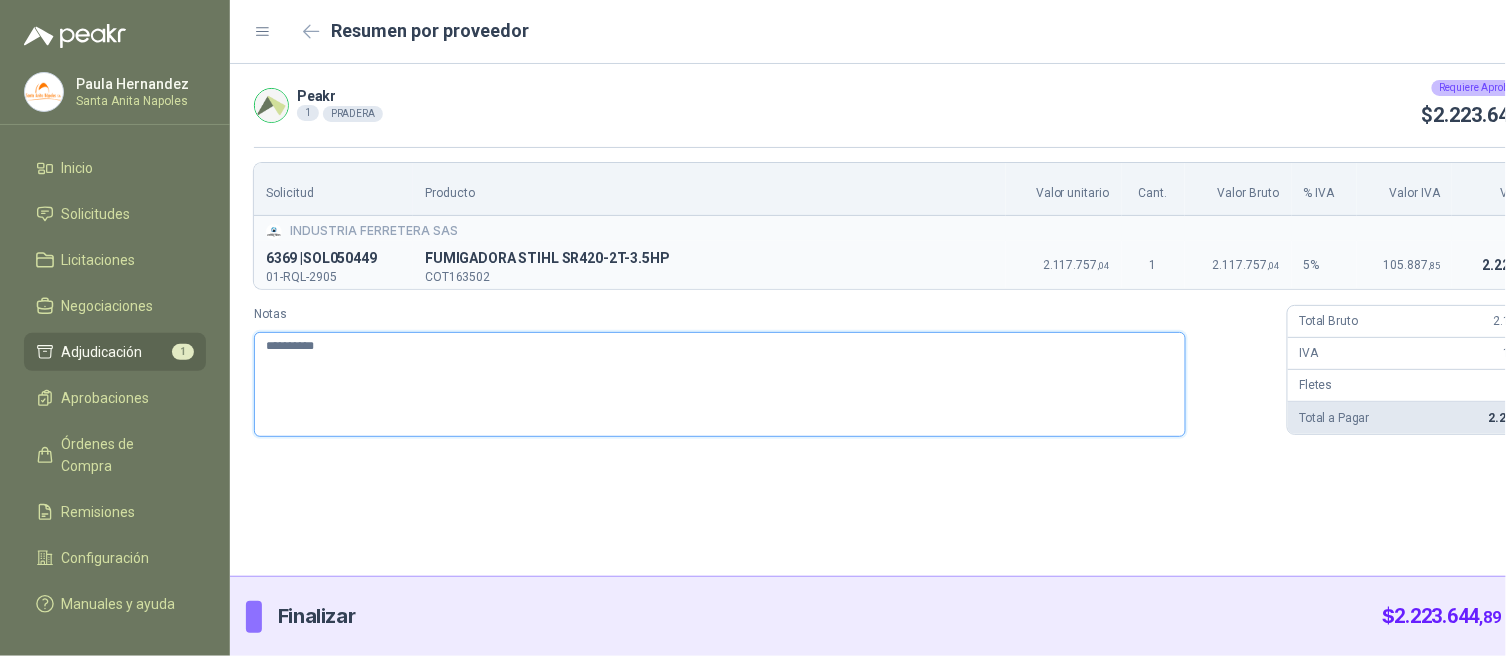 type 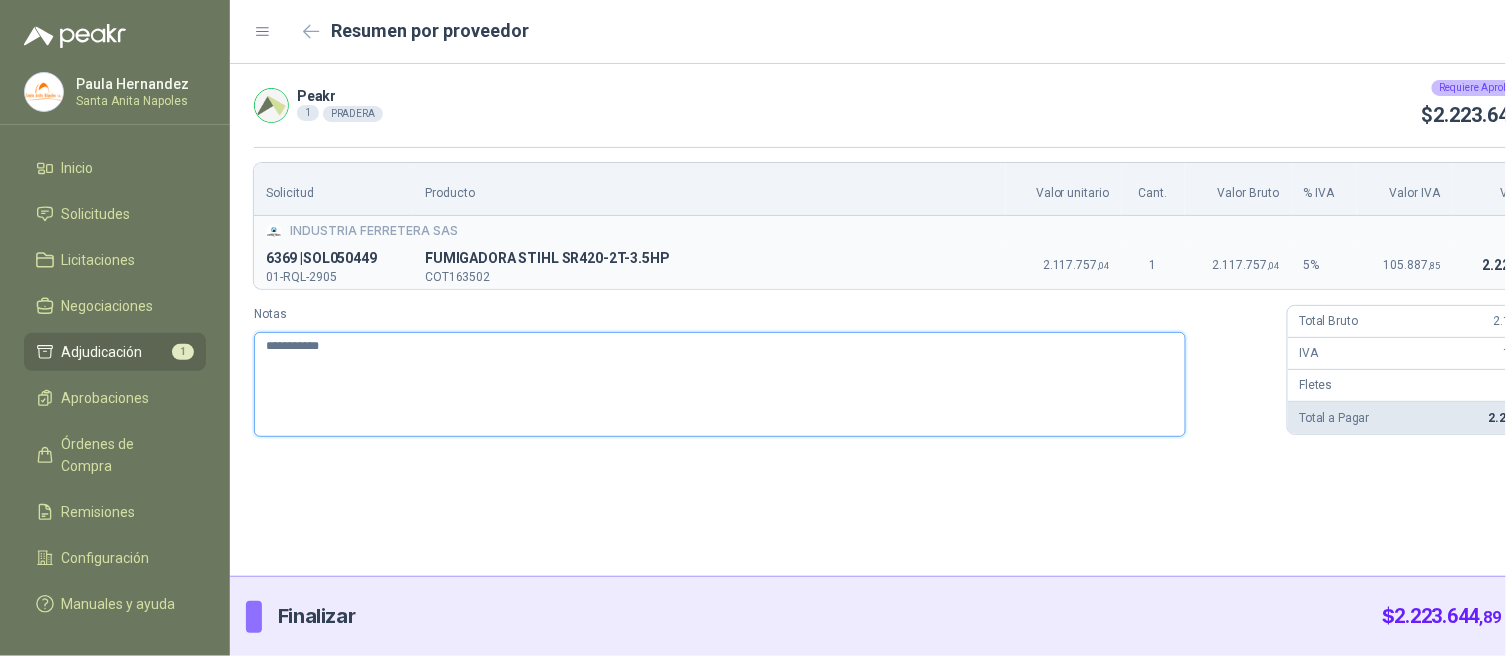 type 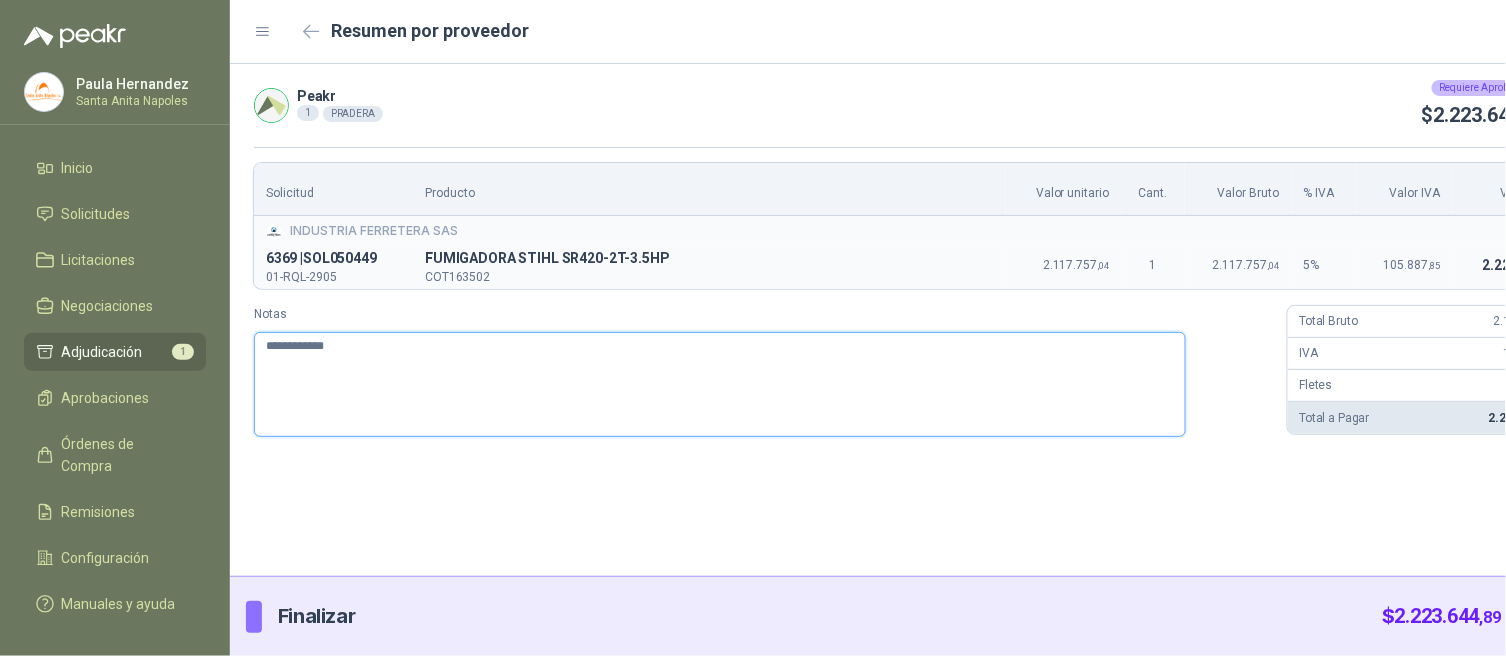 type 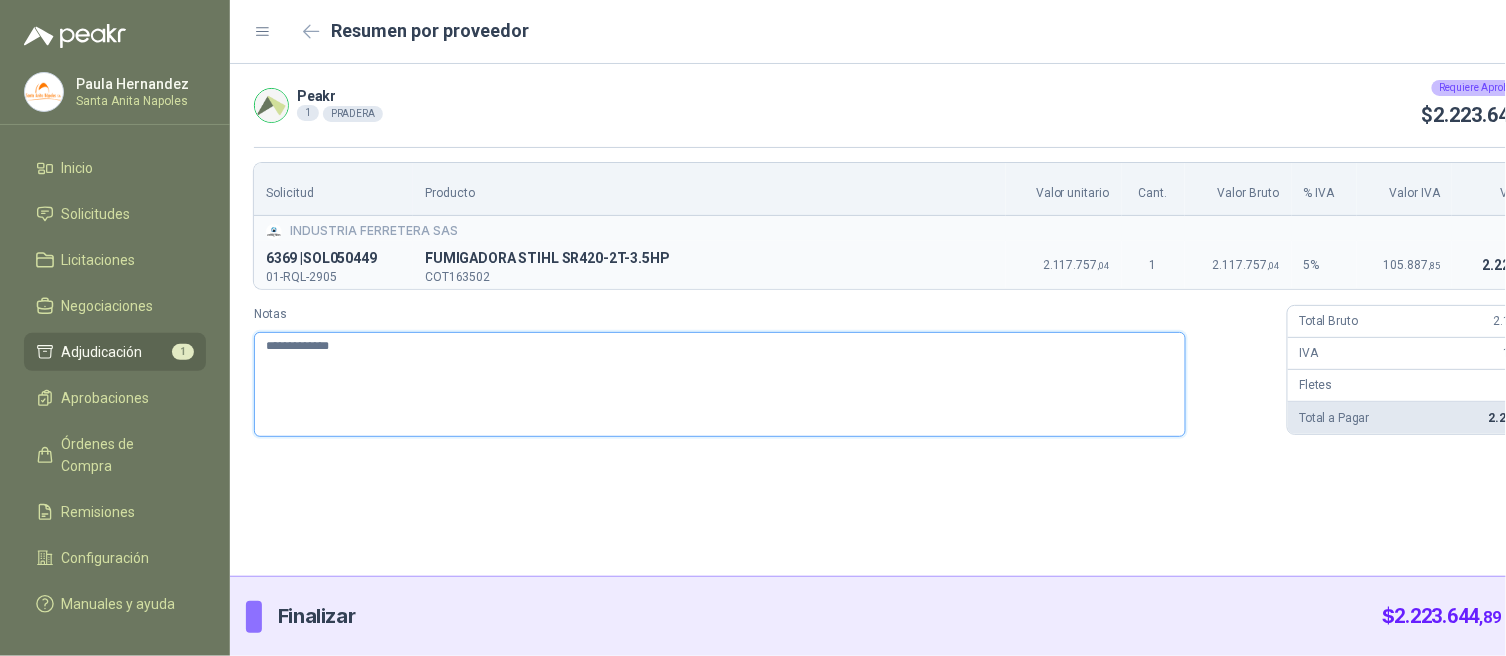 type 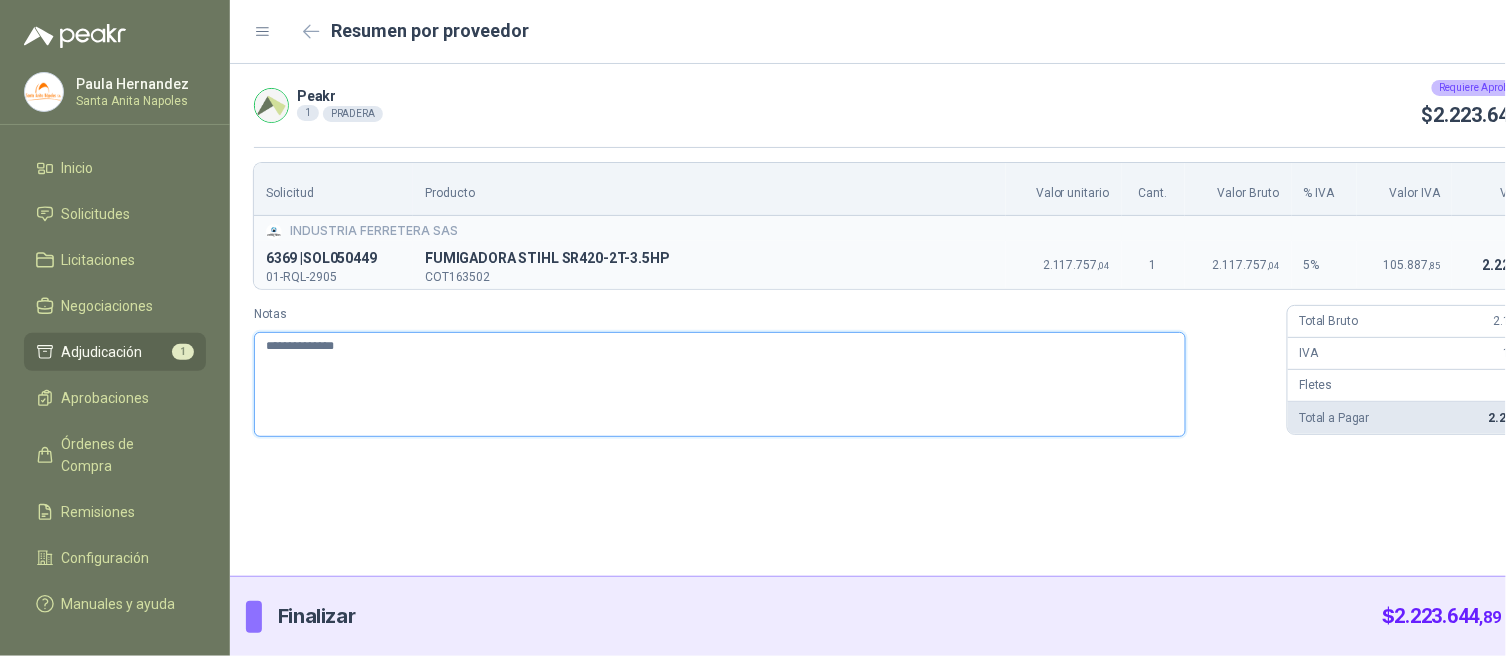 type 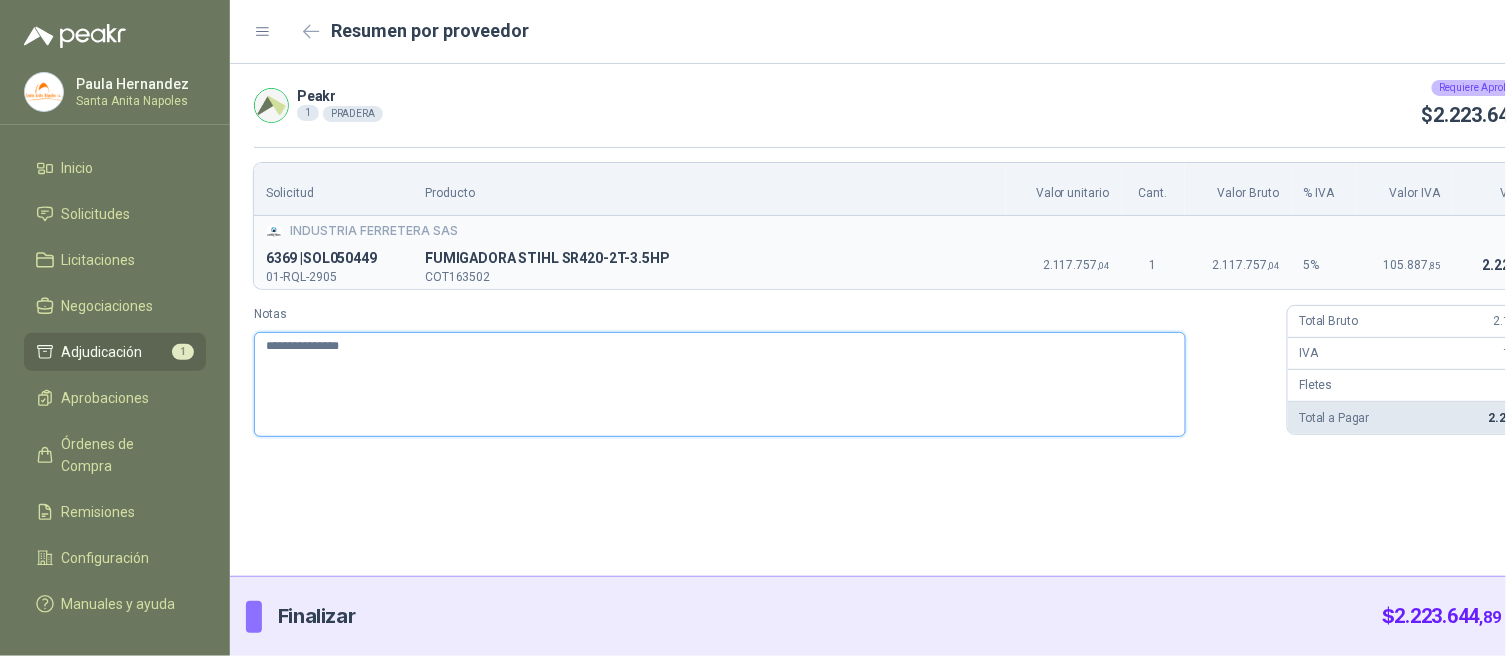 type 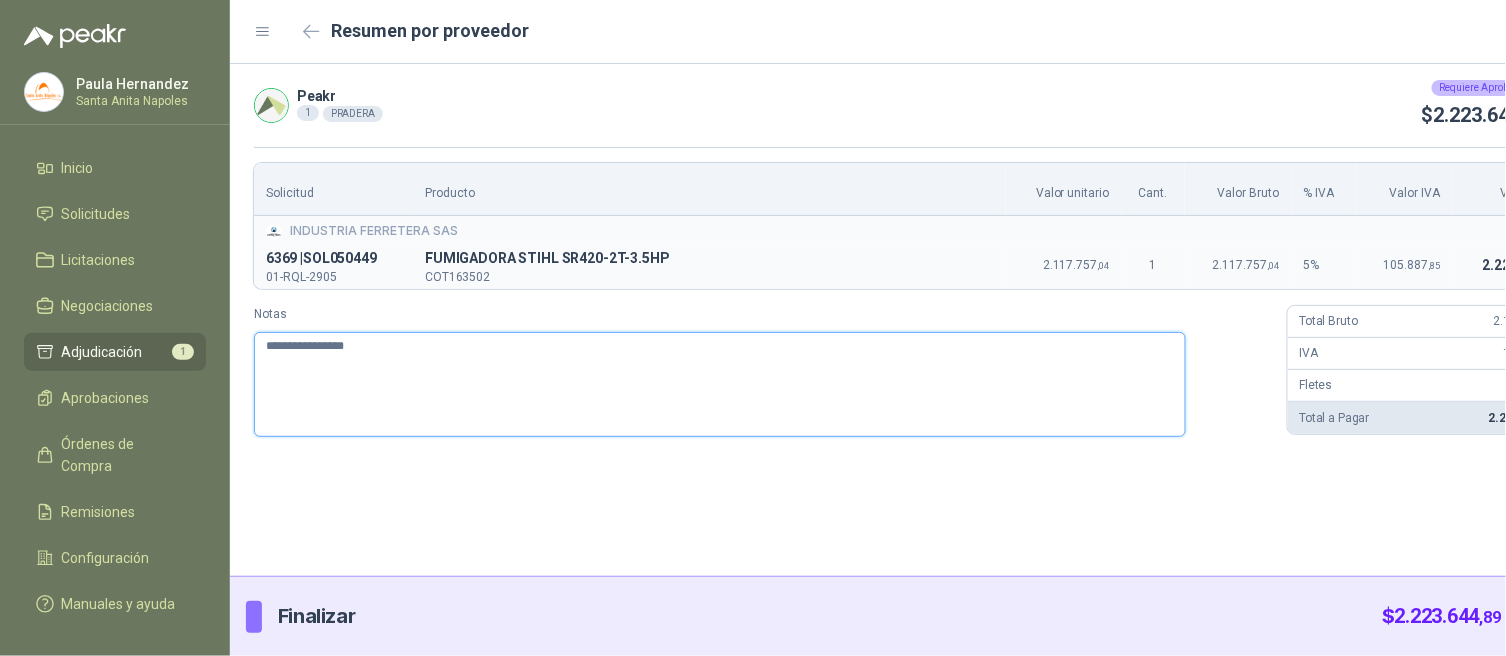 type 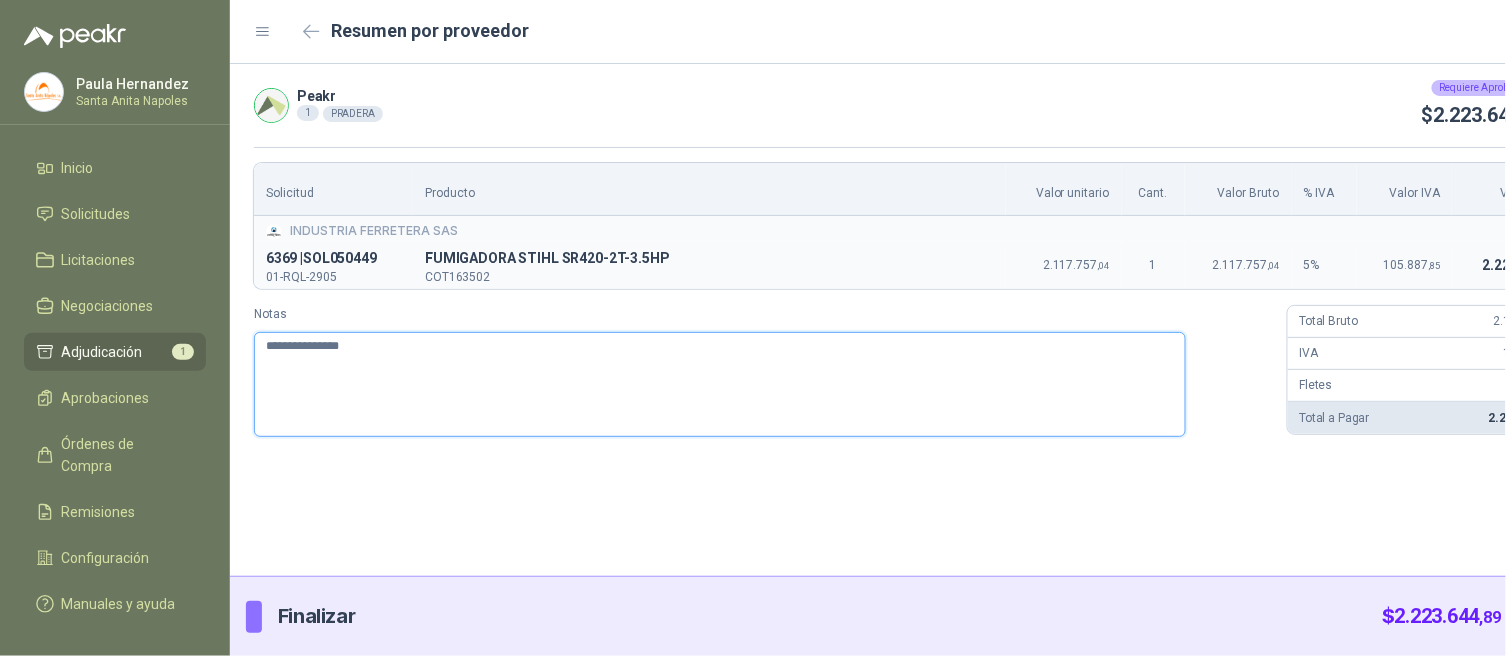 type 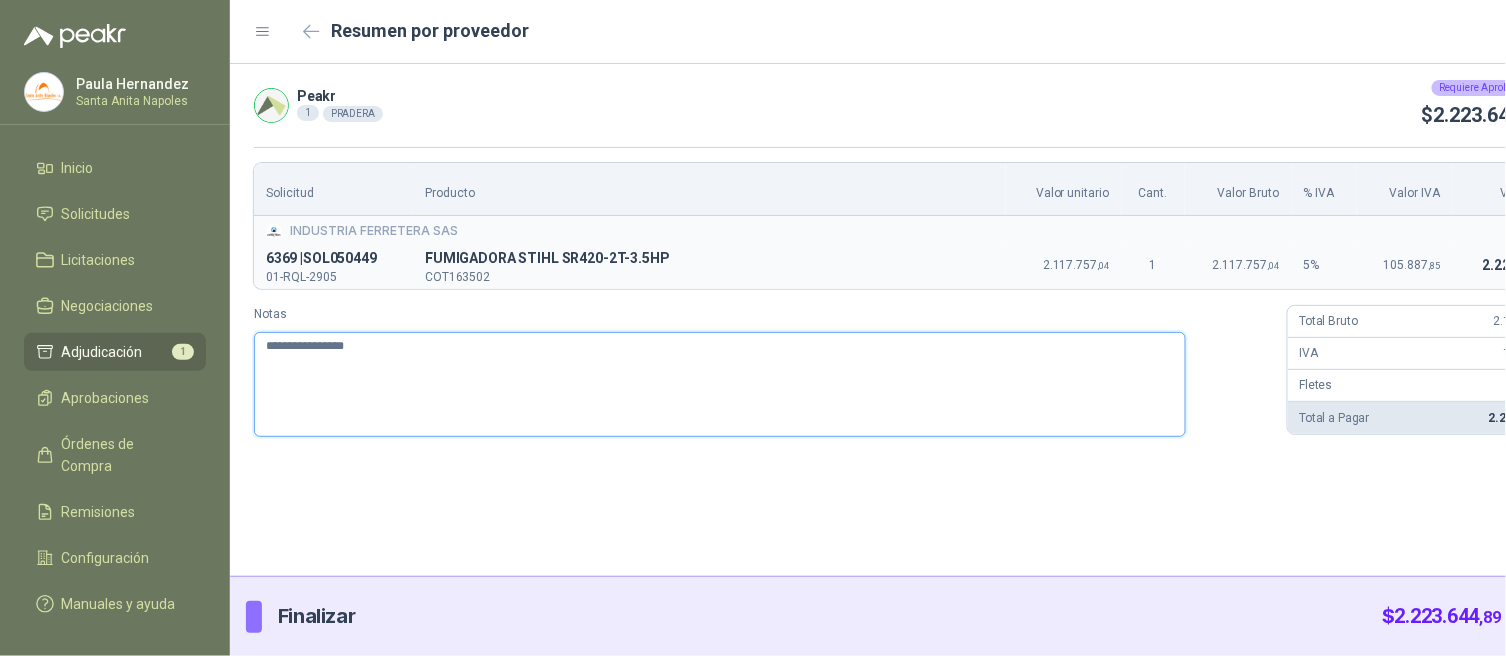 type 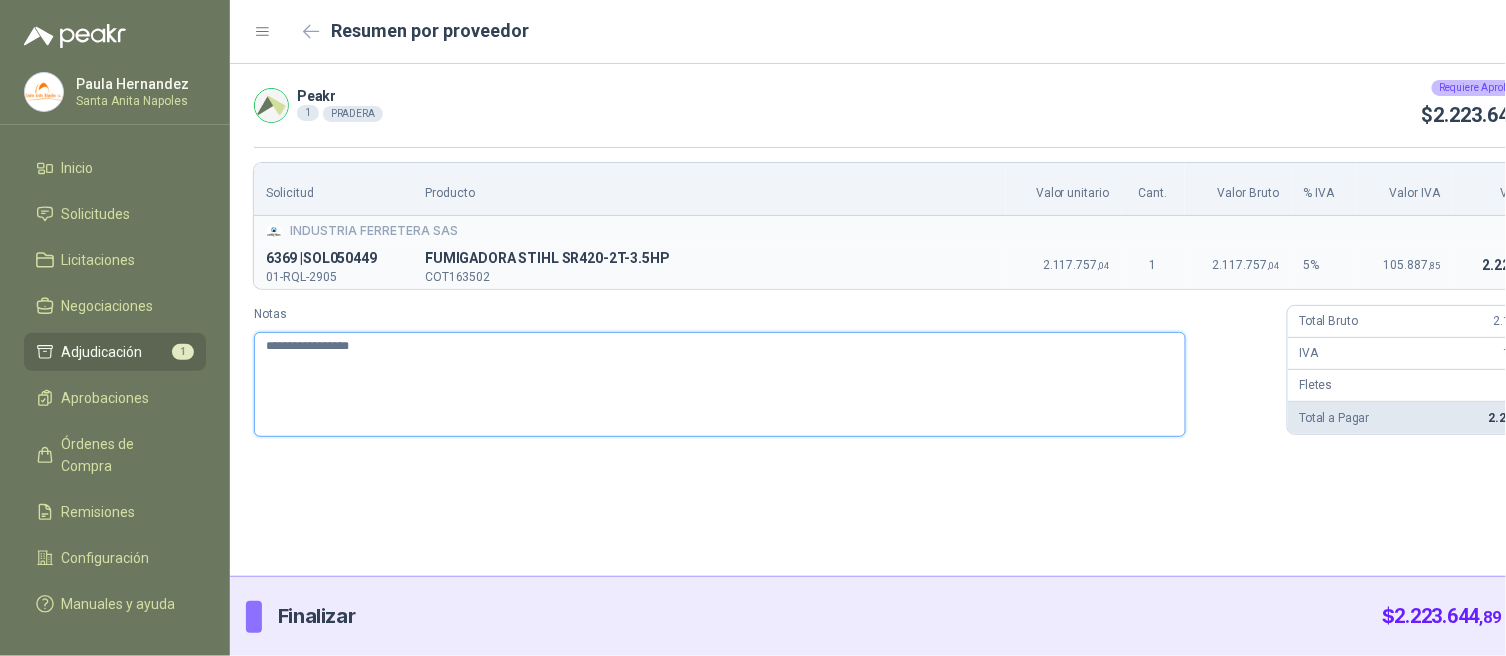 type 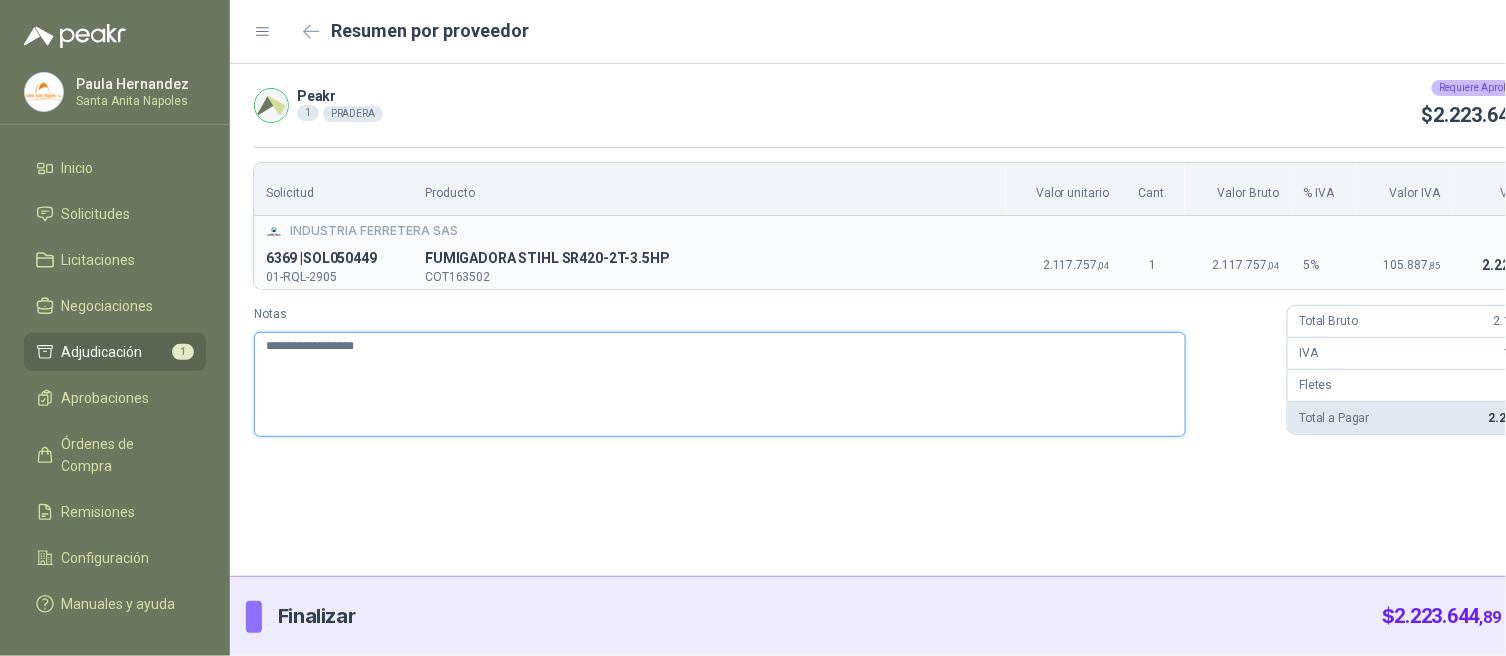 type 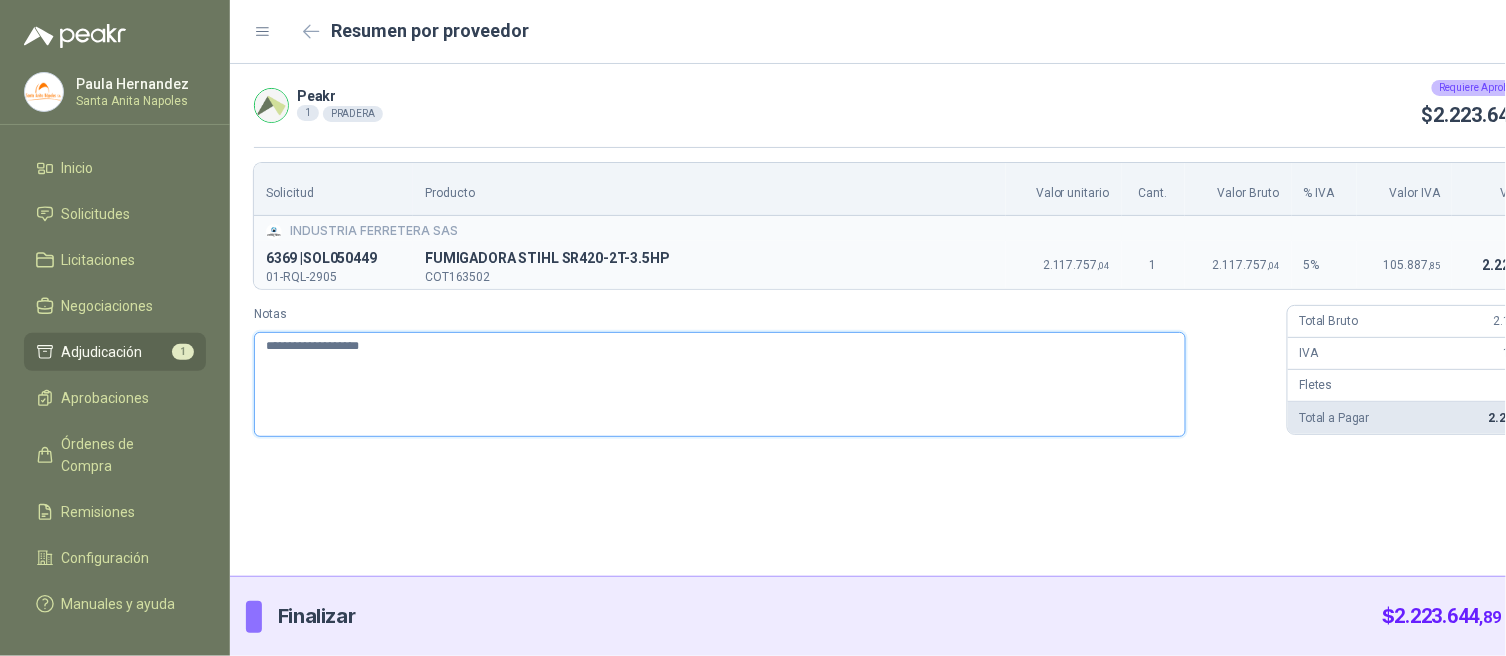 type 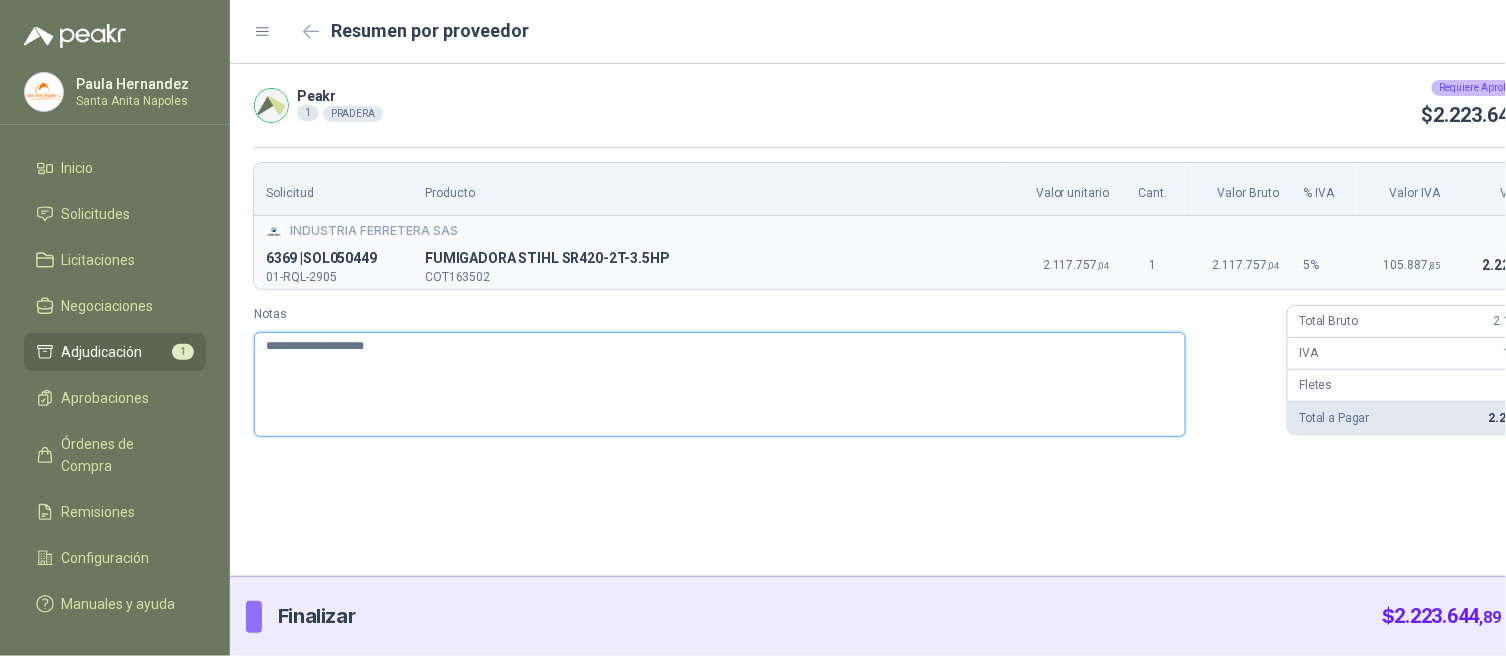 type 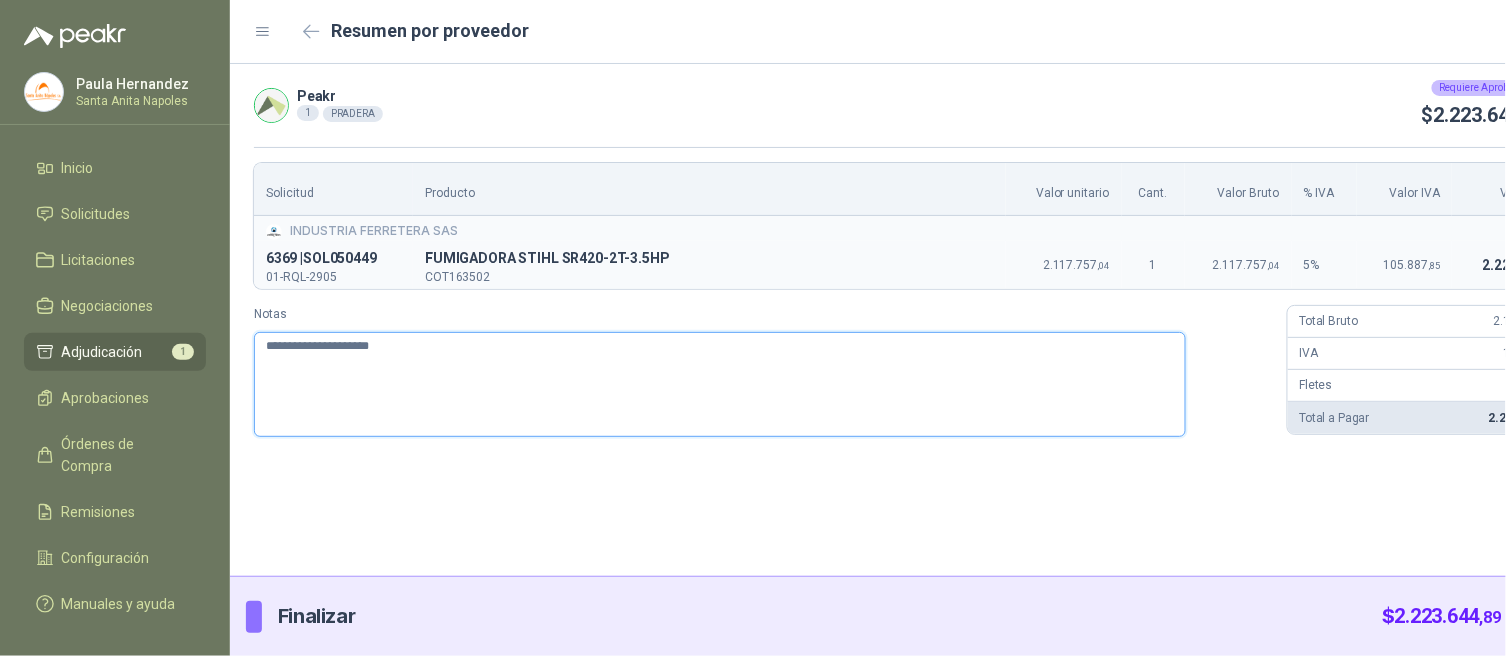 type 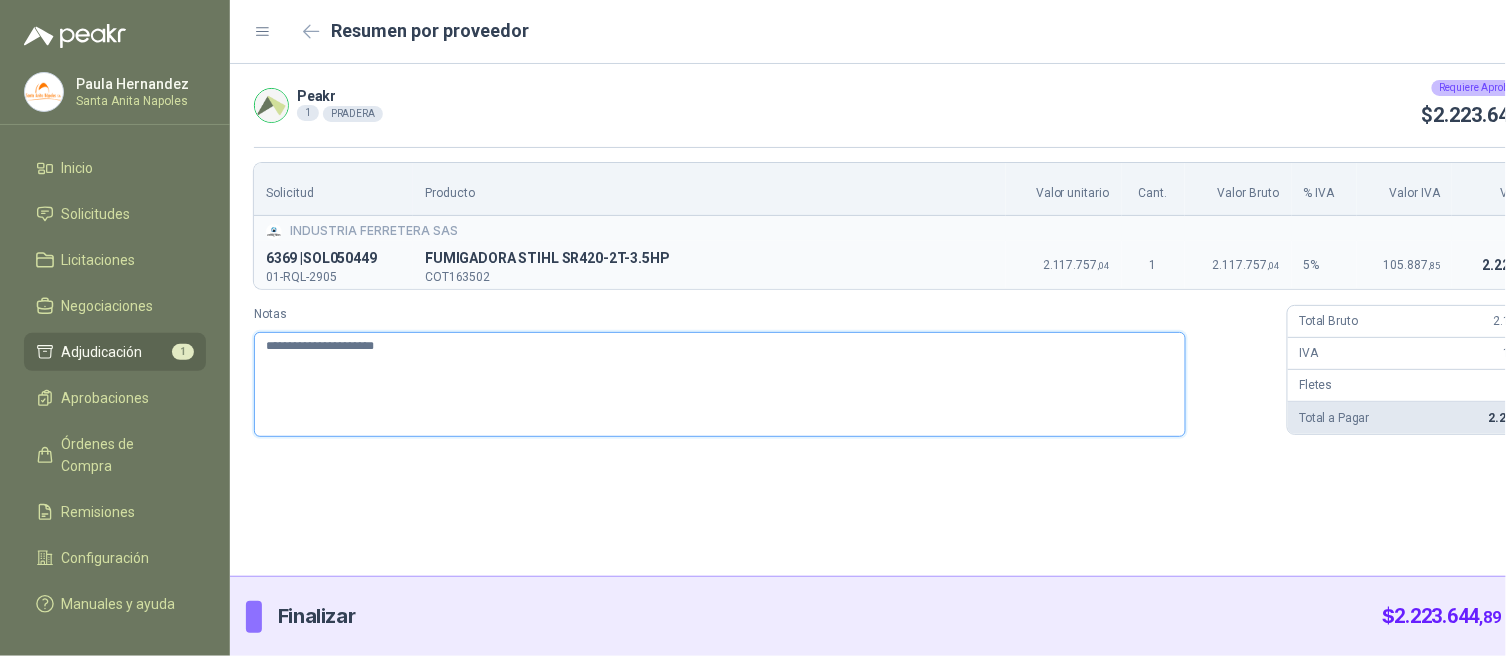 type on "**********" 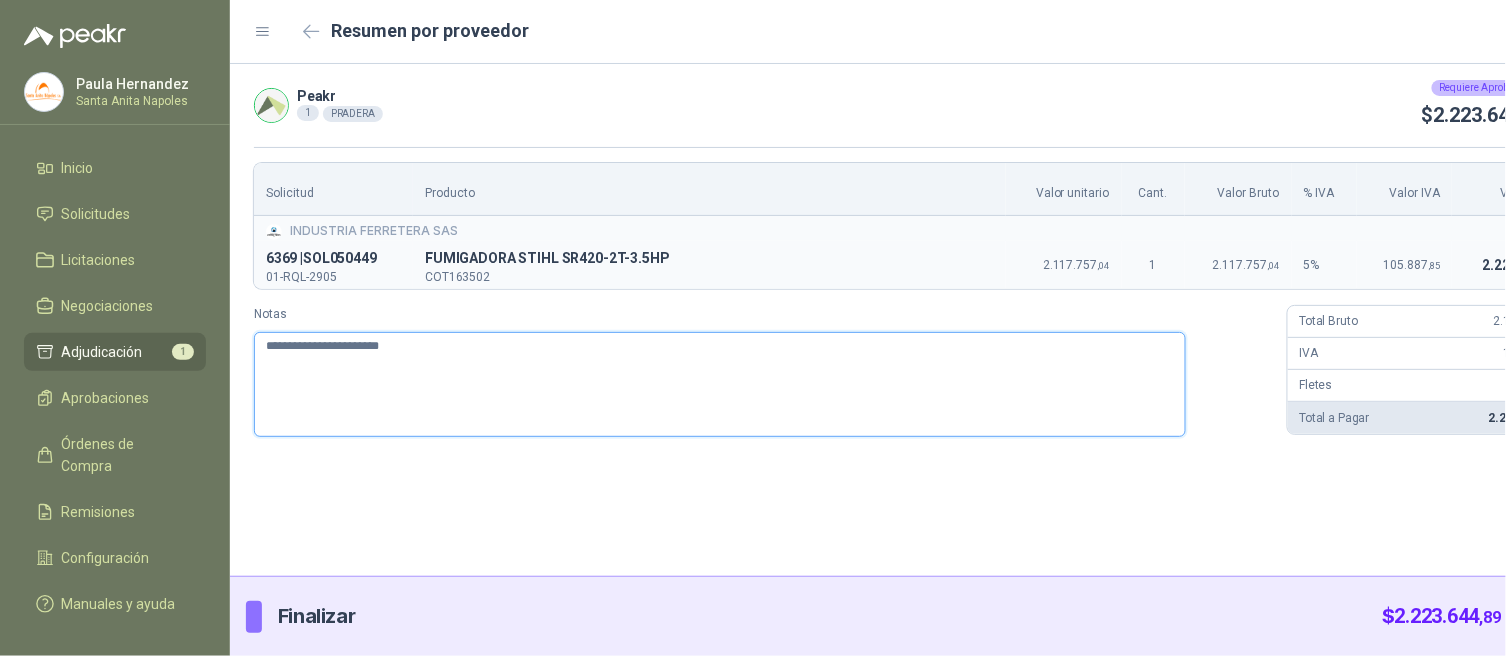 type 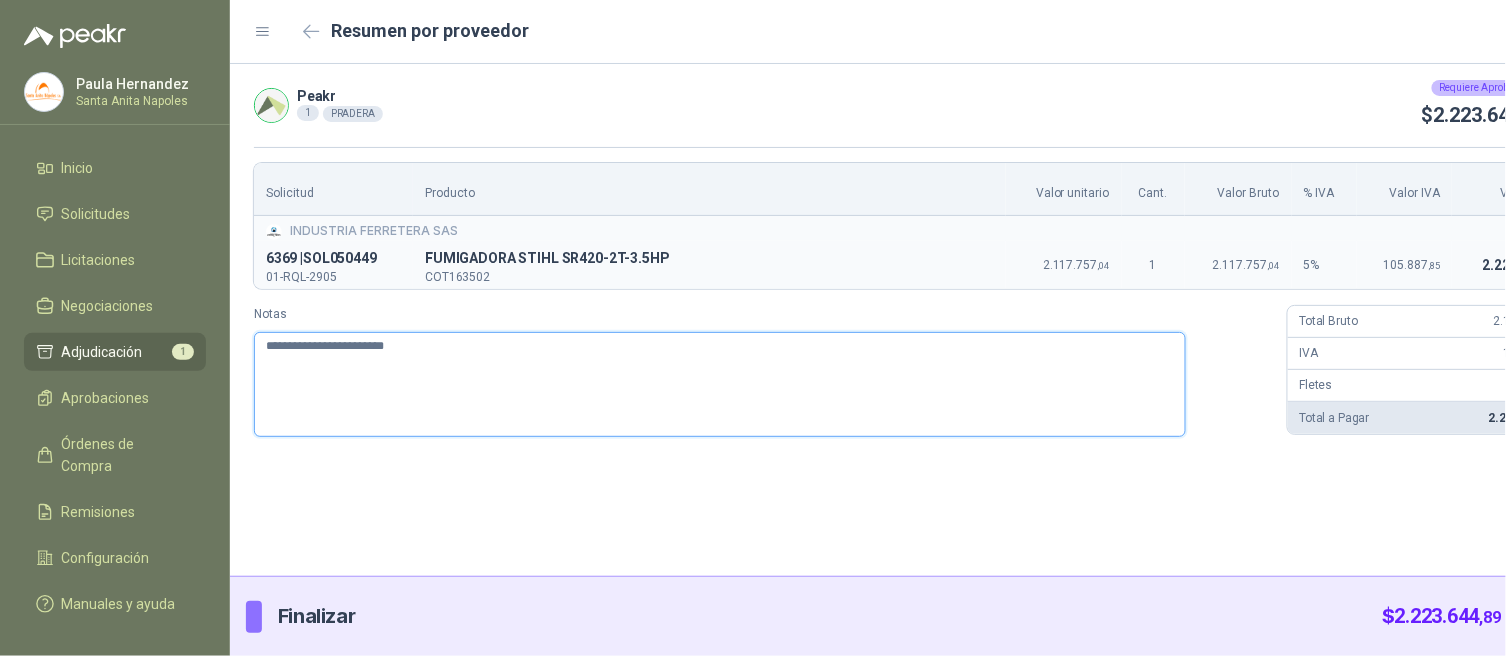 type 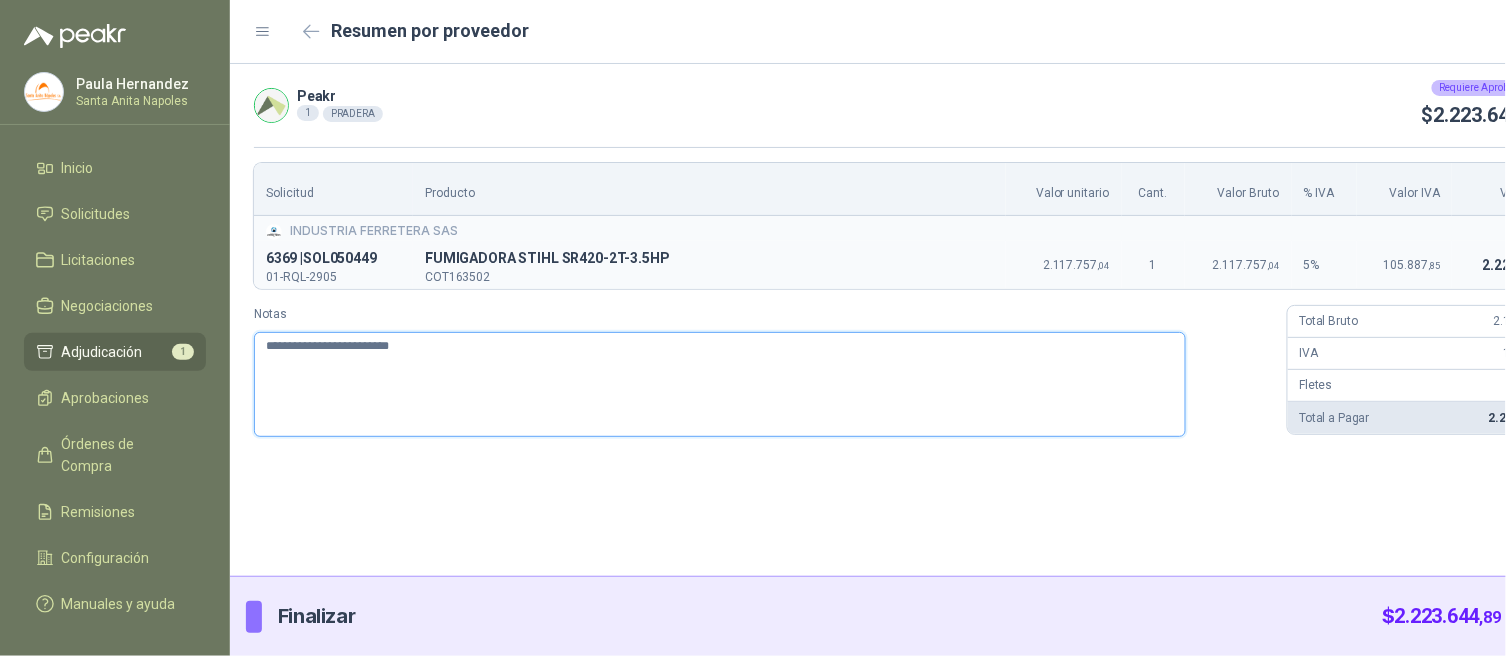 type 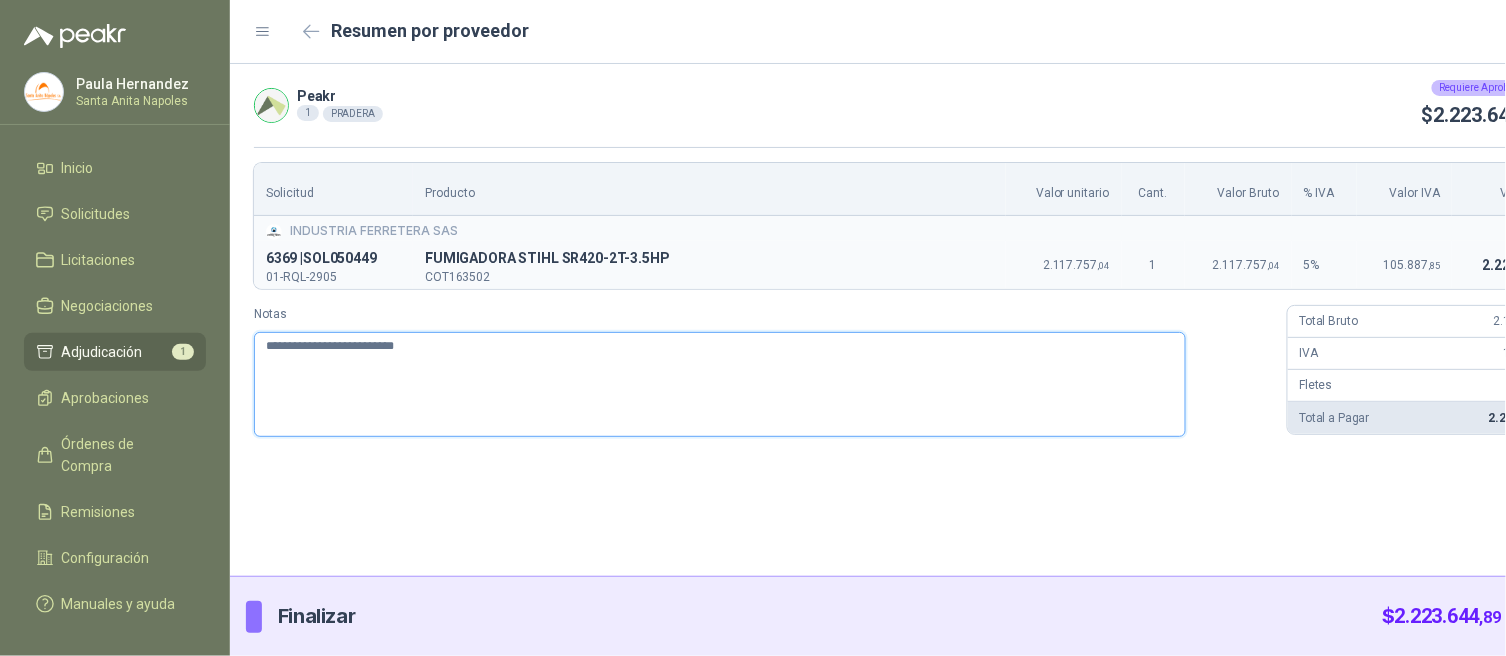 type 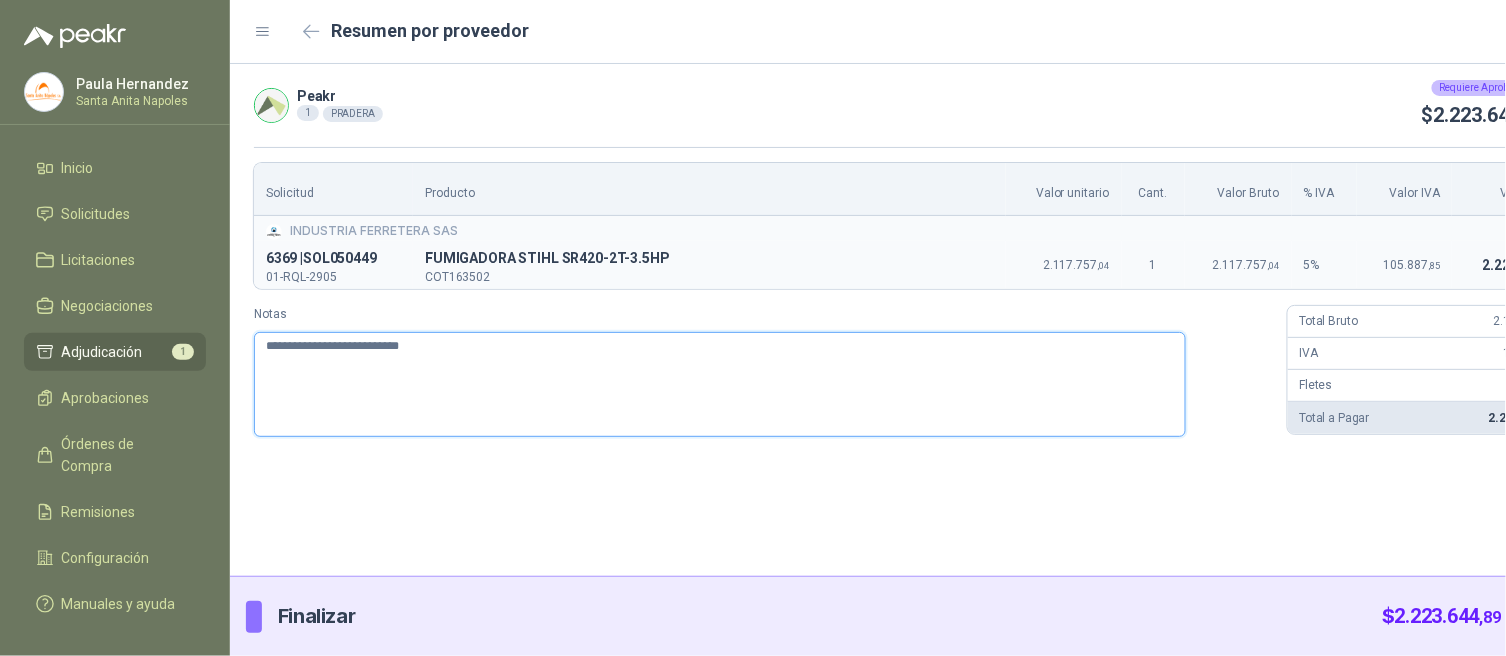 type 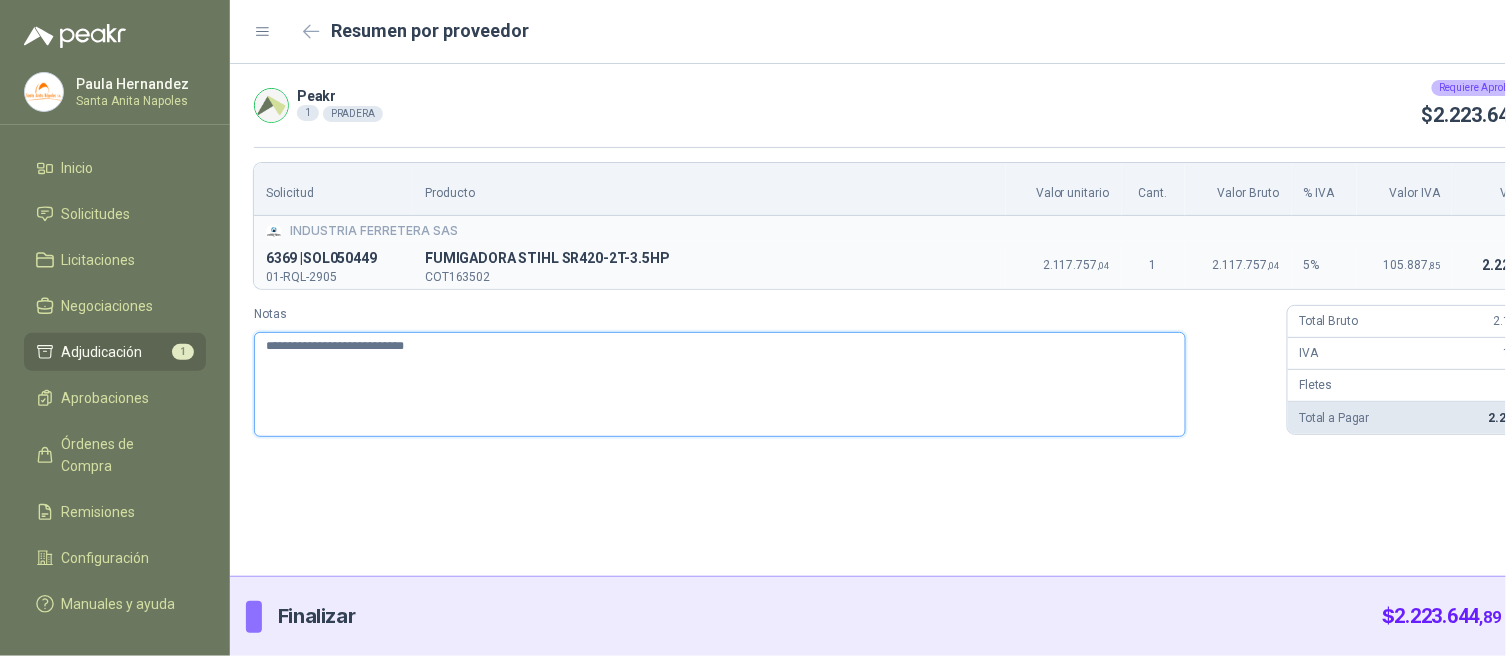 type 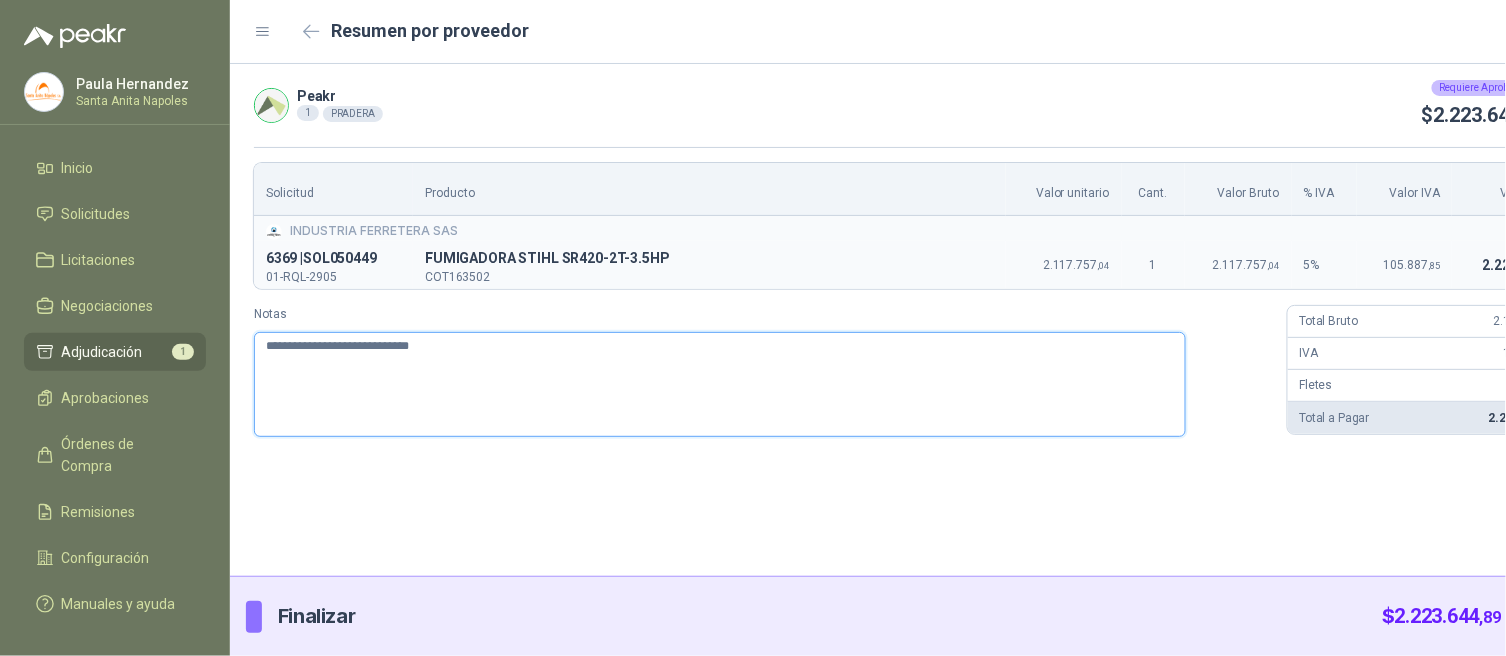 type 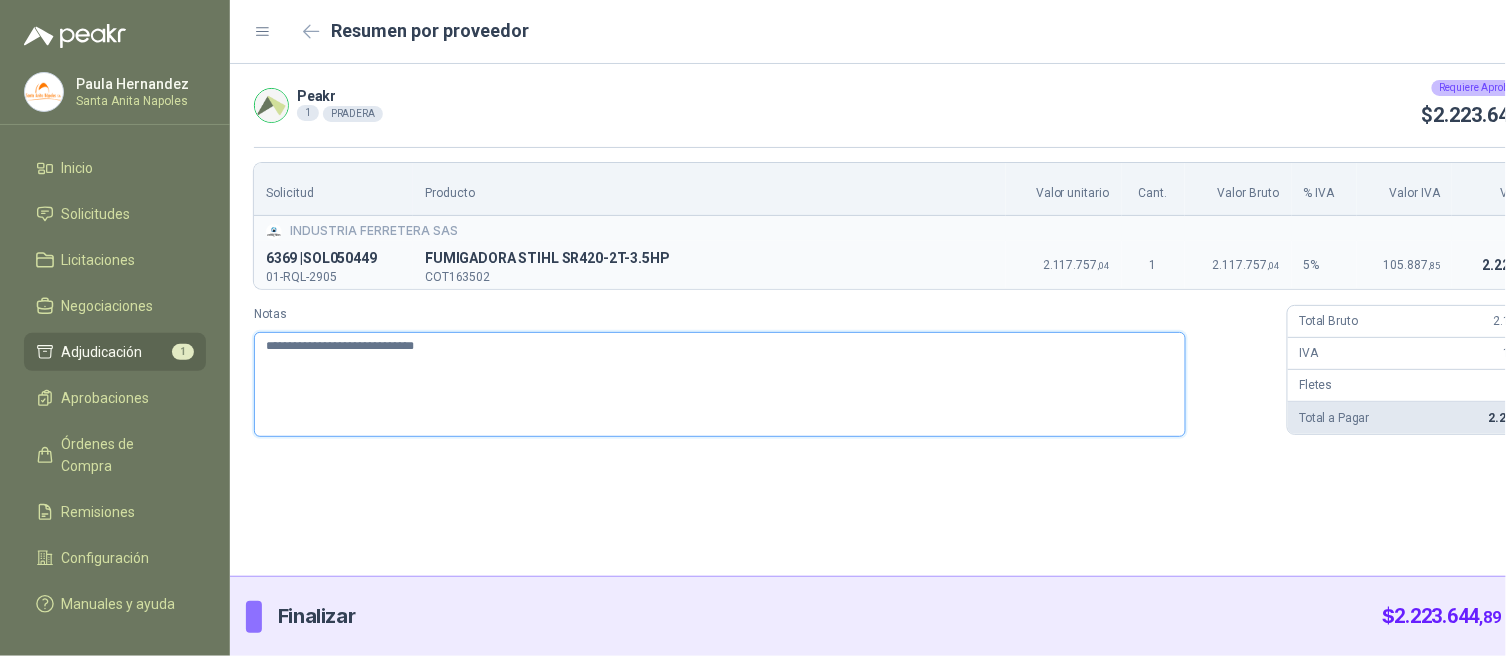 type 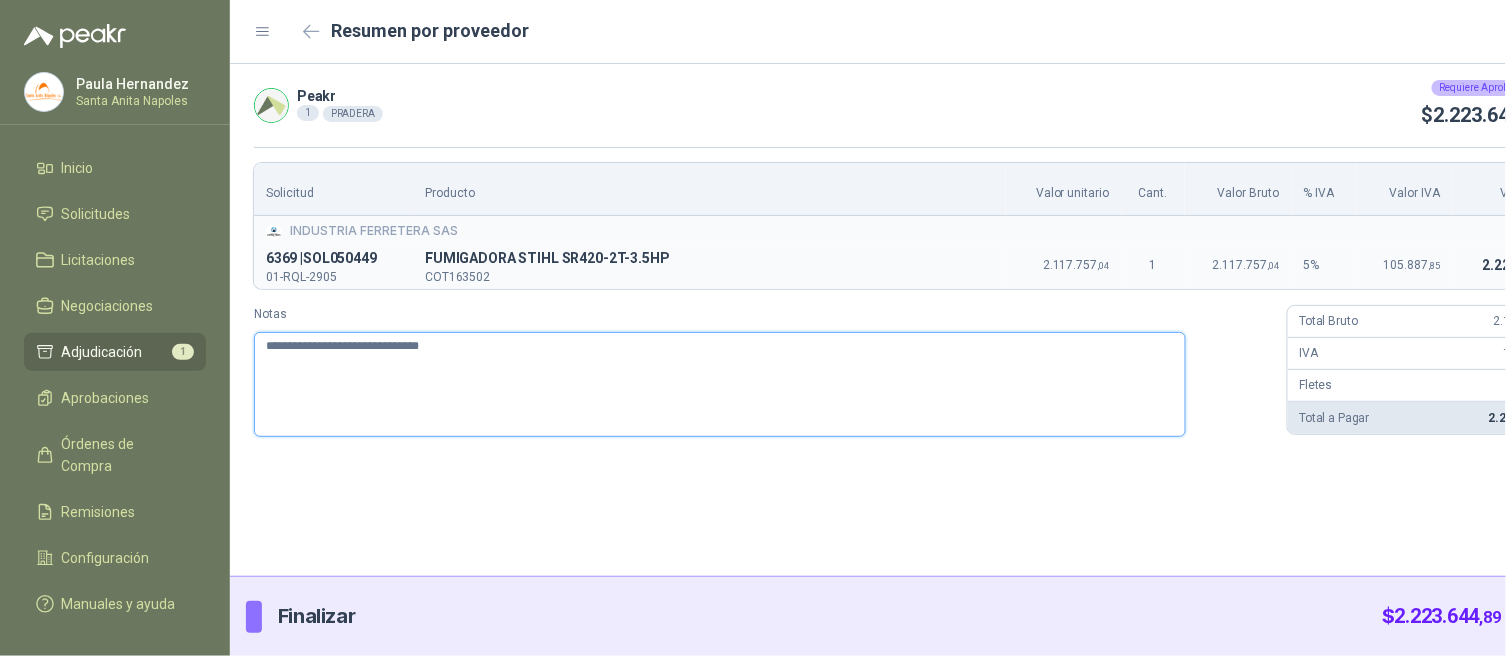 type 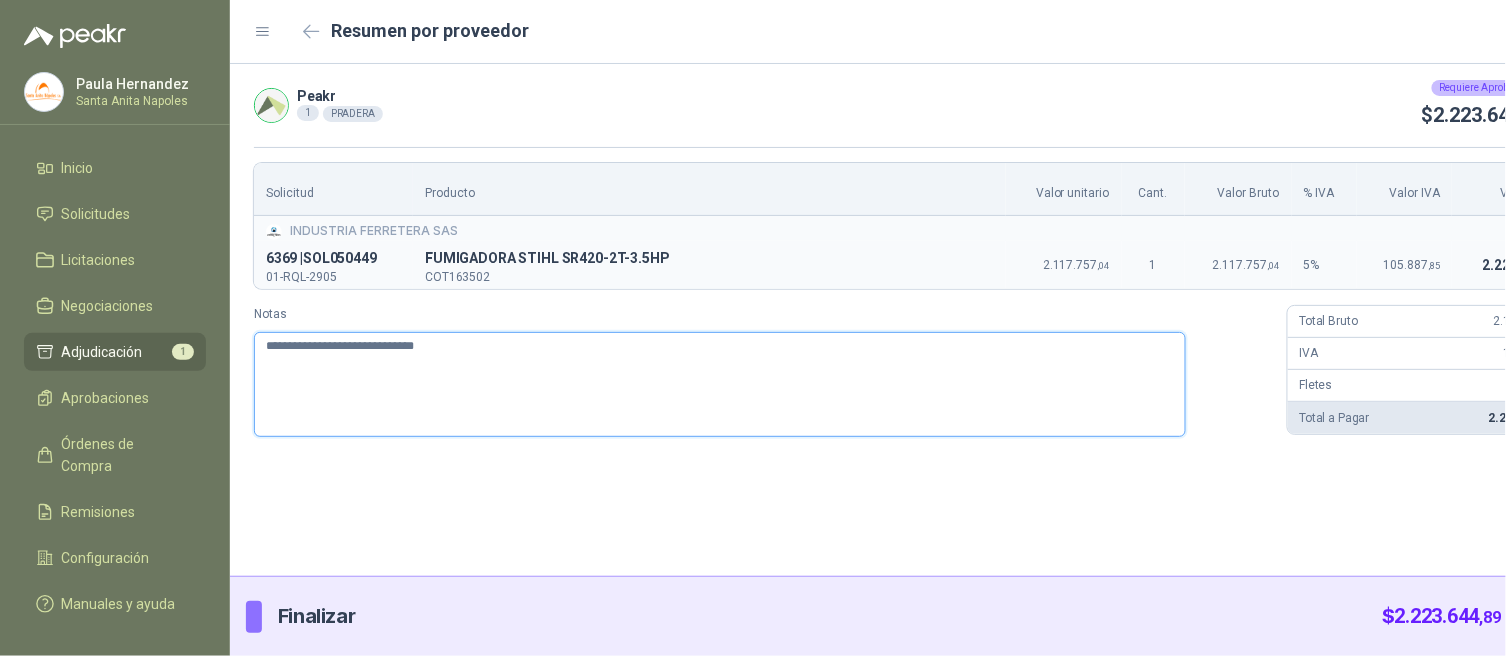 type 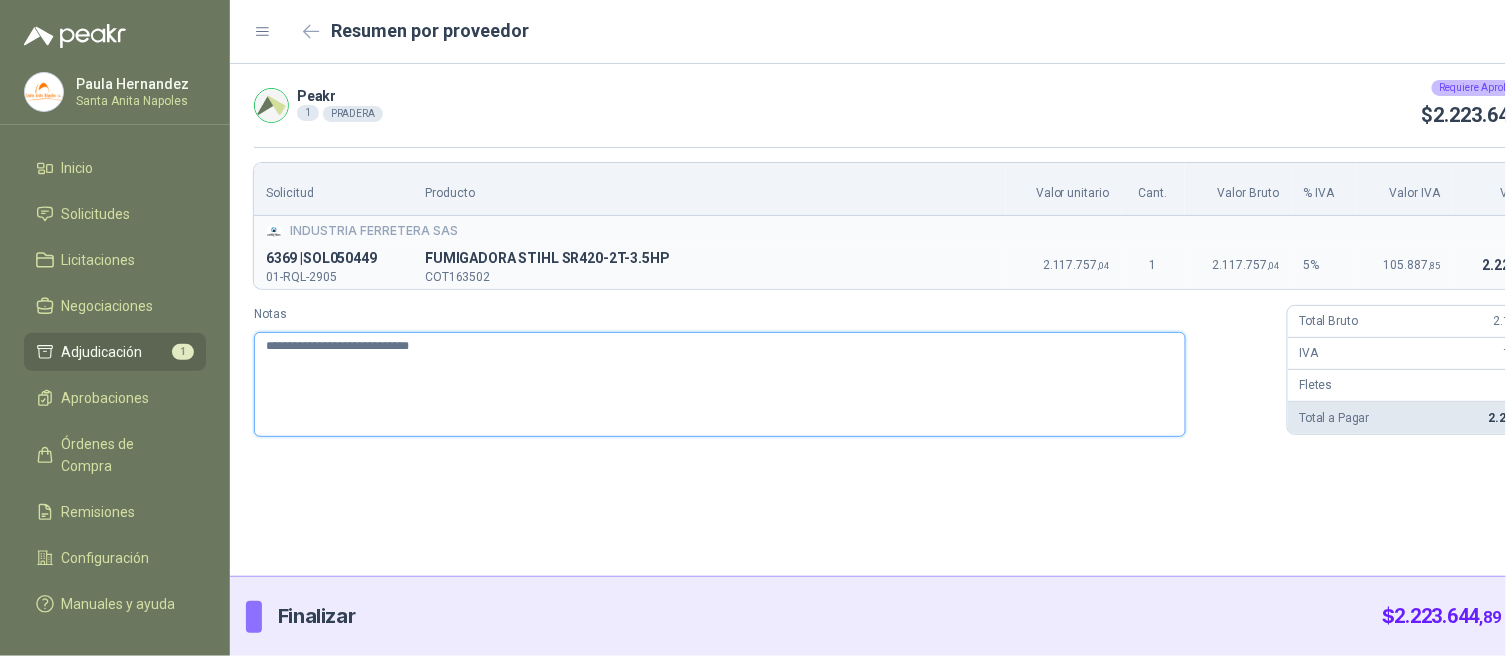 type 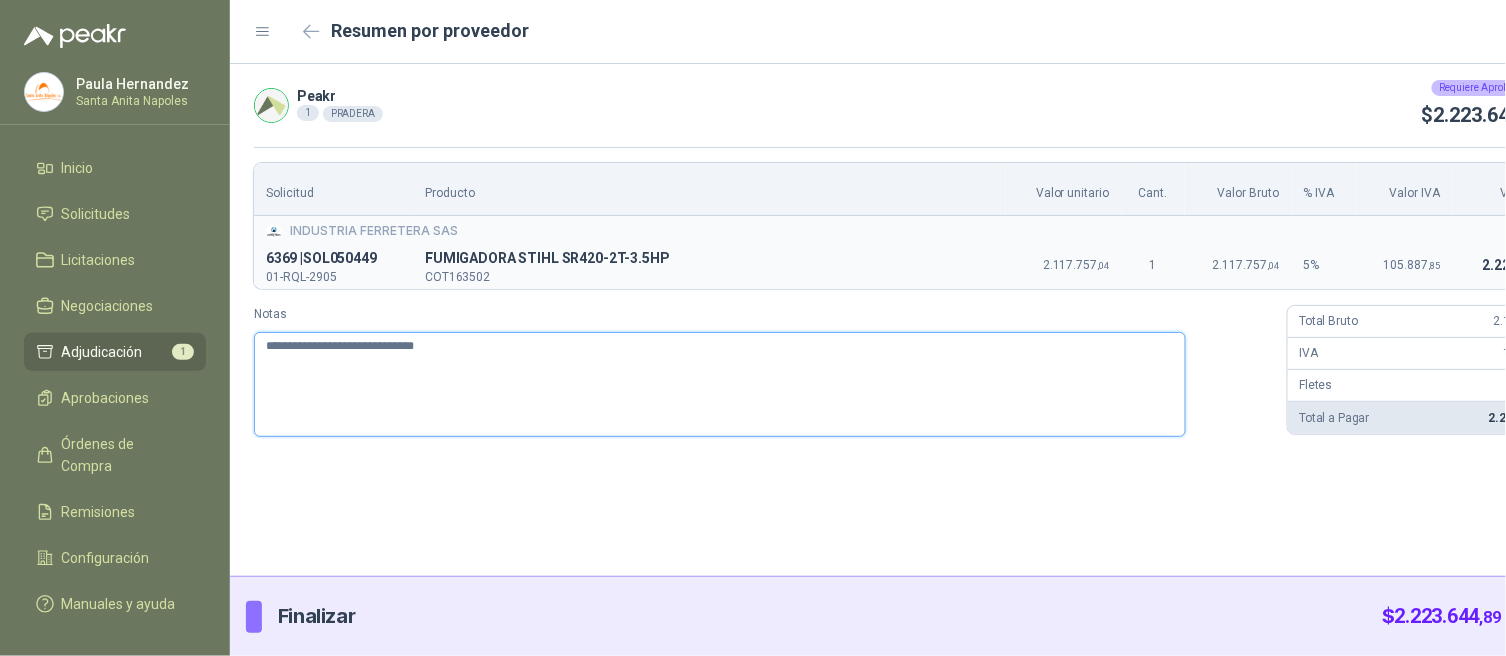 type 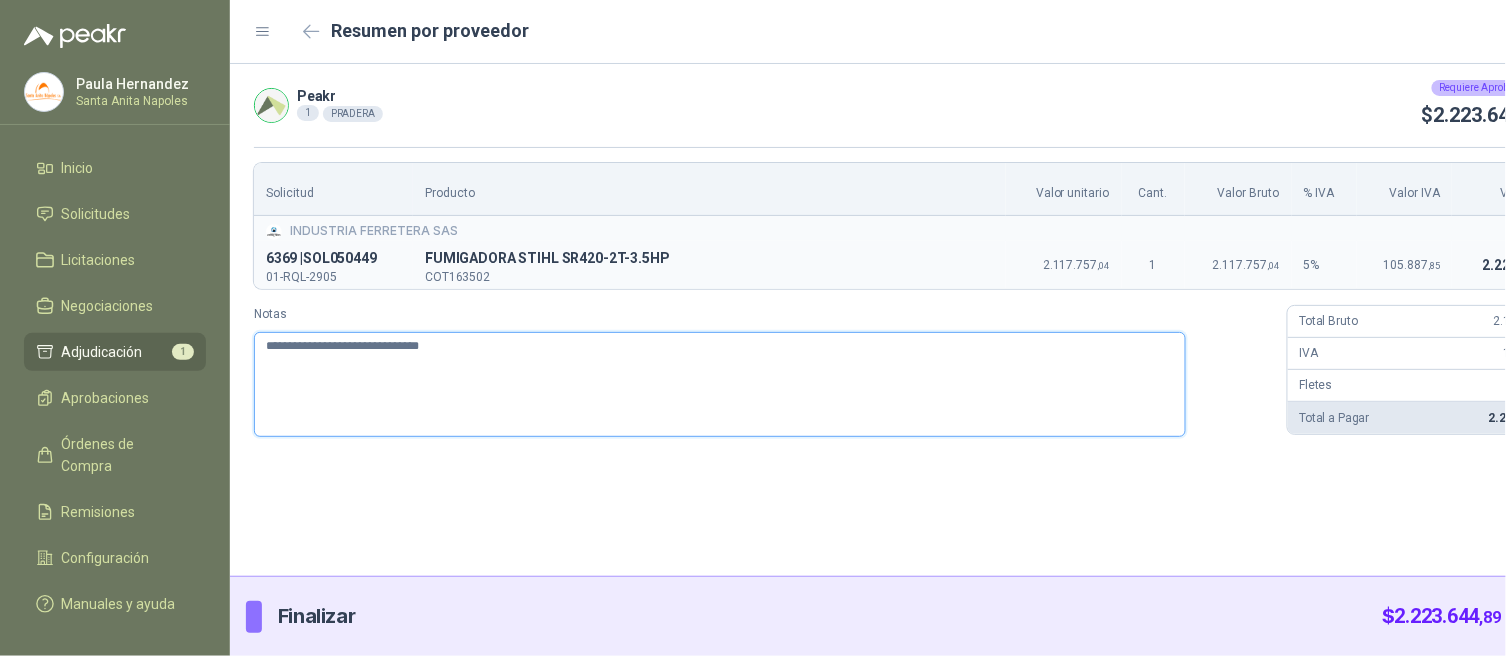type 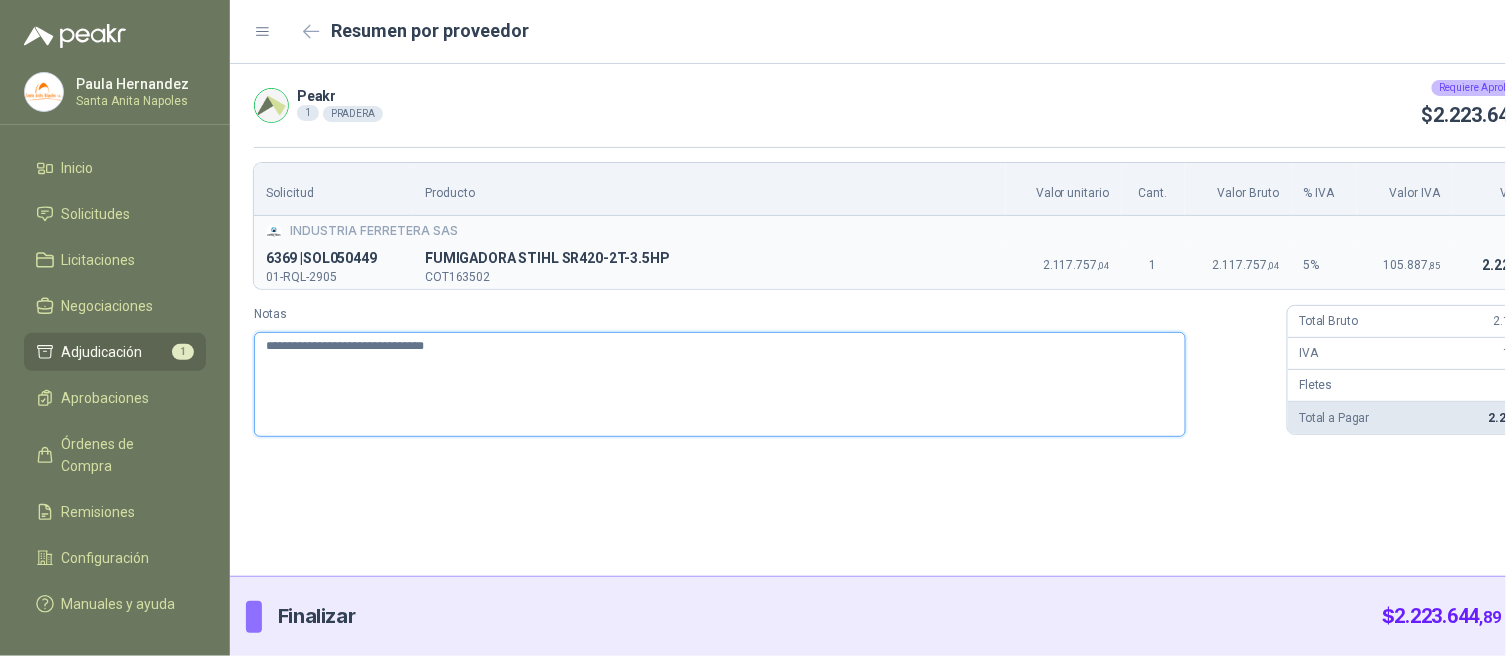 type 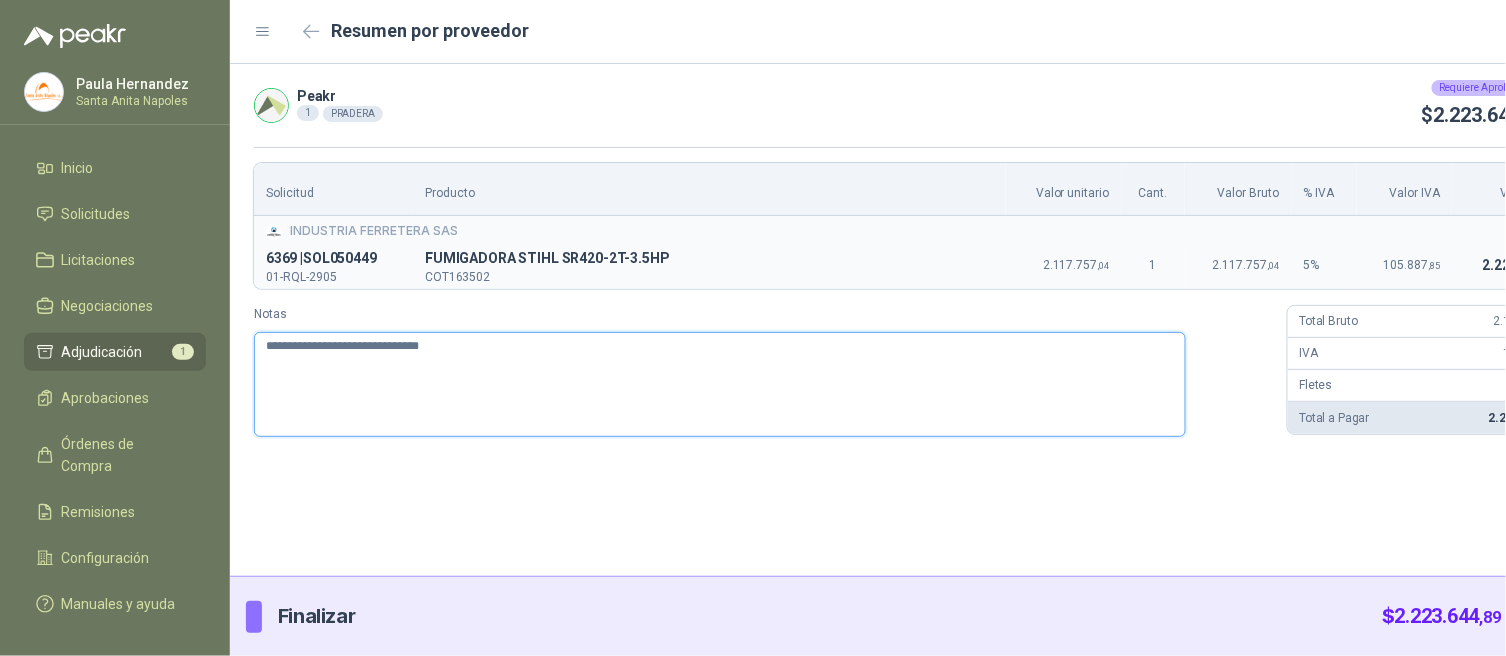 type 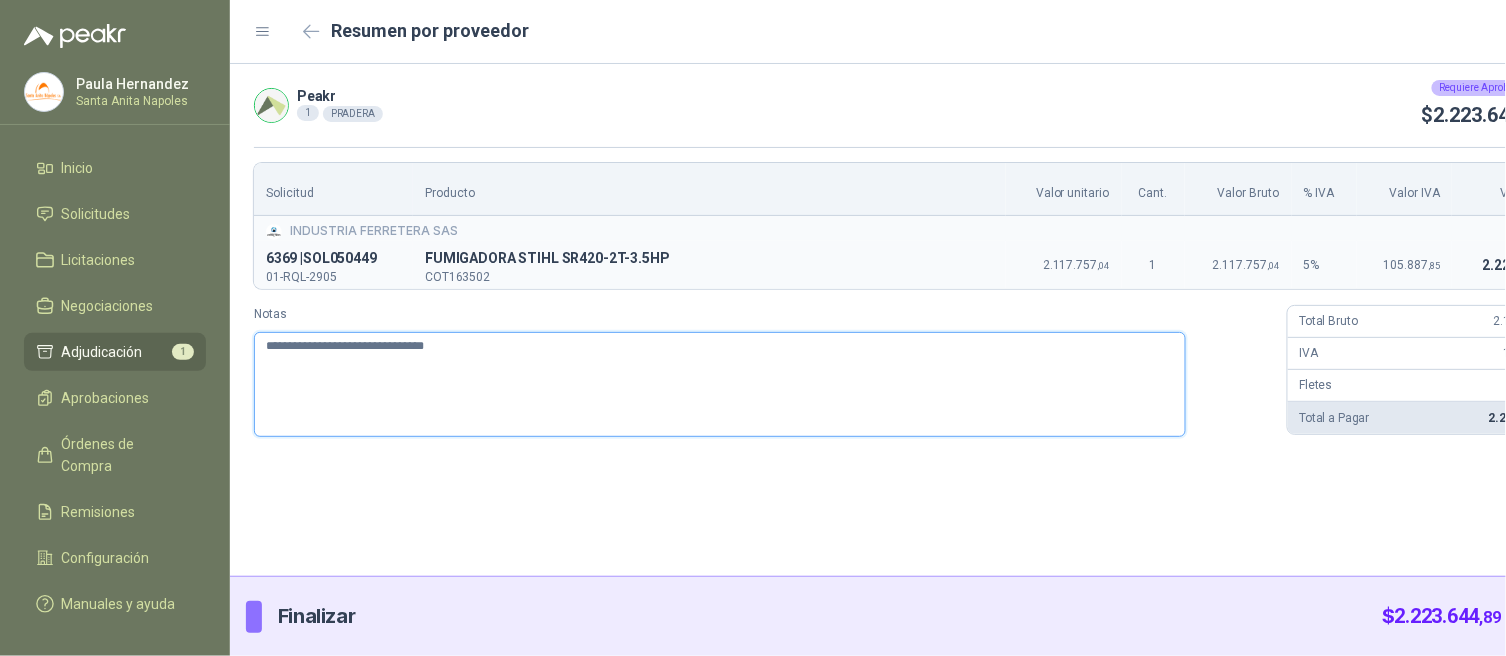 type 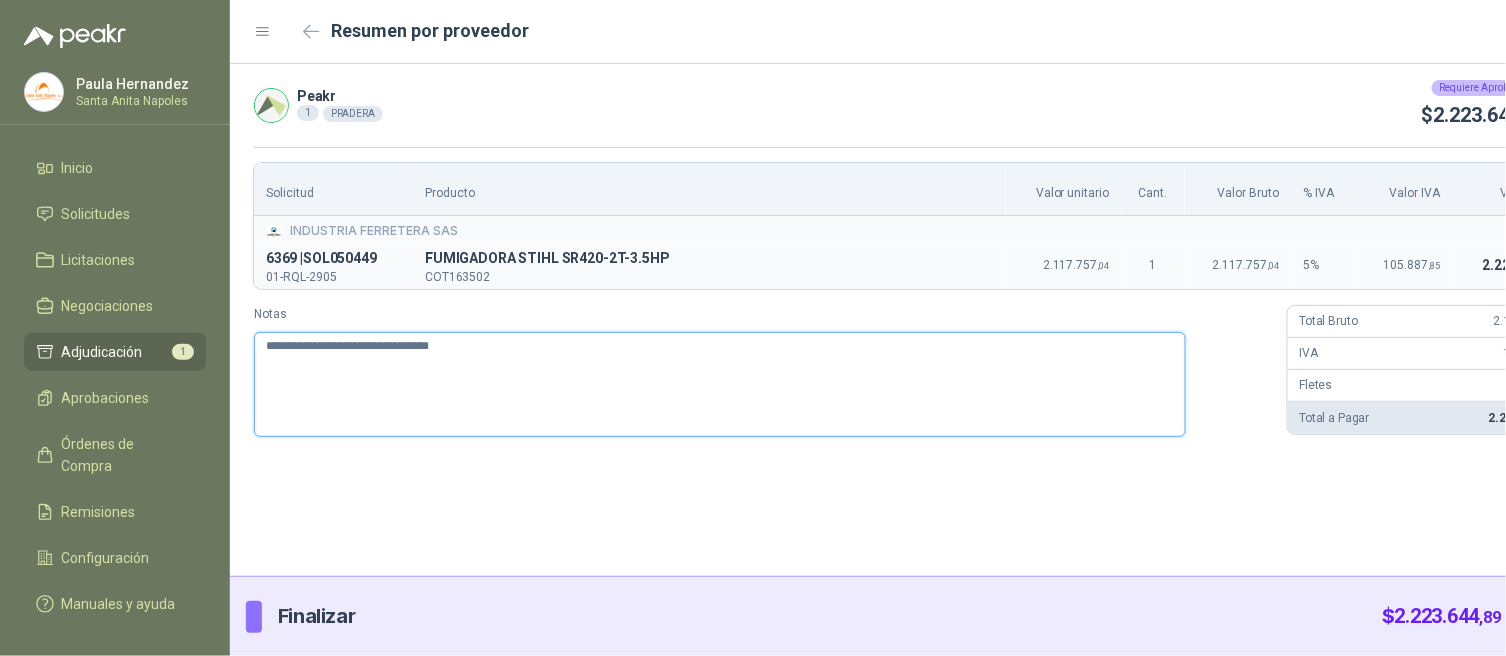 type 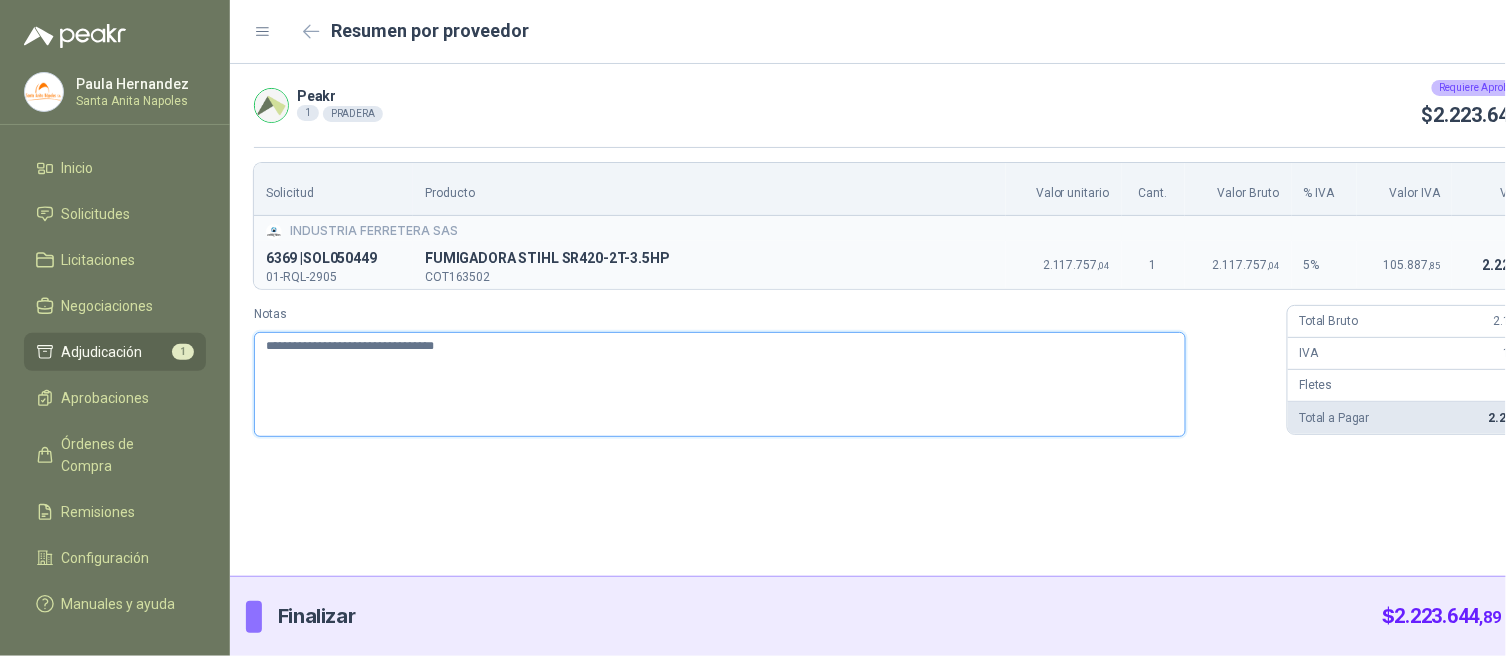 type 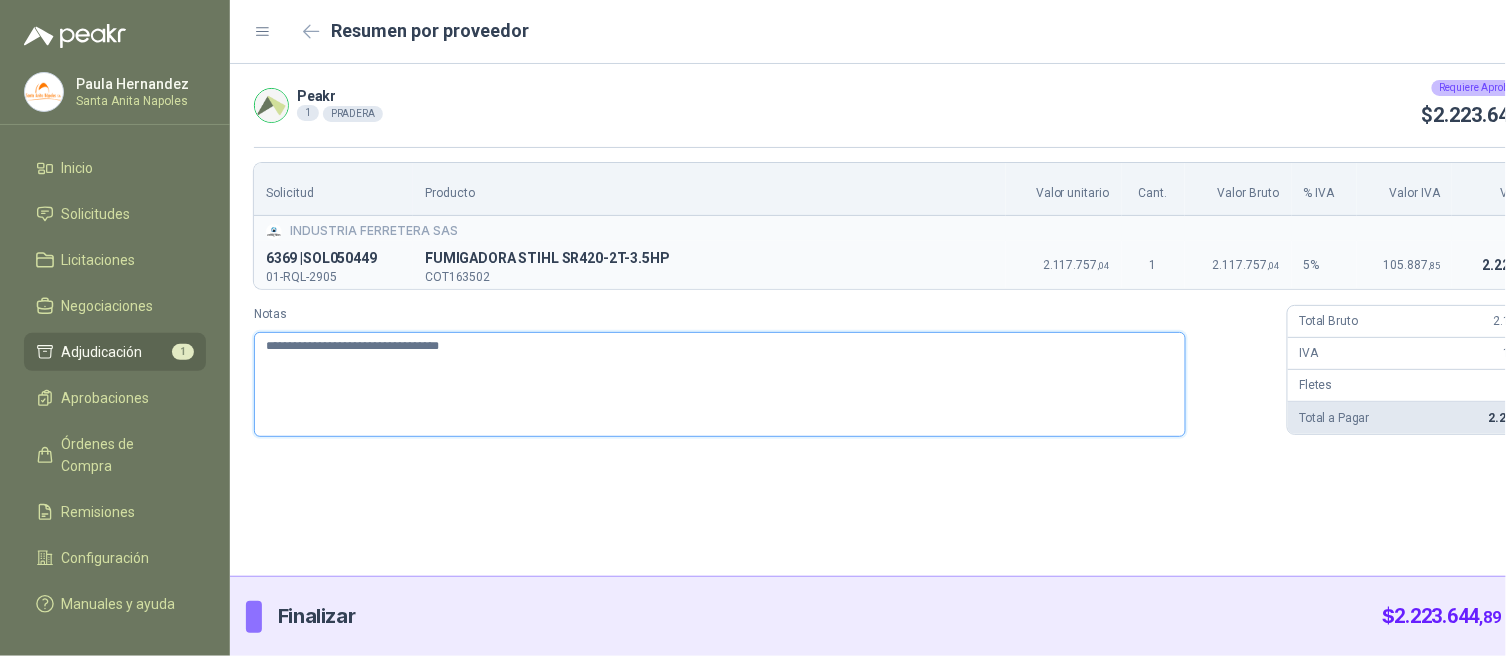 type 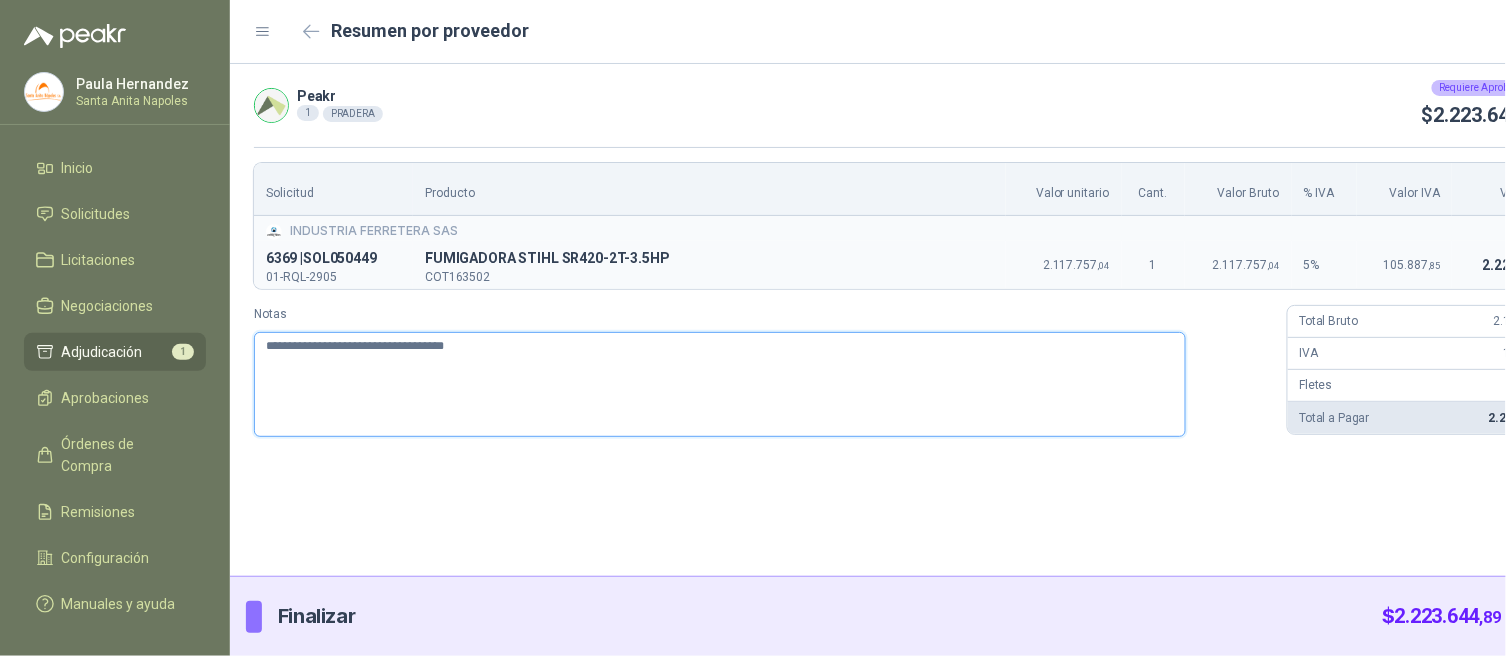 type 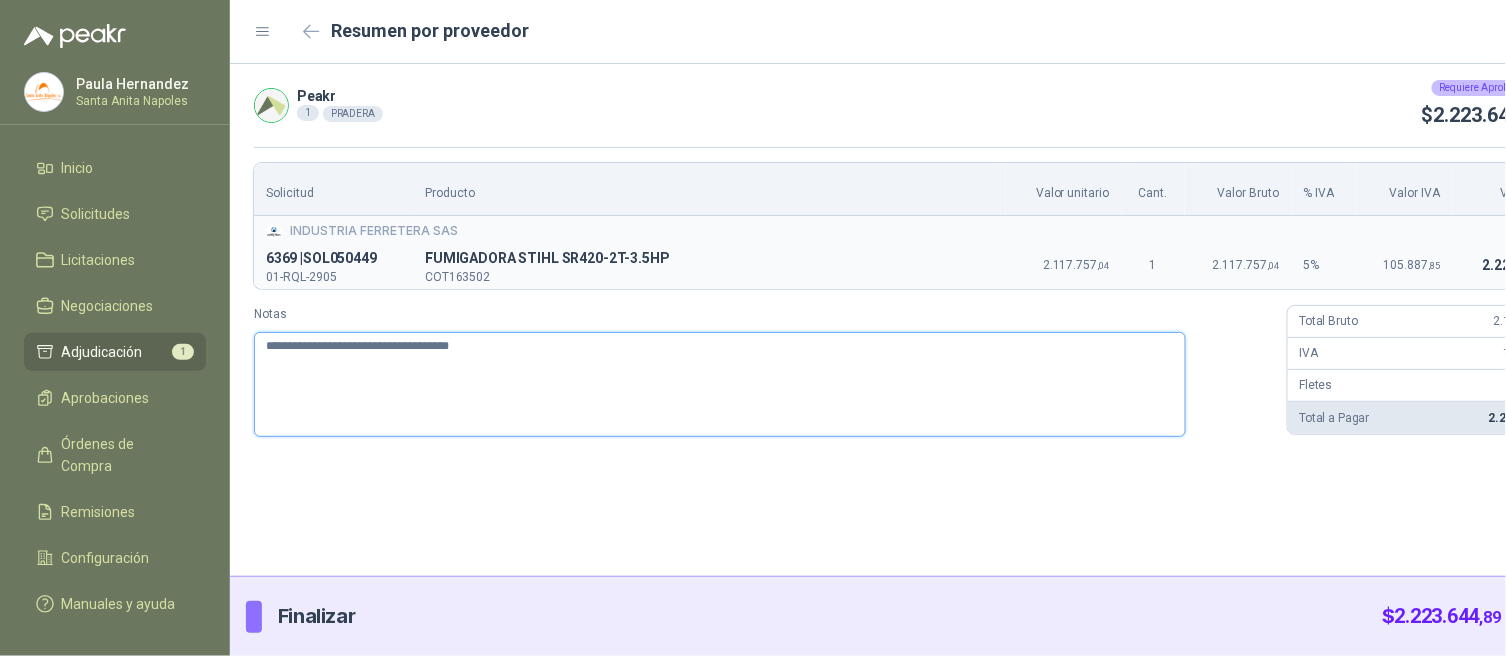 type 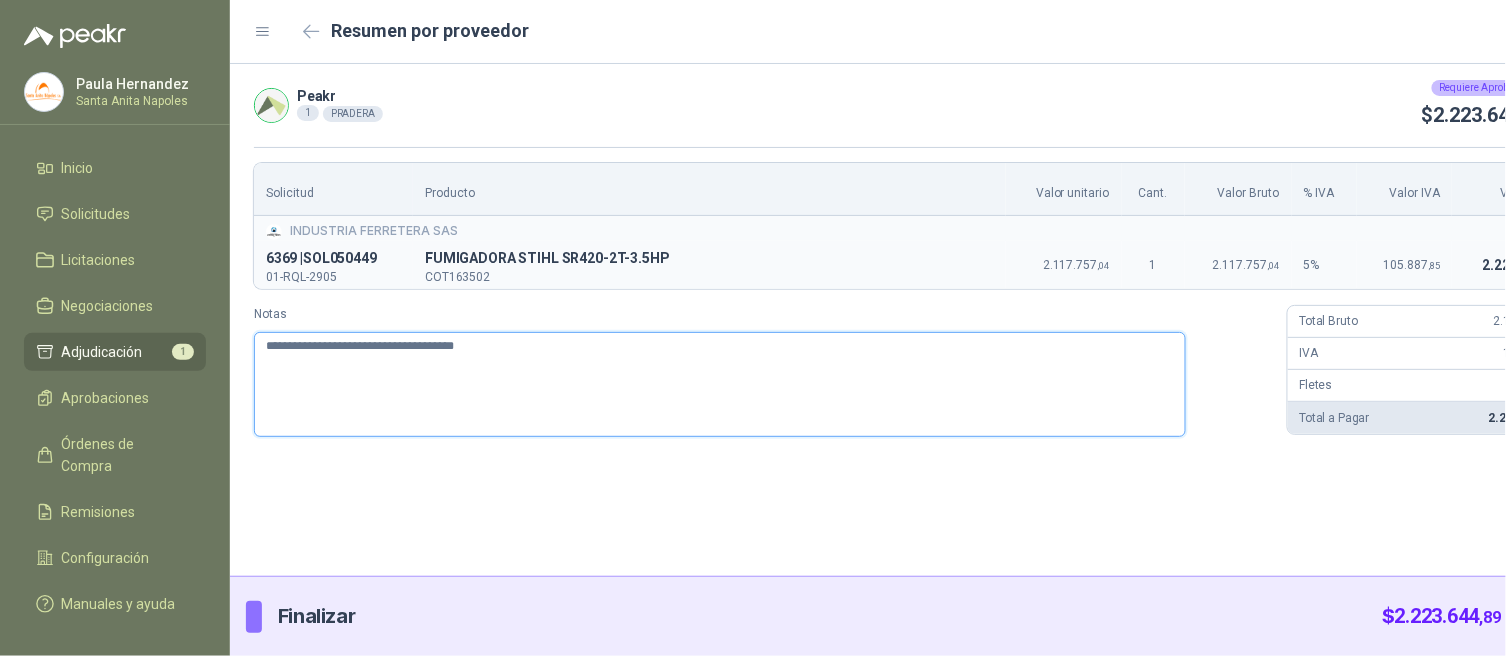 type 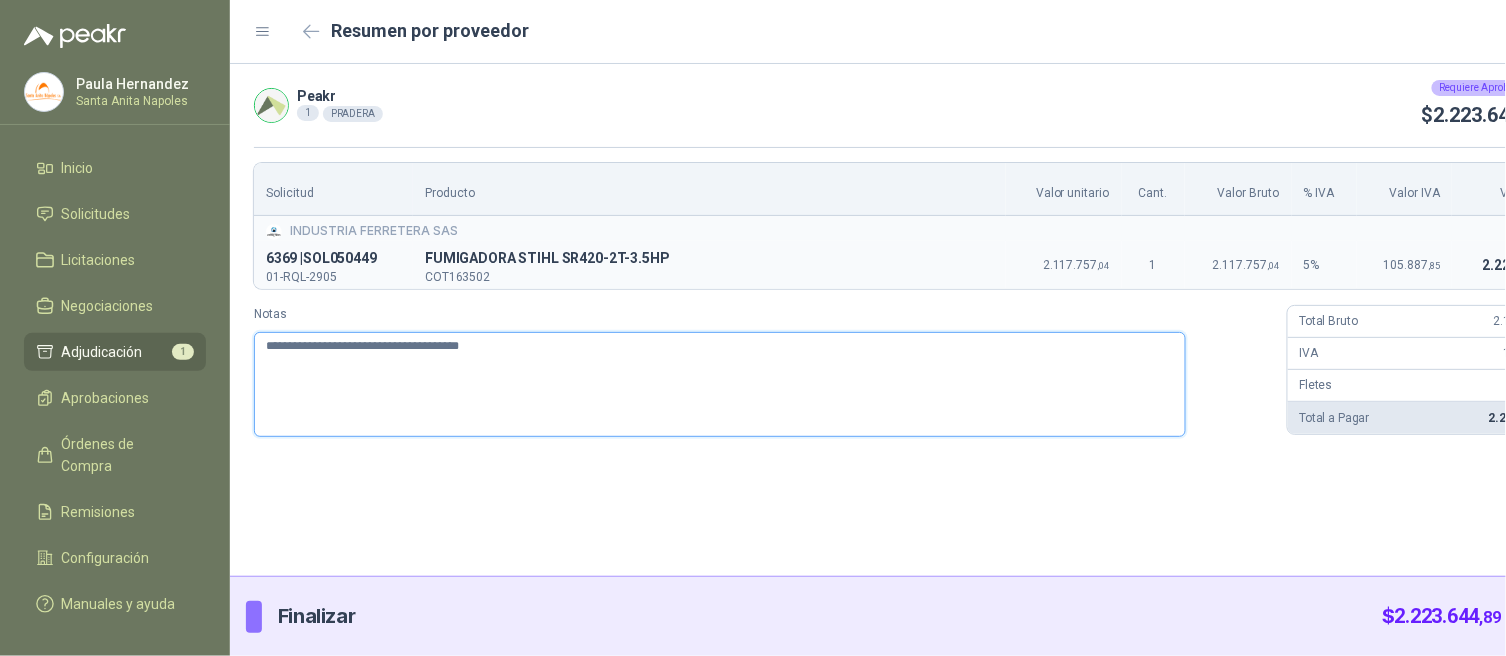 type 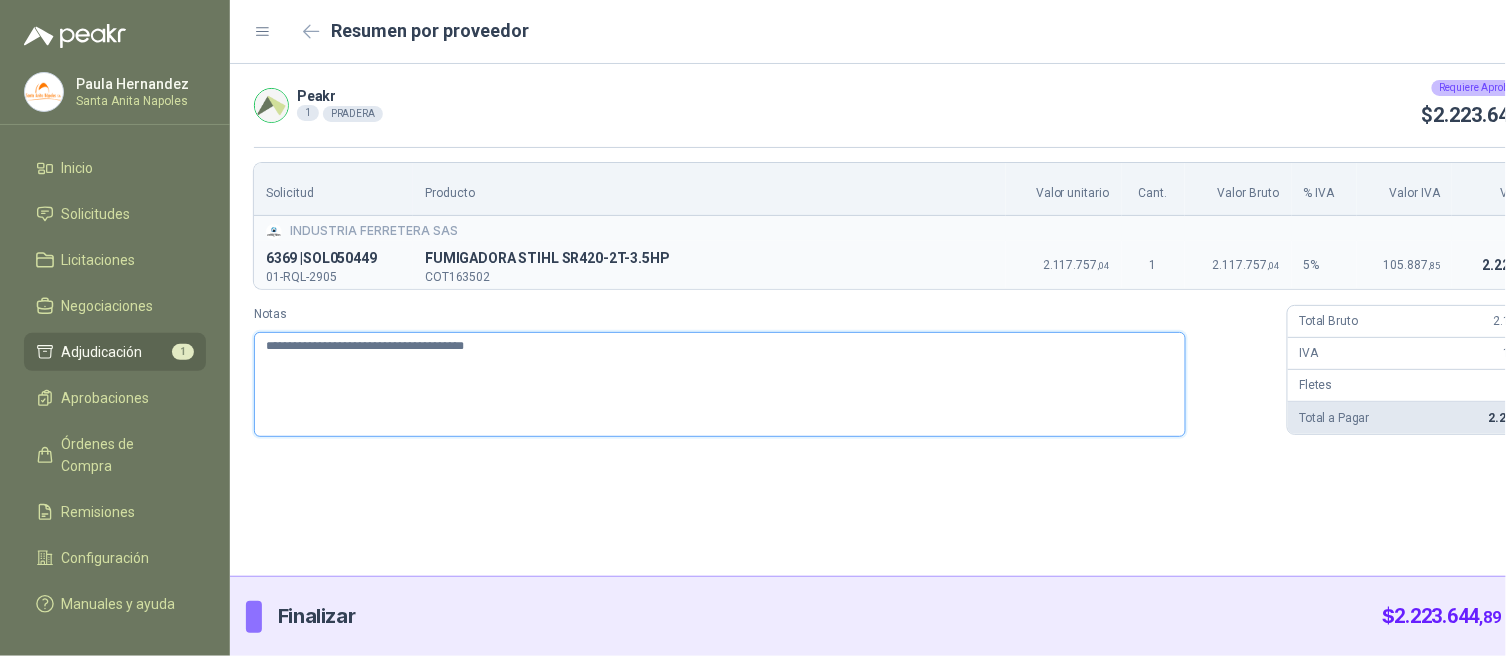 type 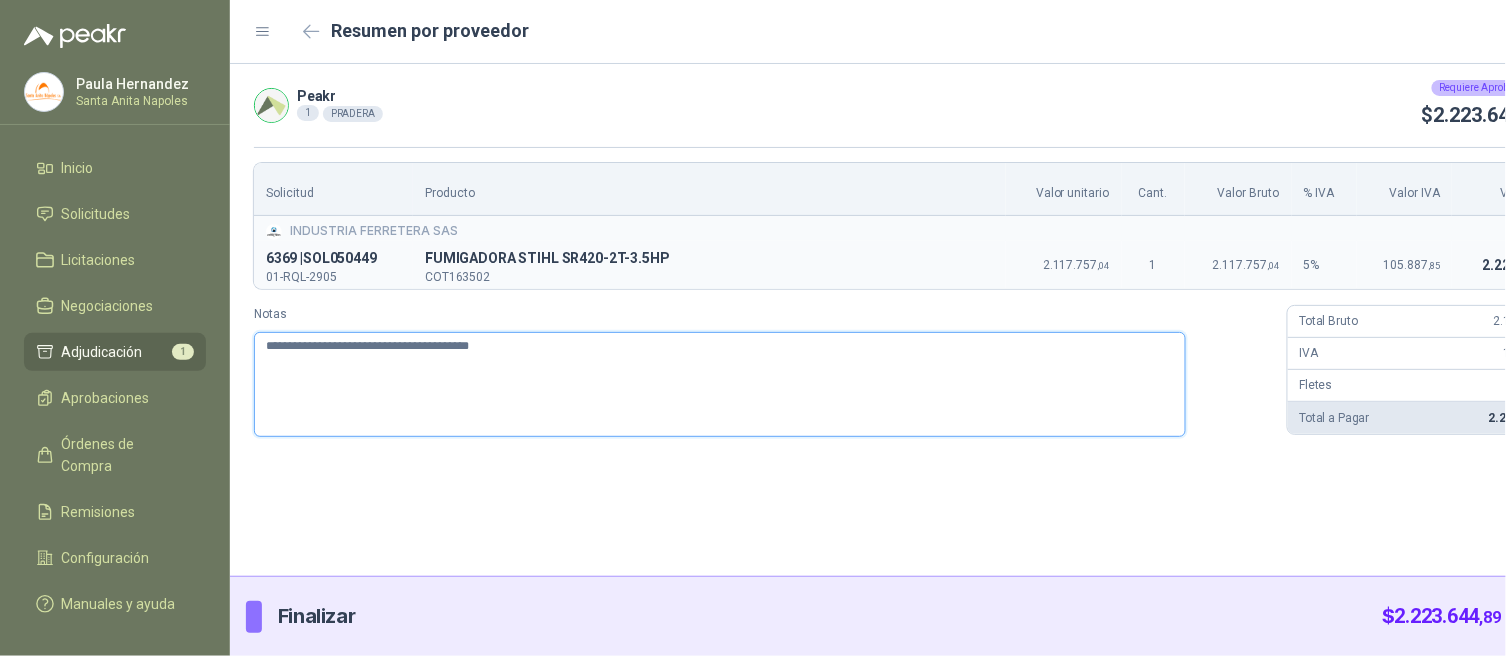 type 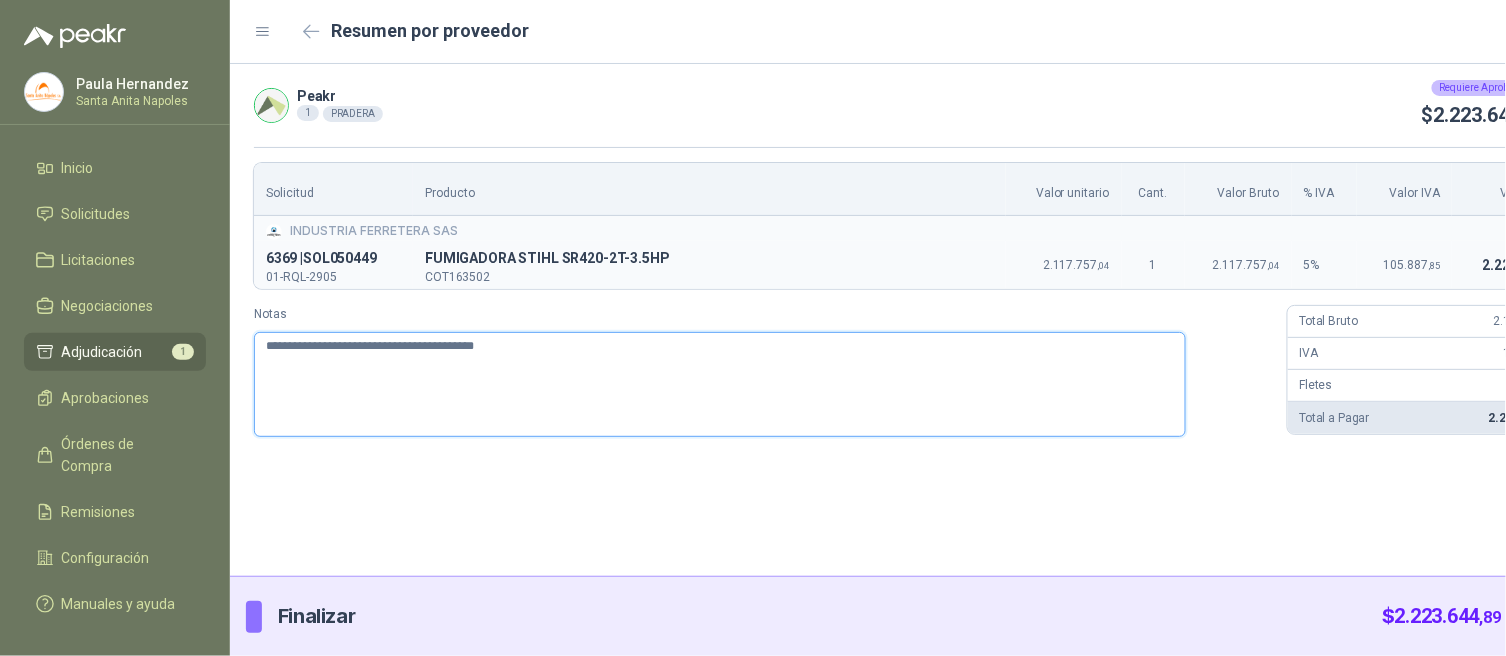 type 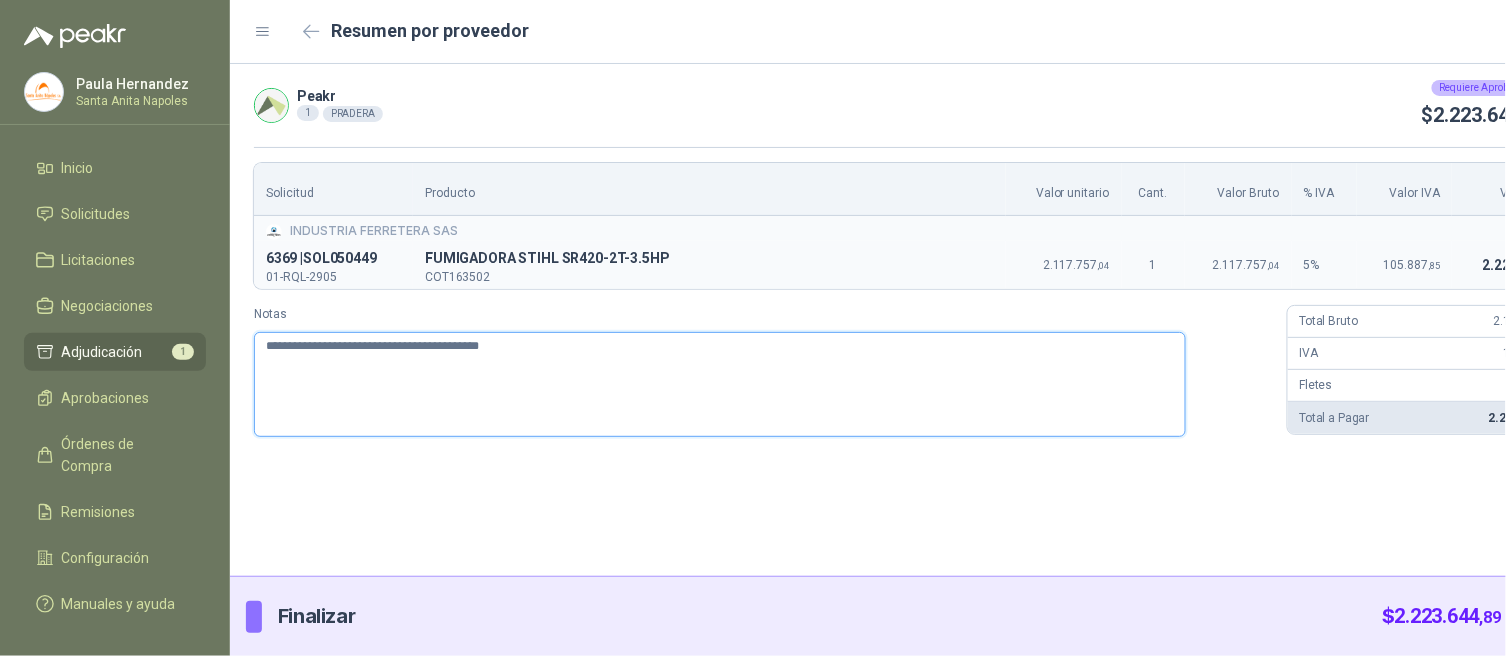 type 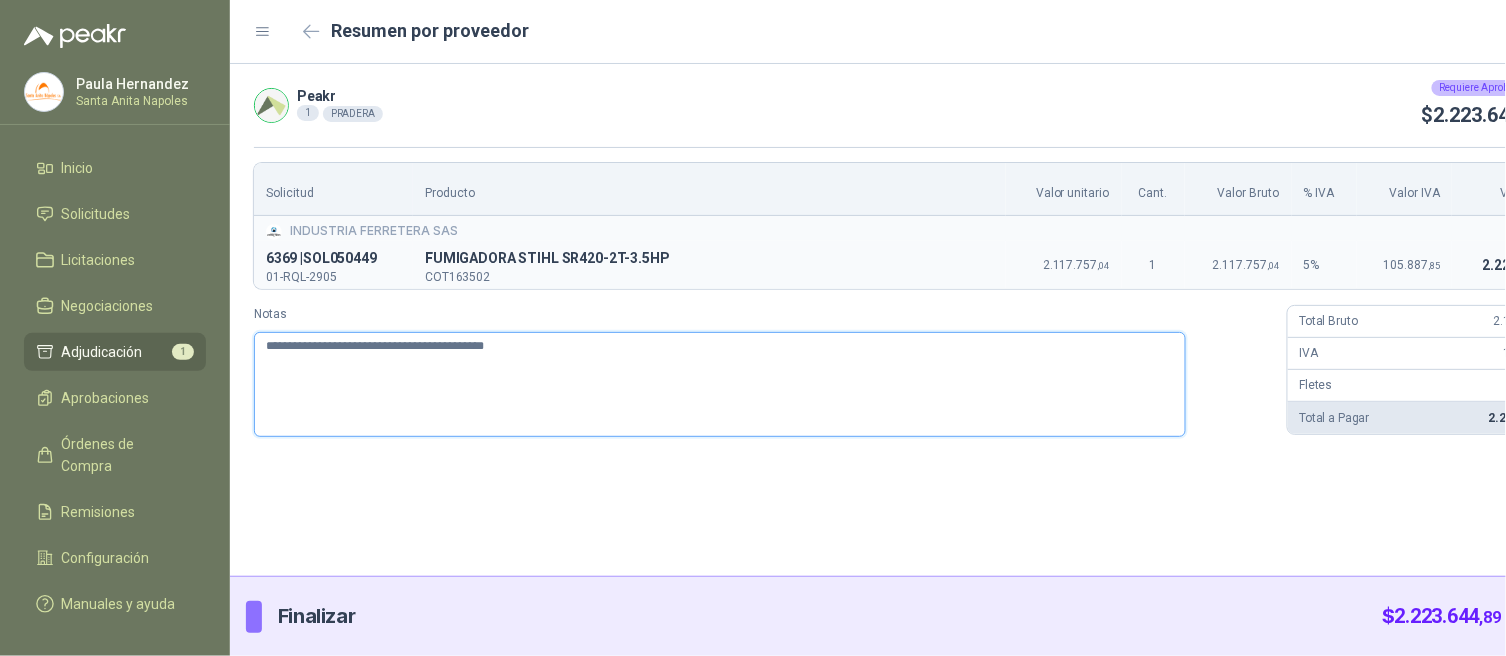 type 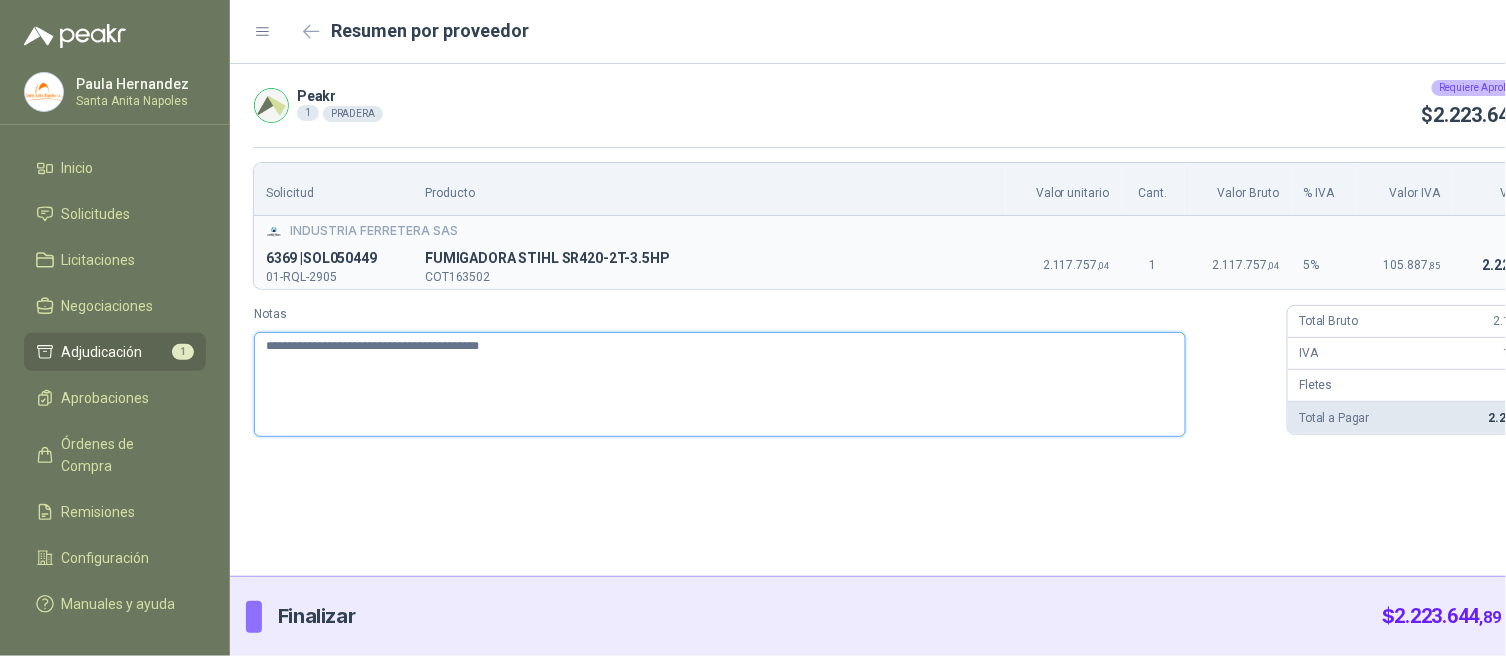 type 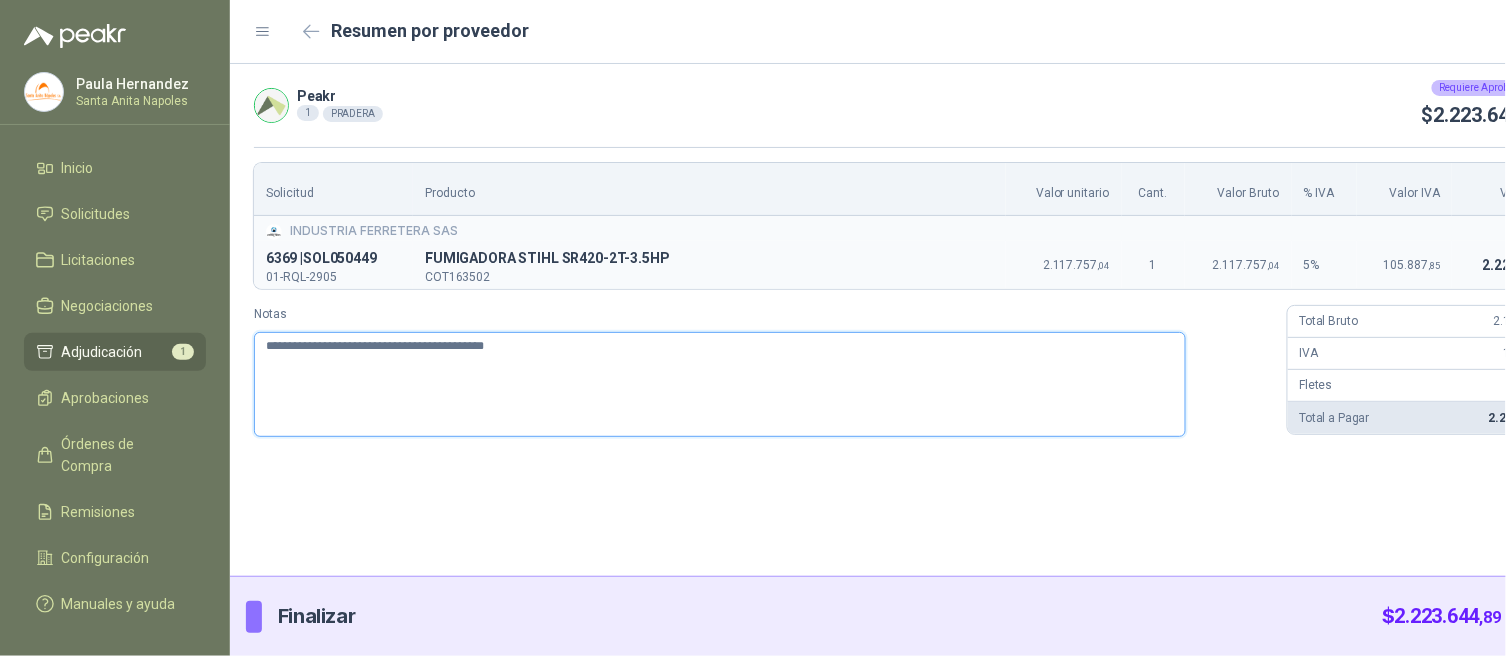 type 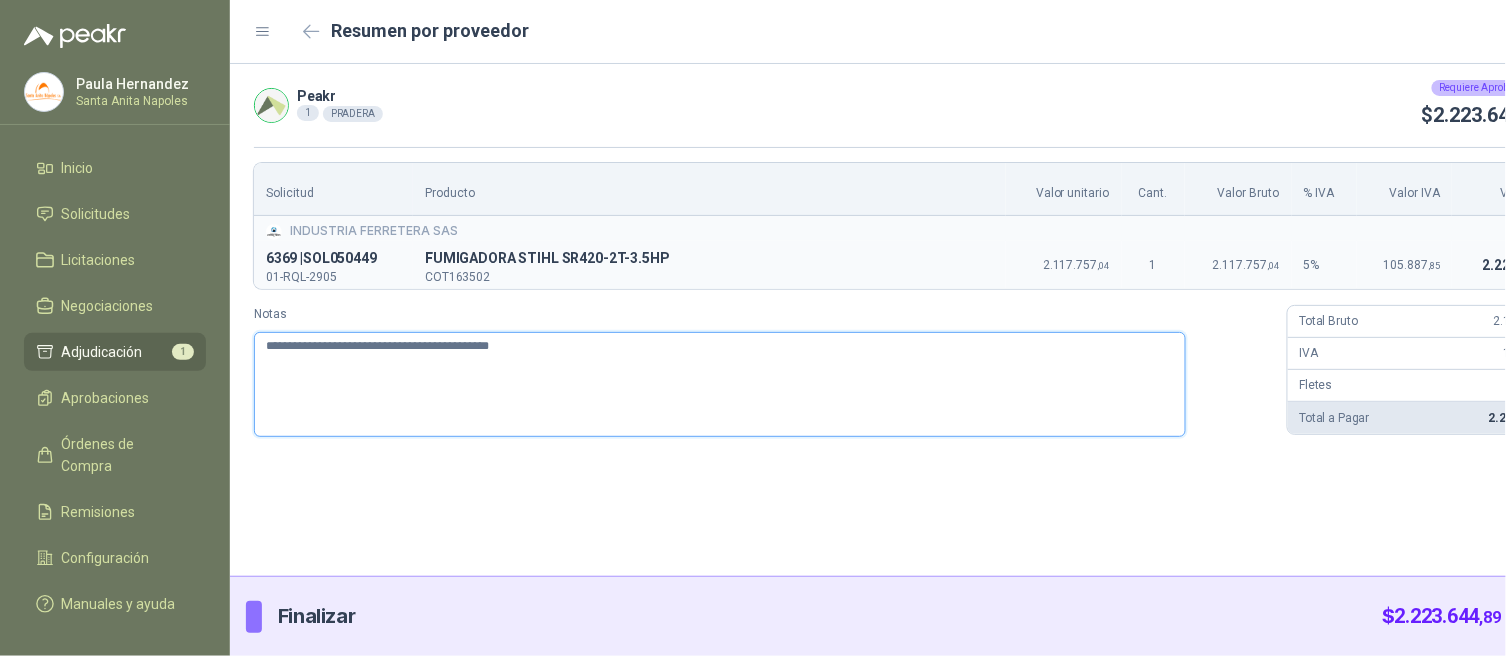 type 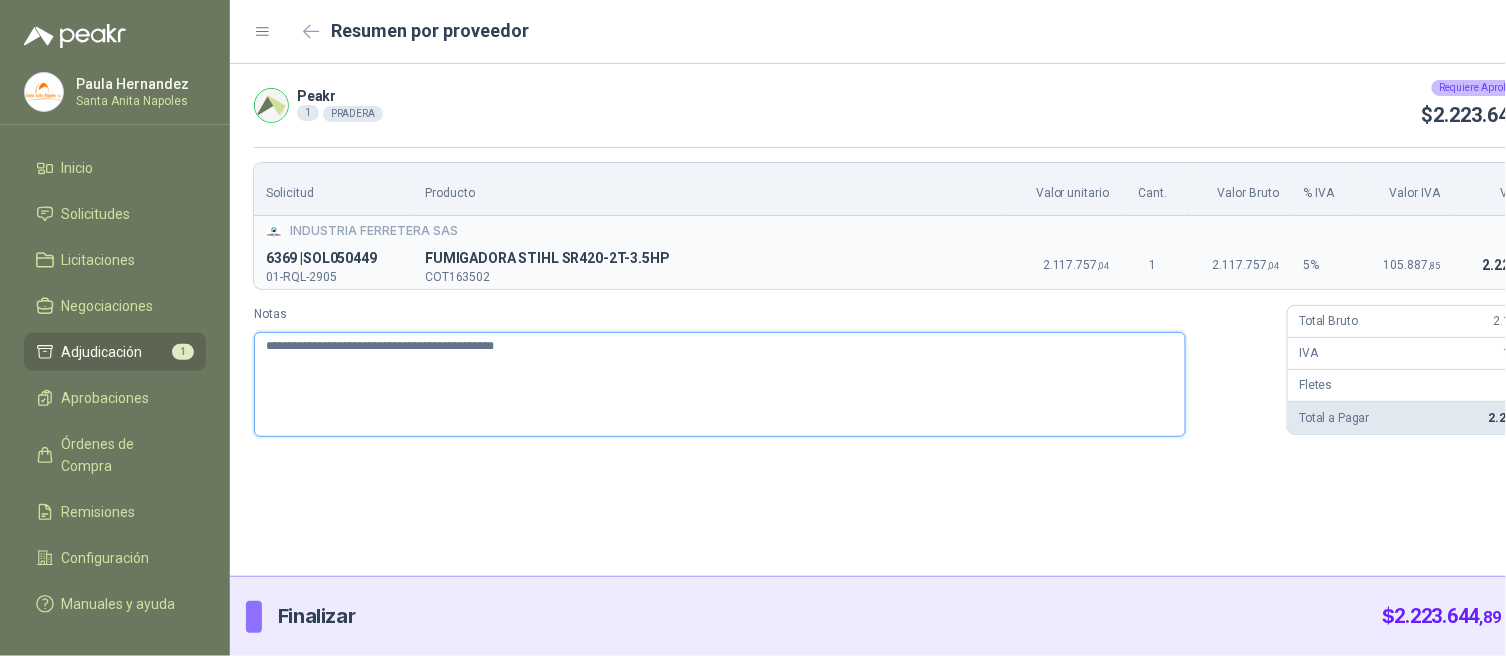 type 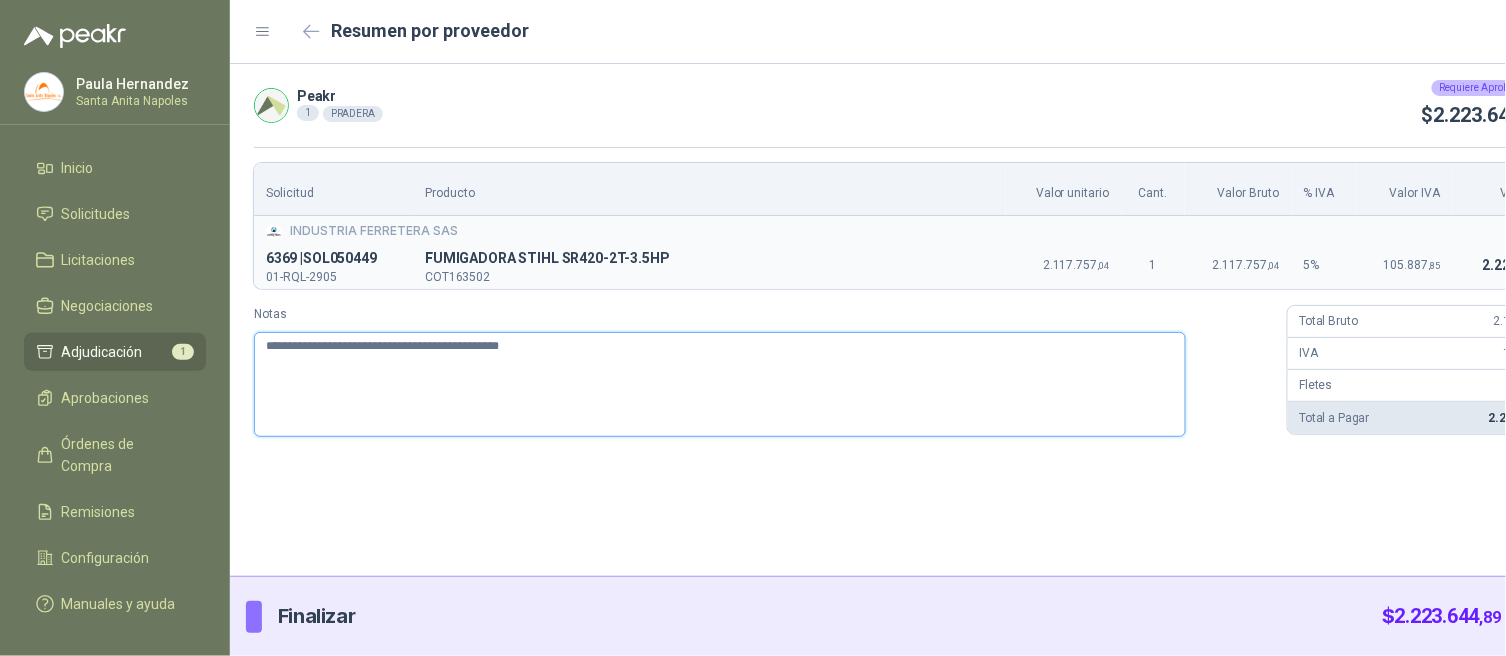 type 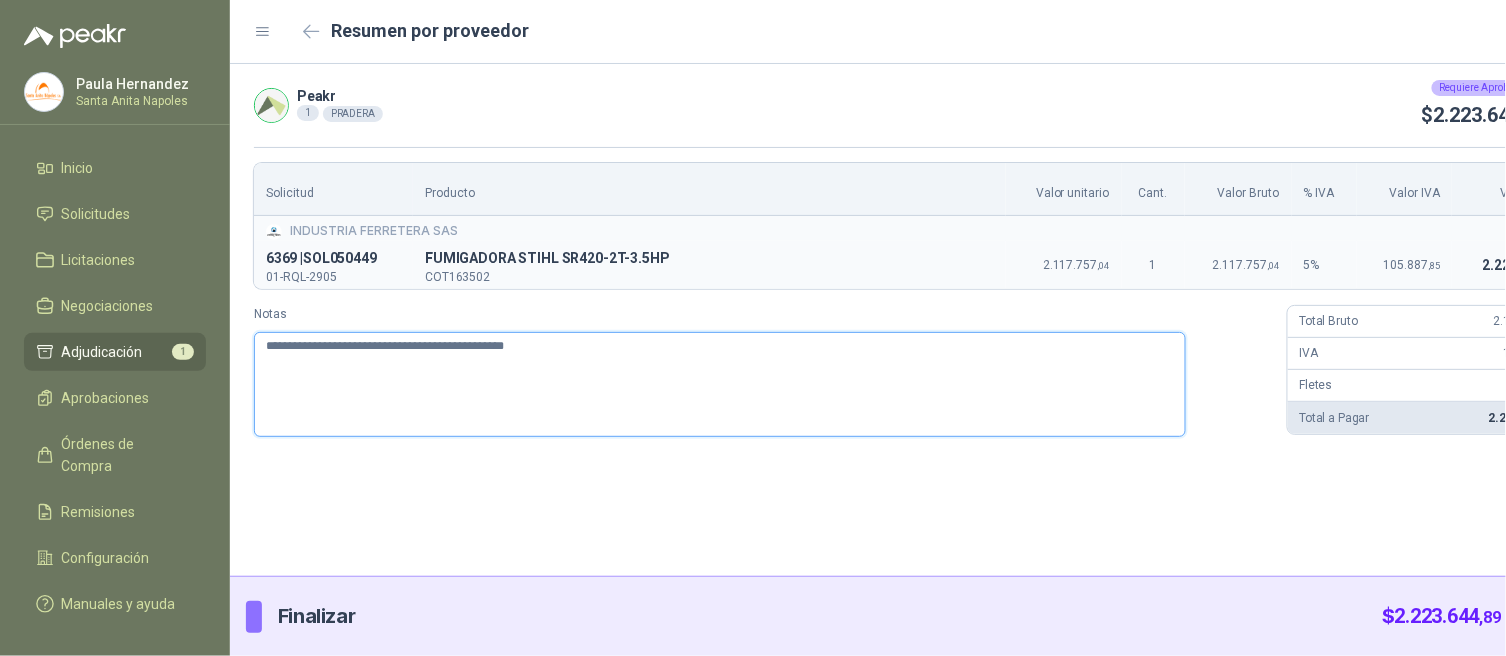 type 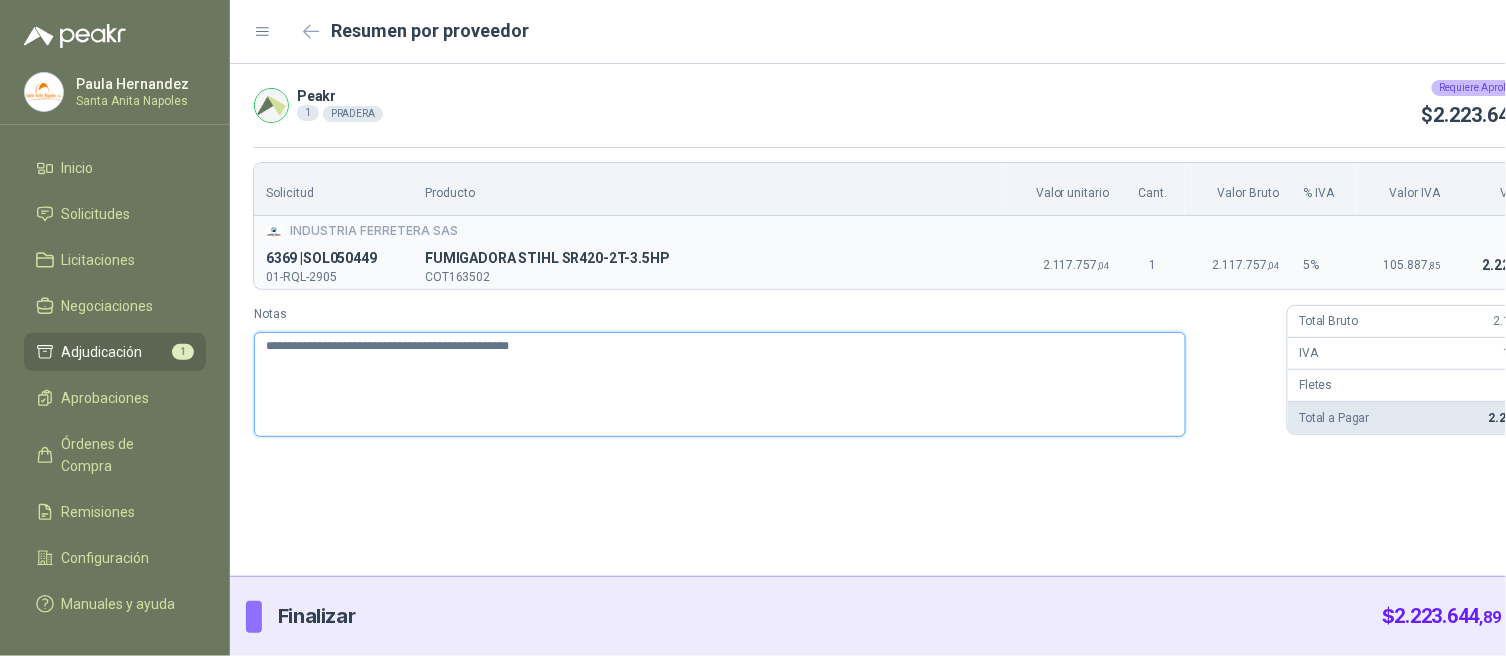 type 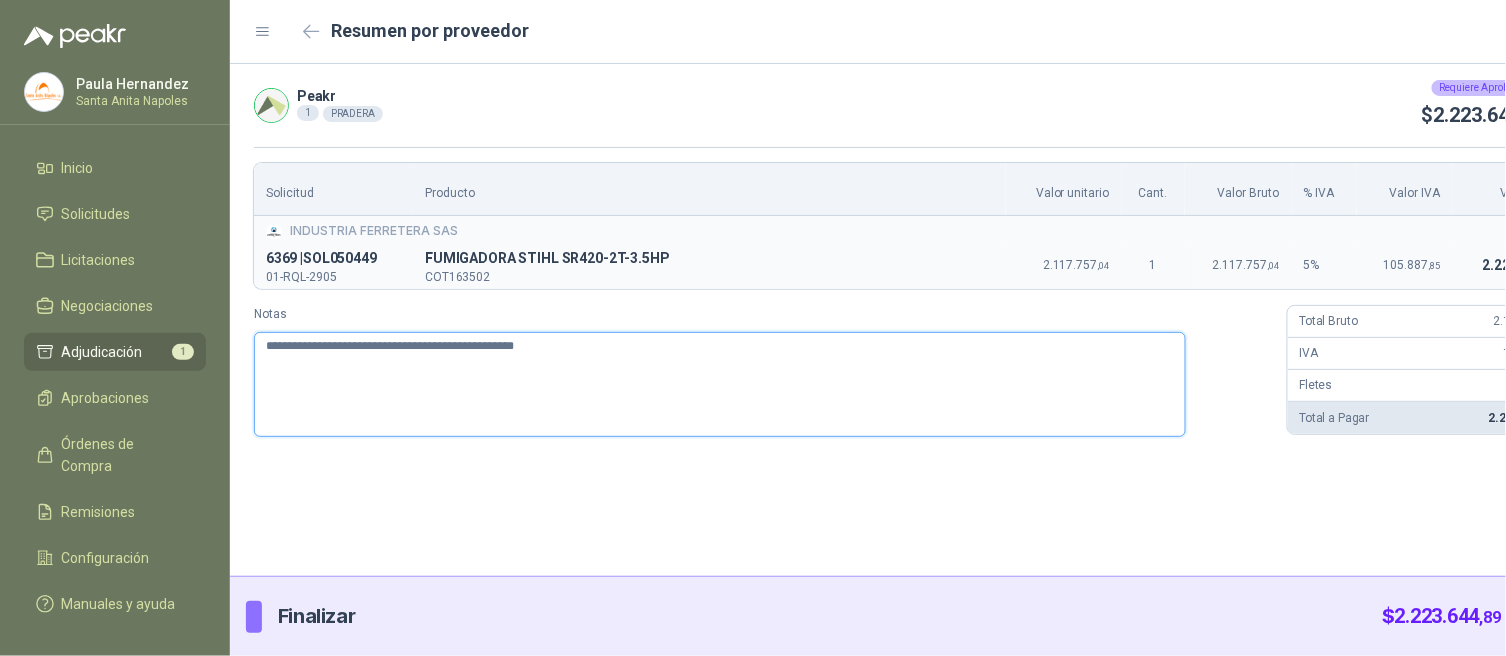 type 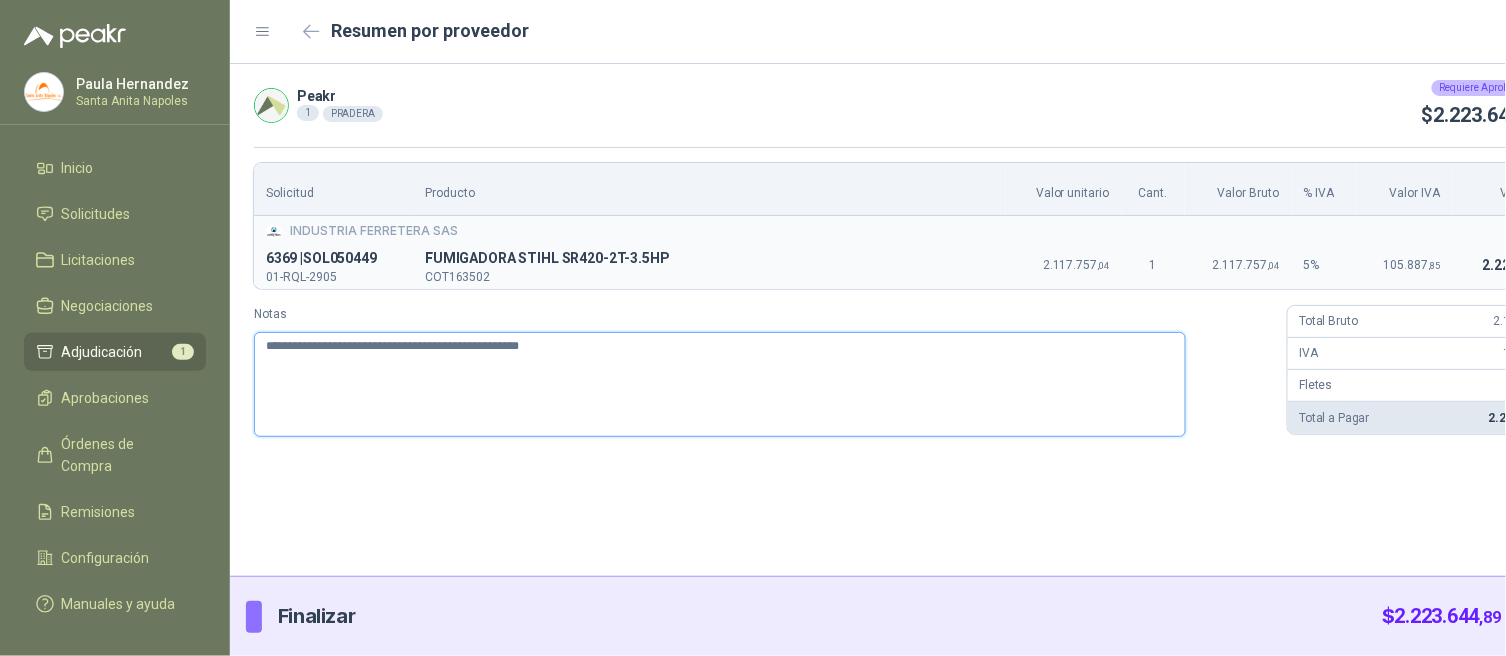 type 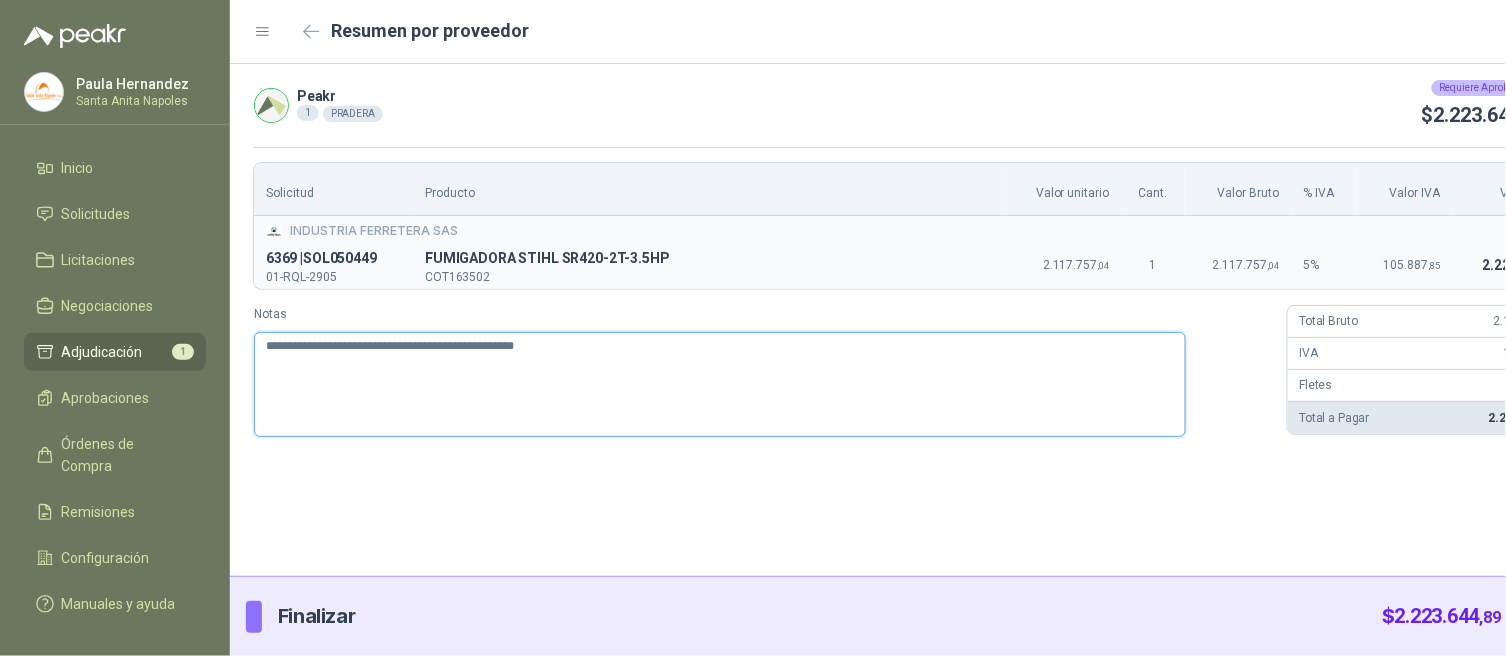 type 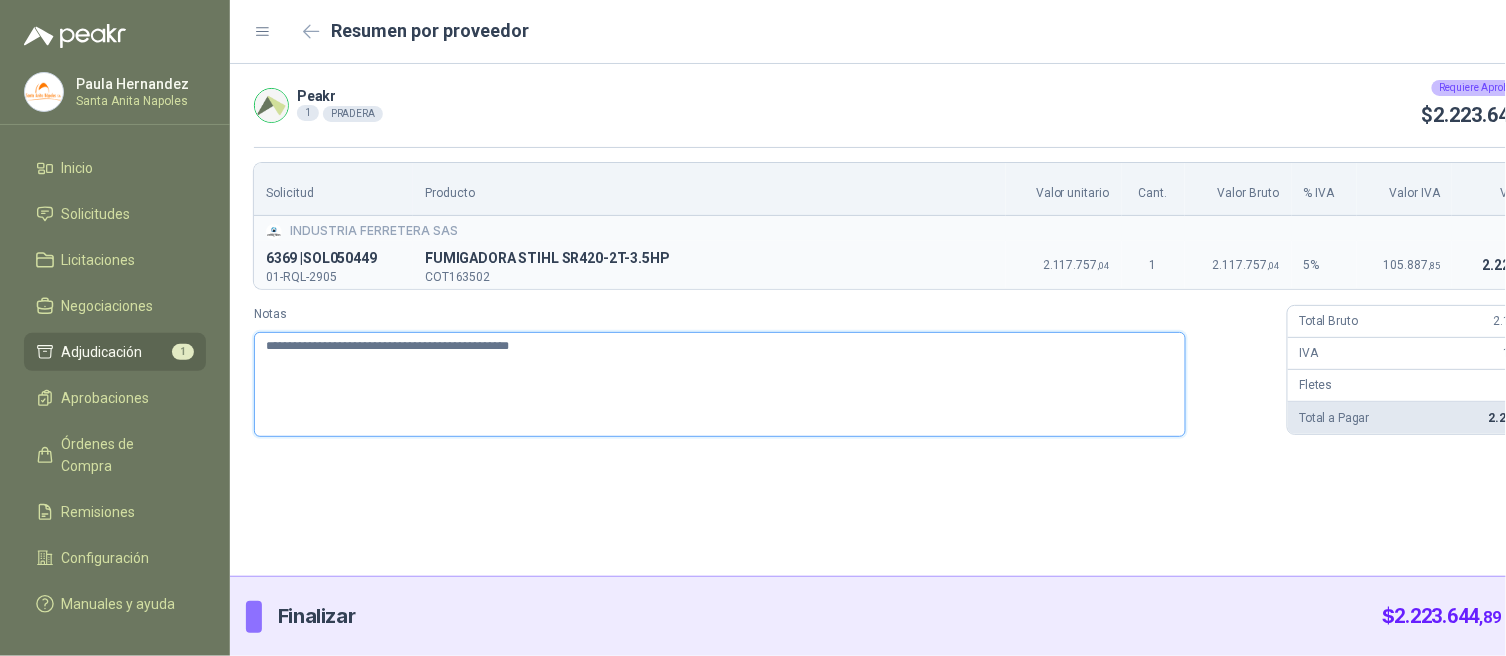 type 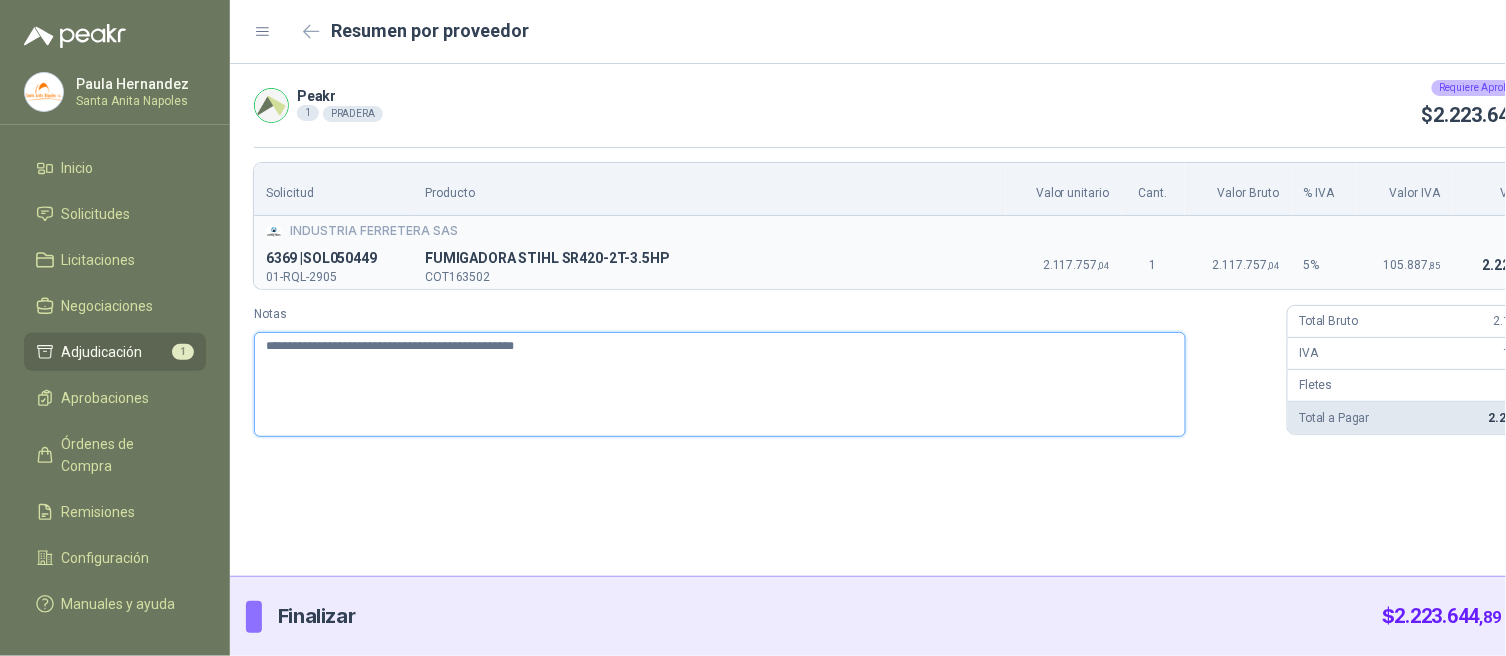 type 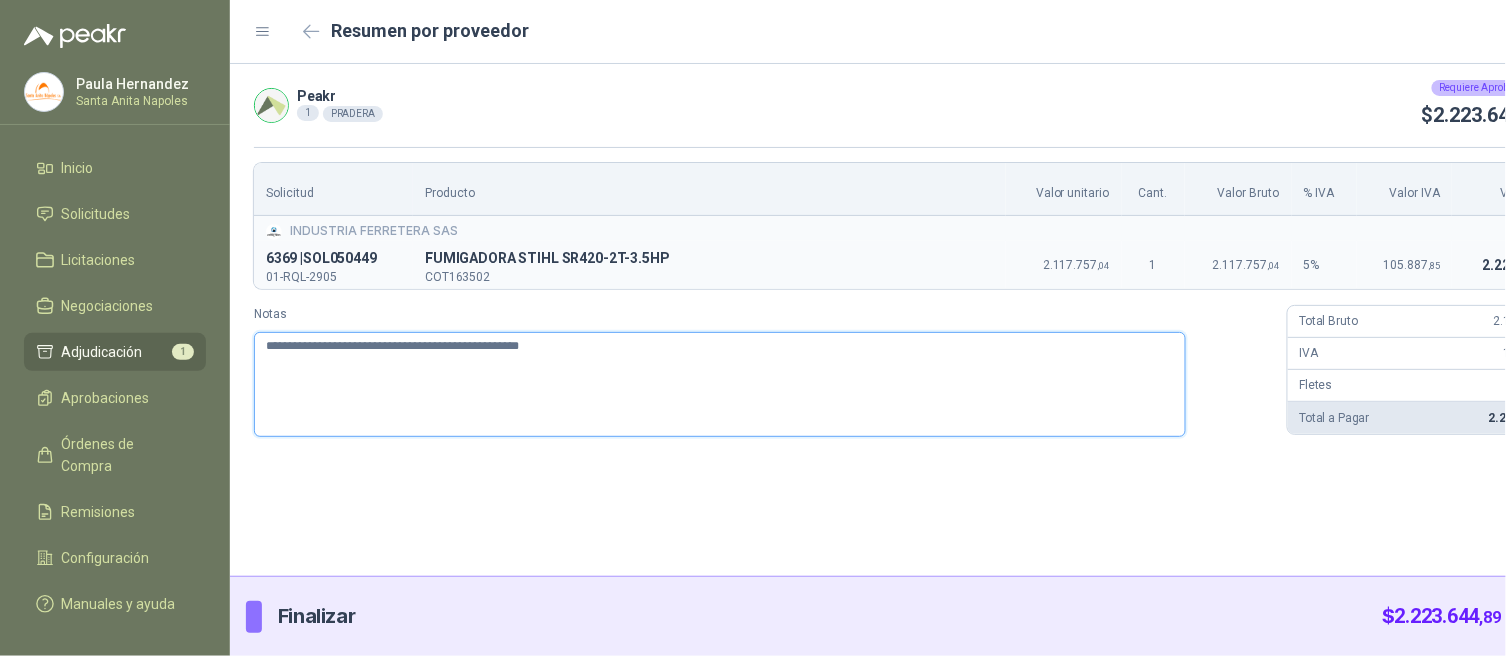 type 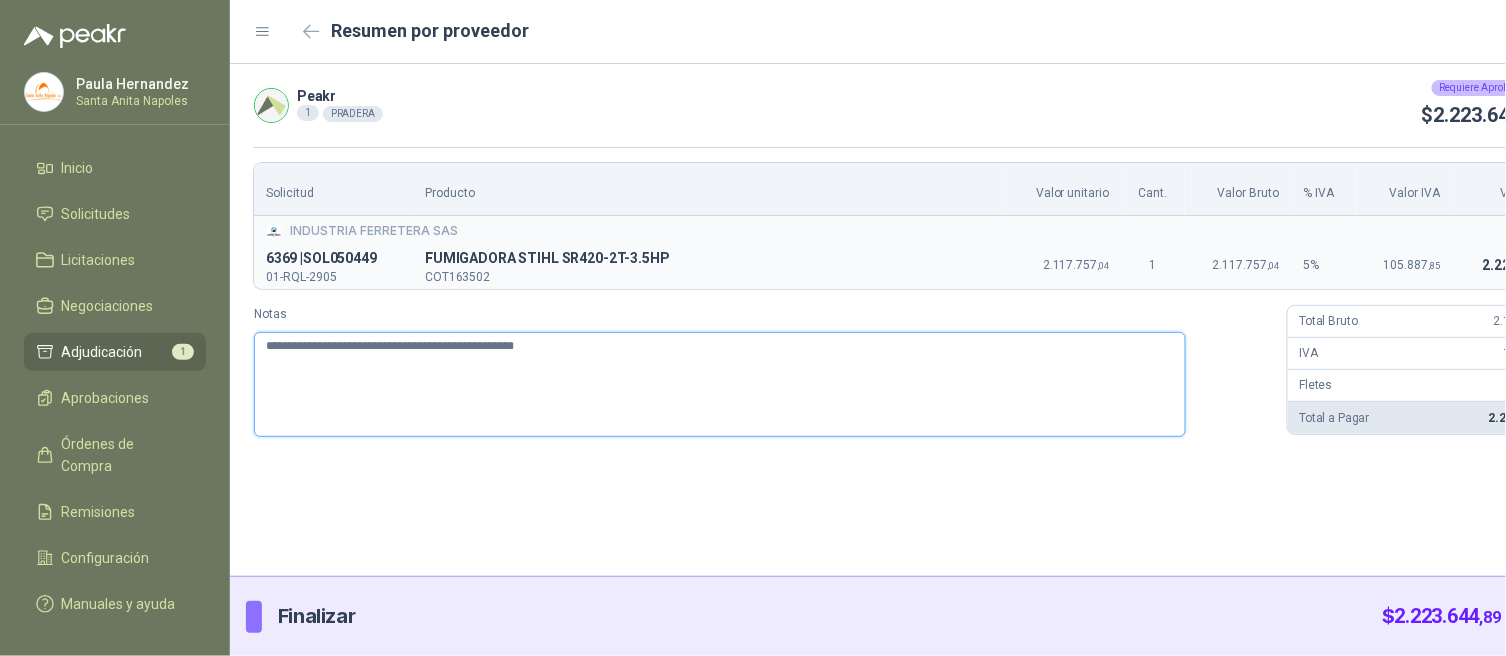 type 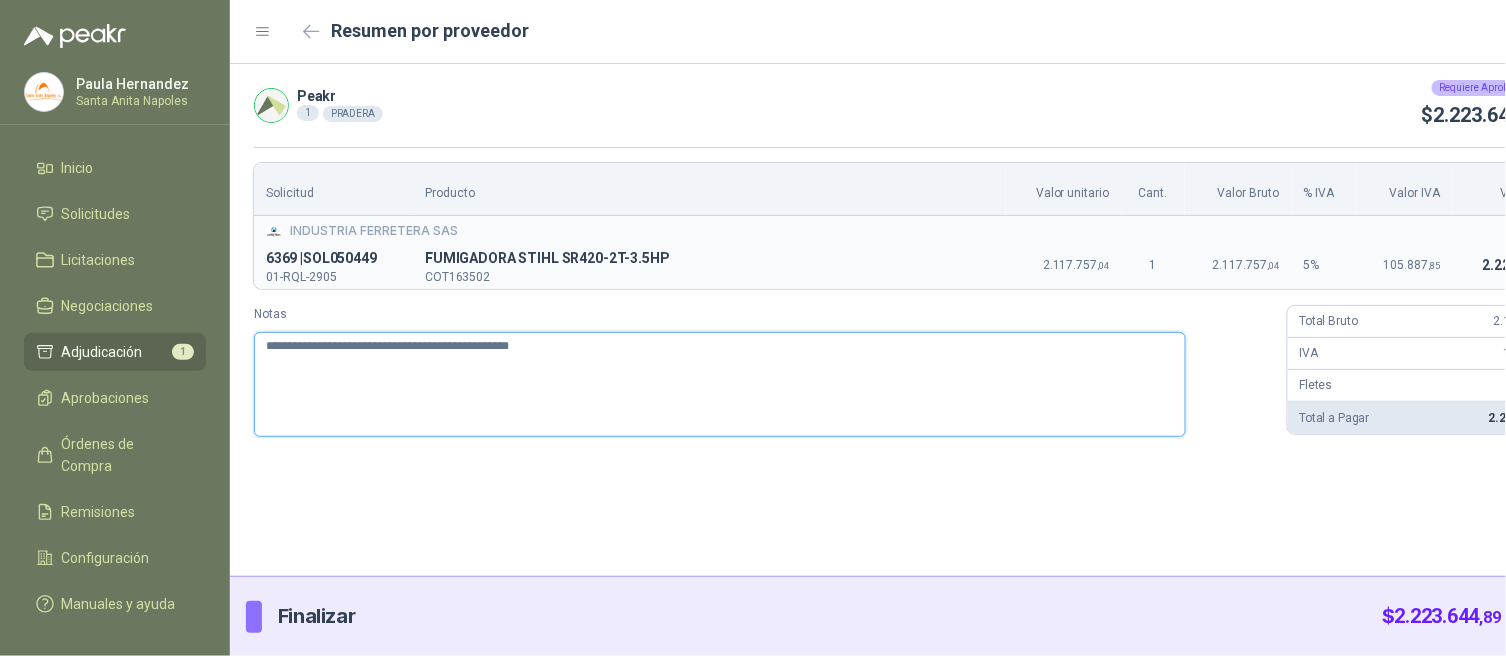 type 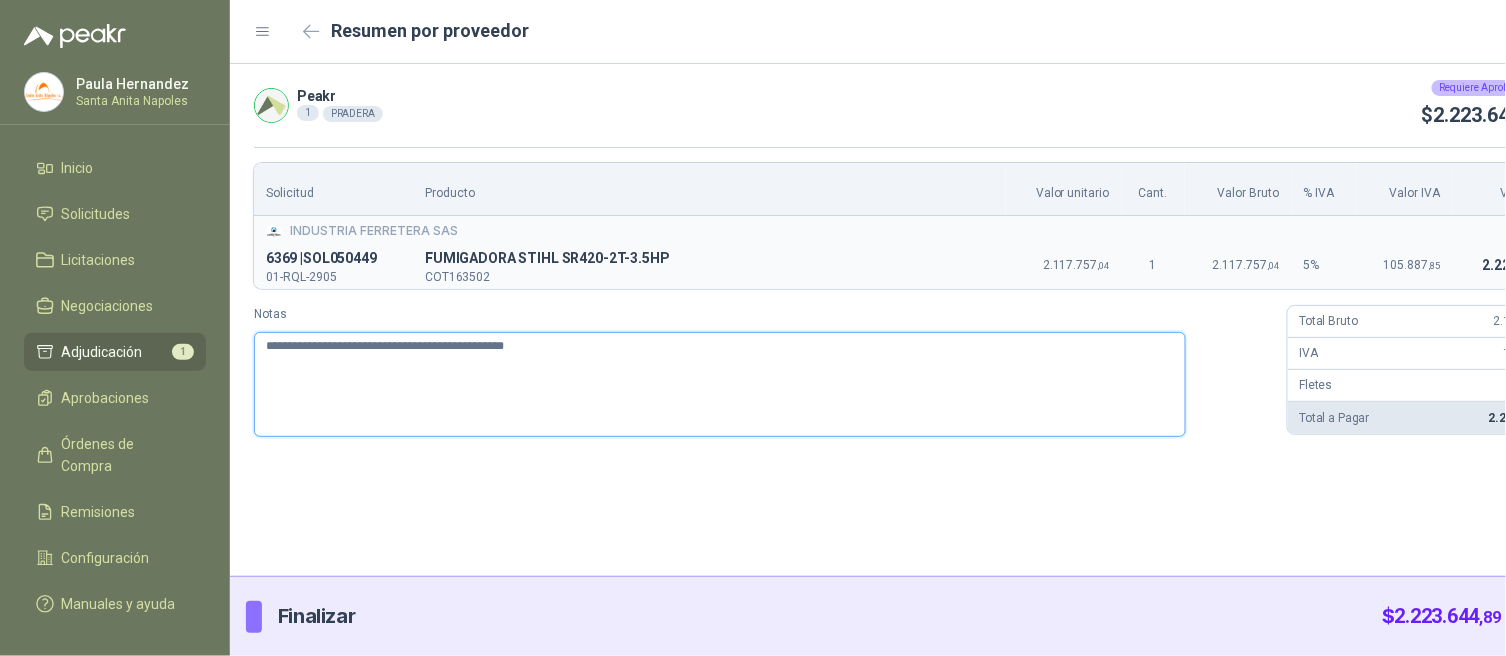type 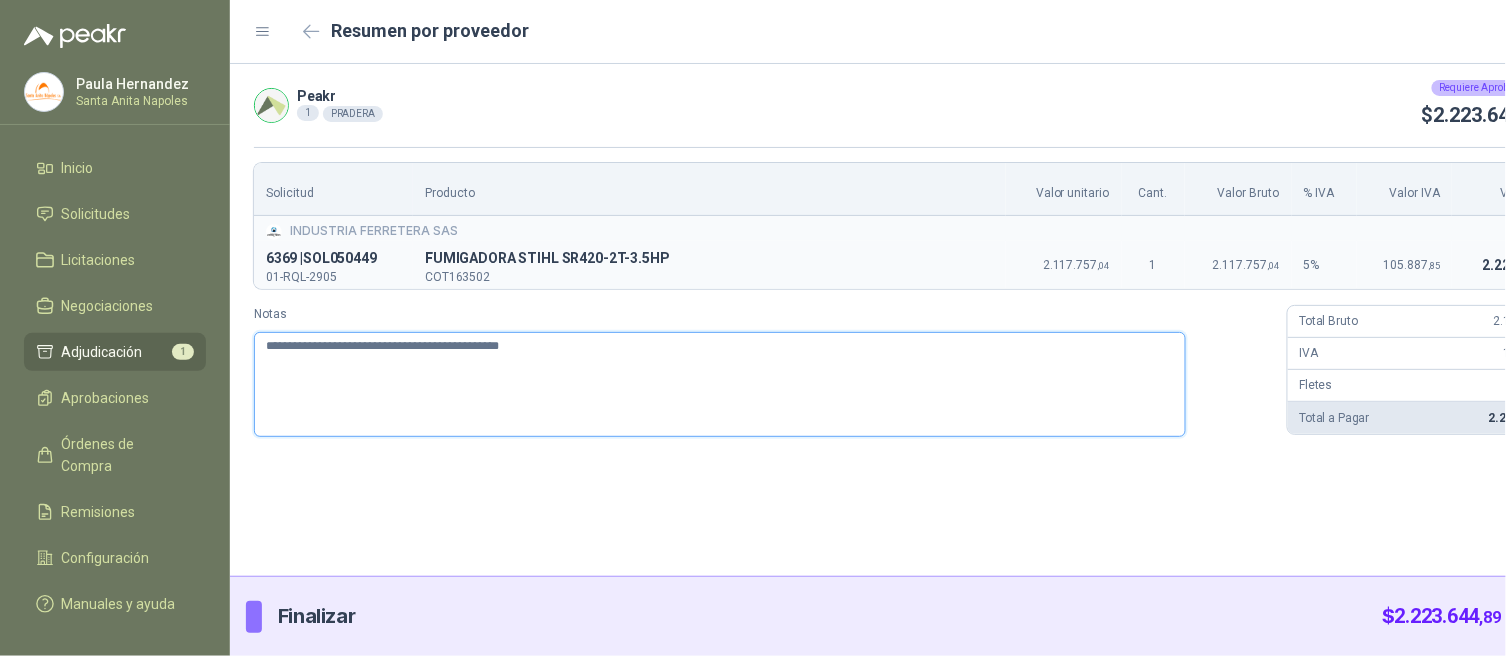 type 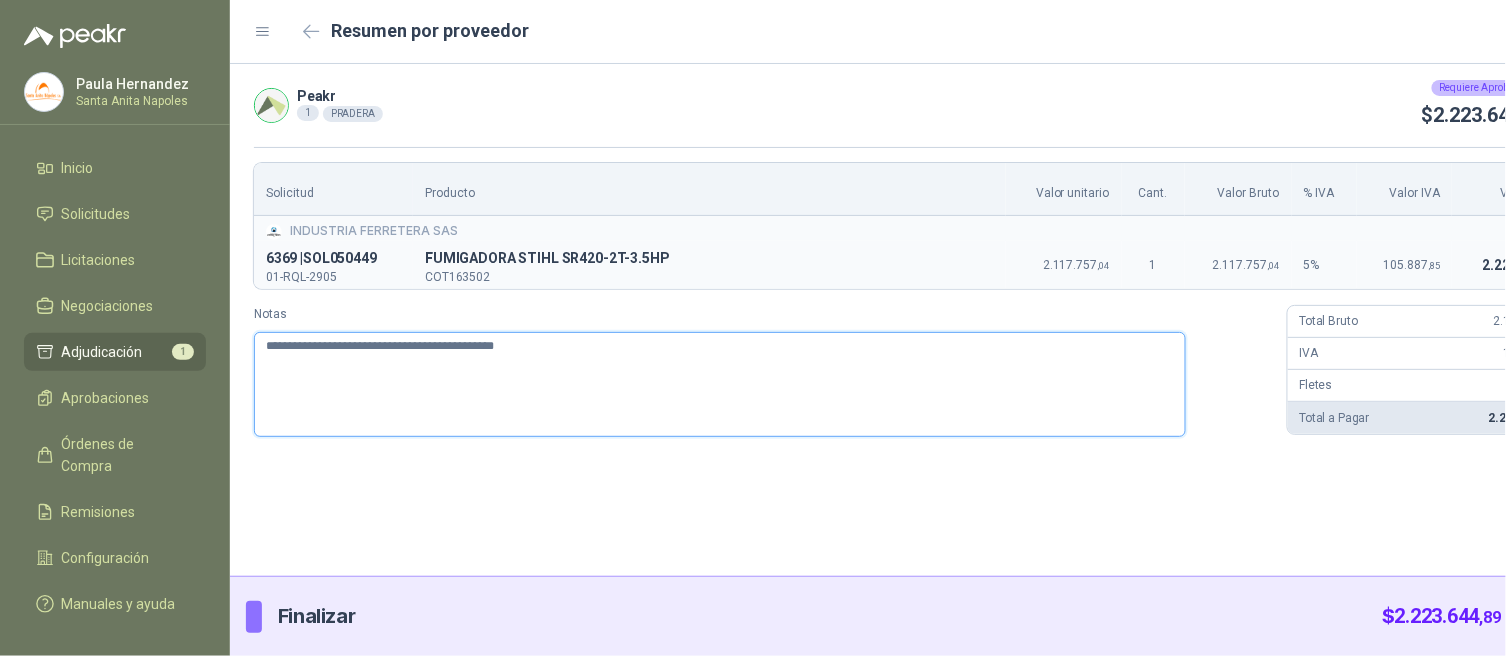 type 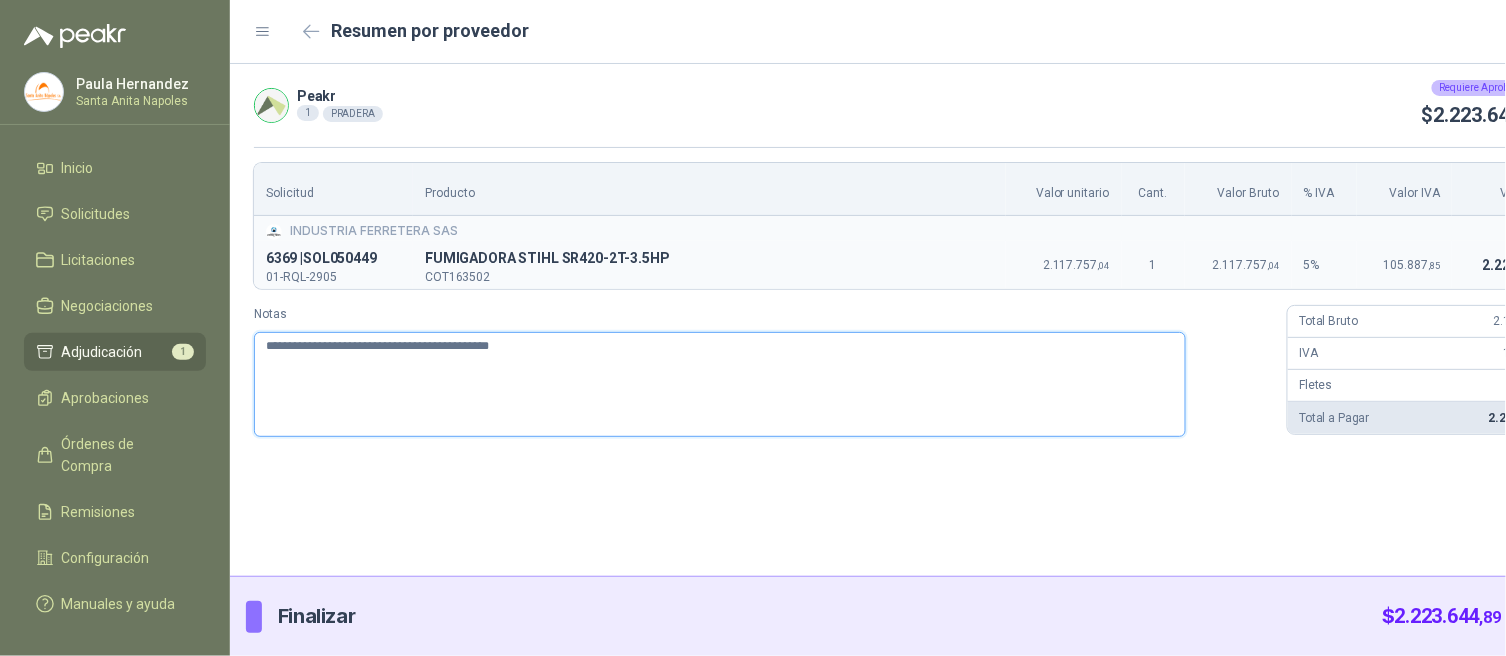 type 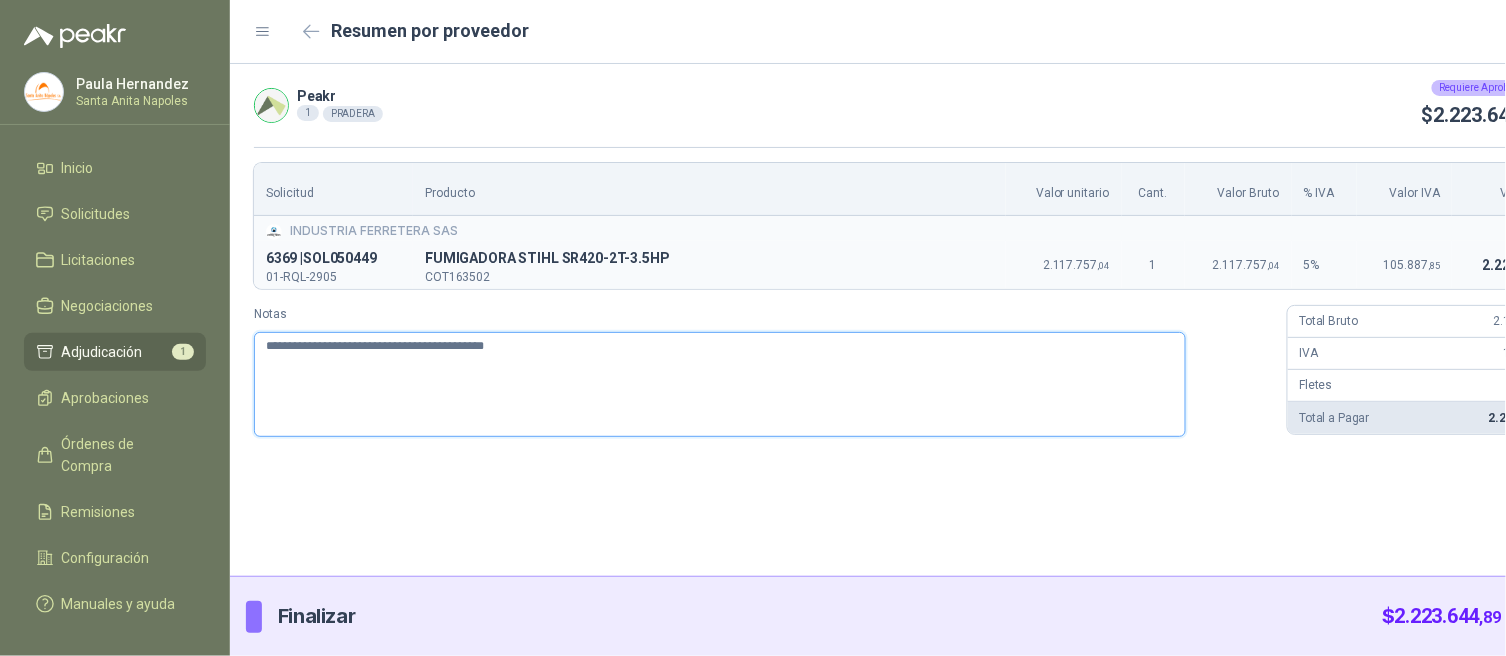 type 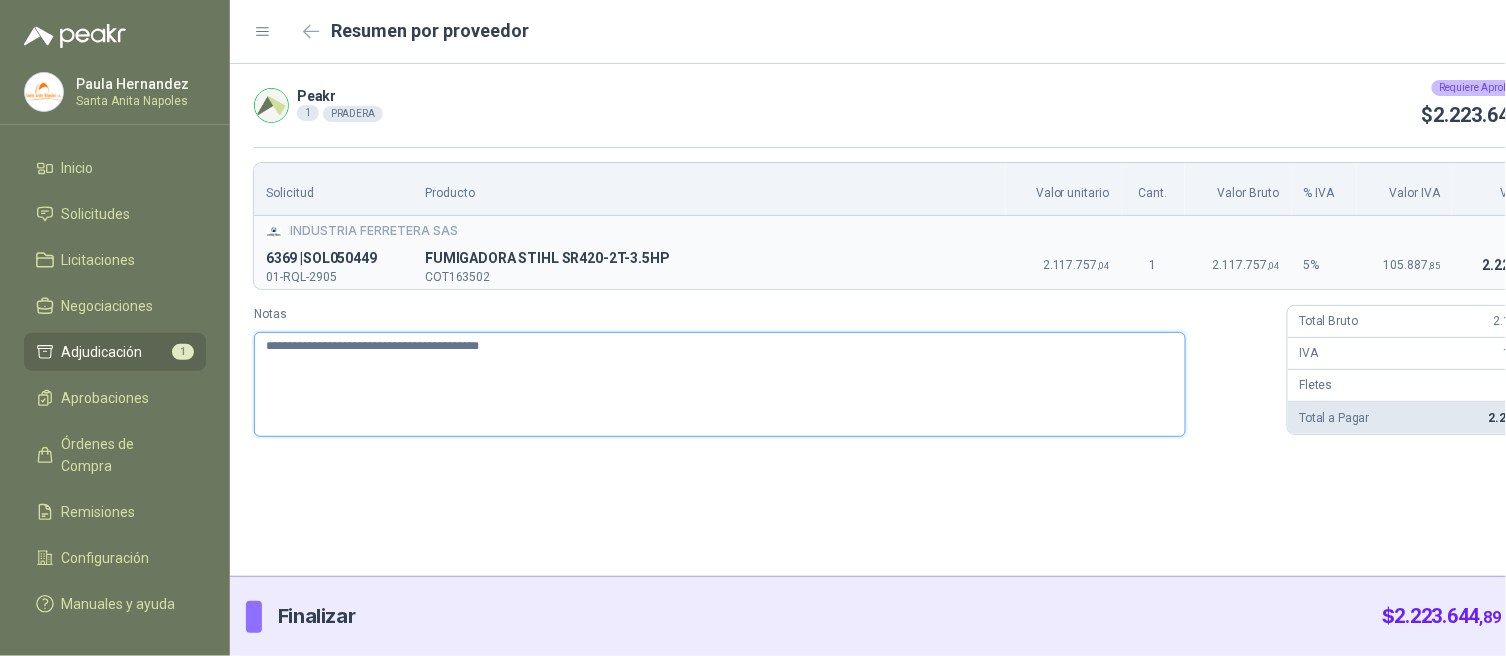 type 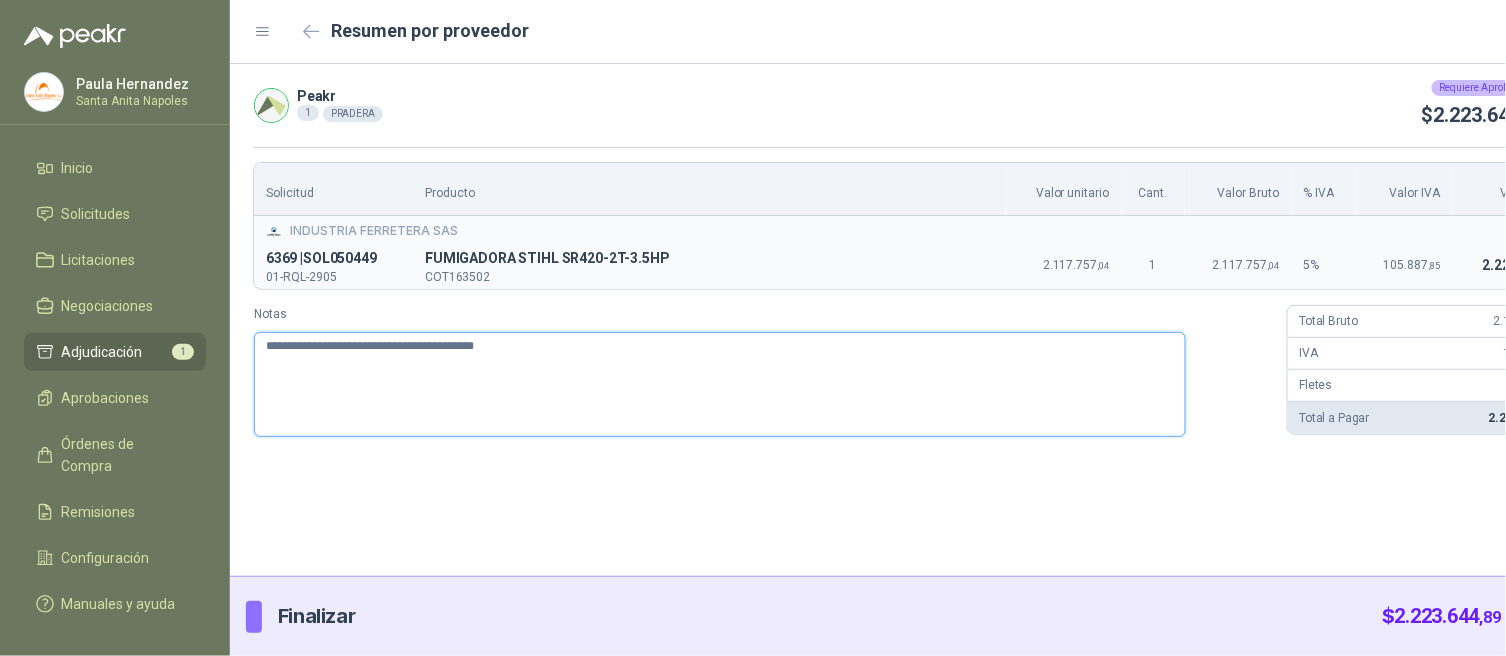 type 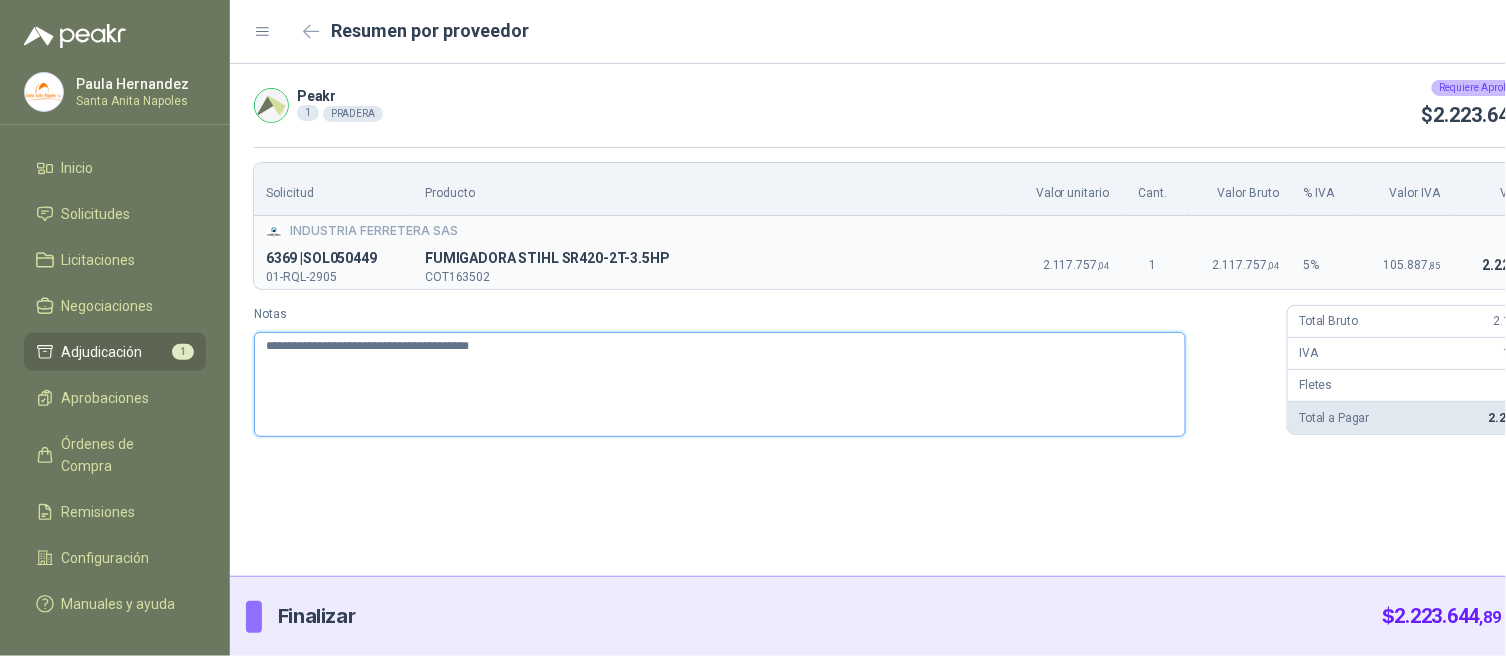 type 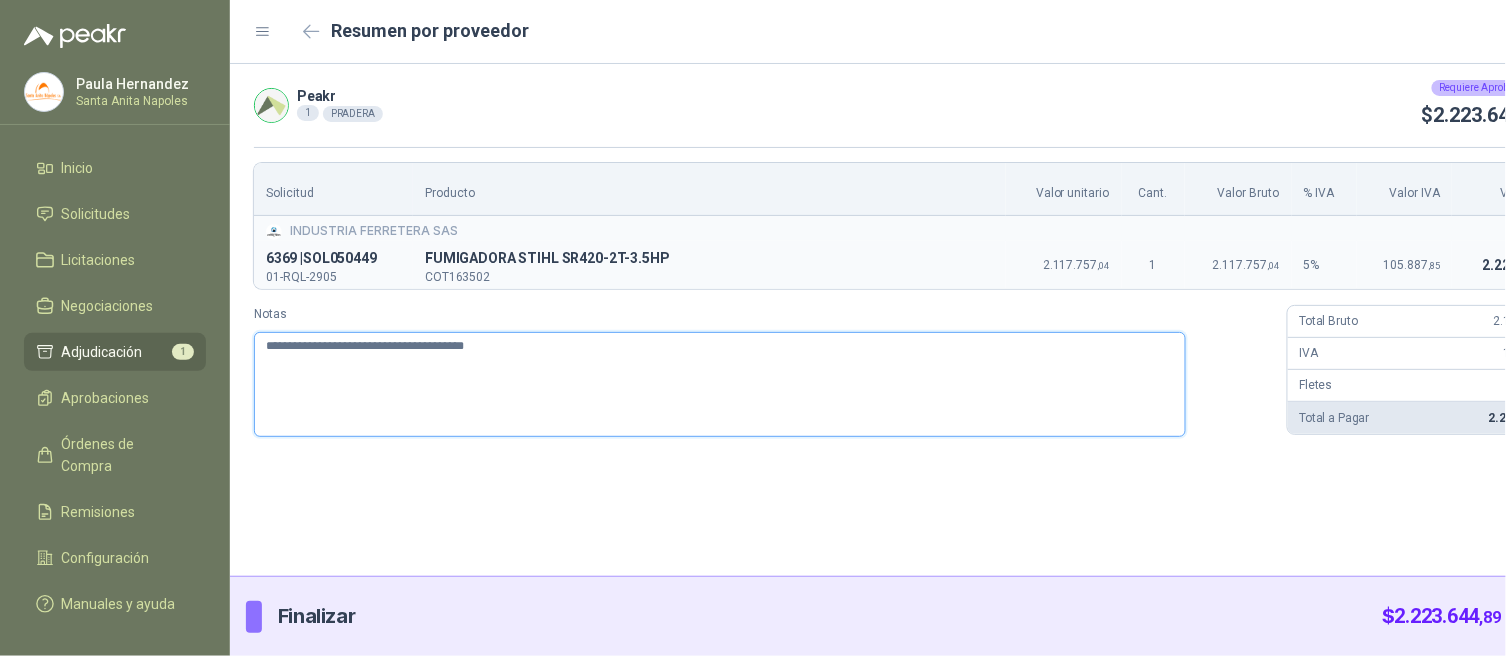type 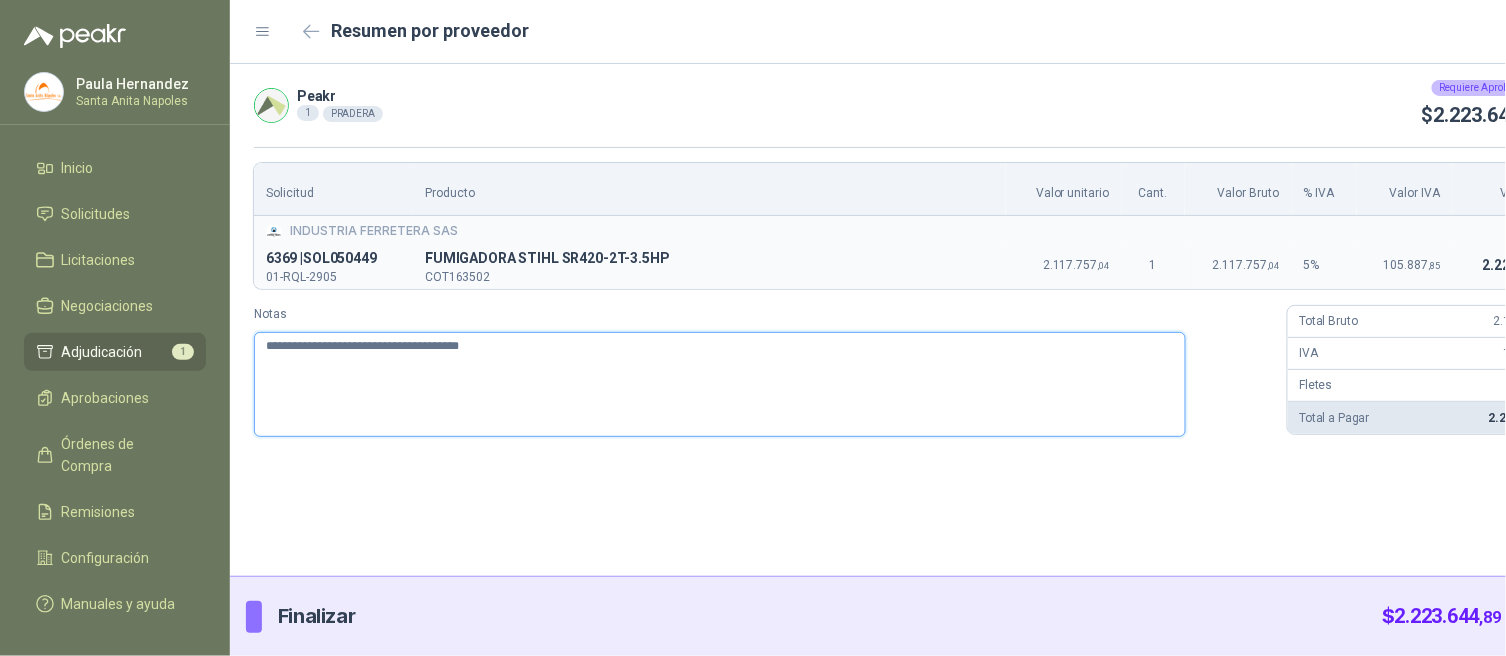 type 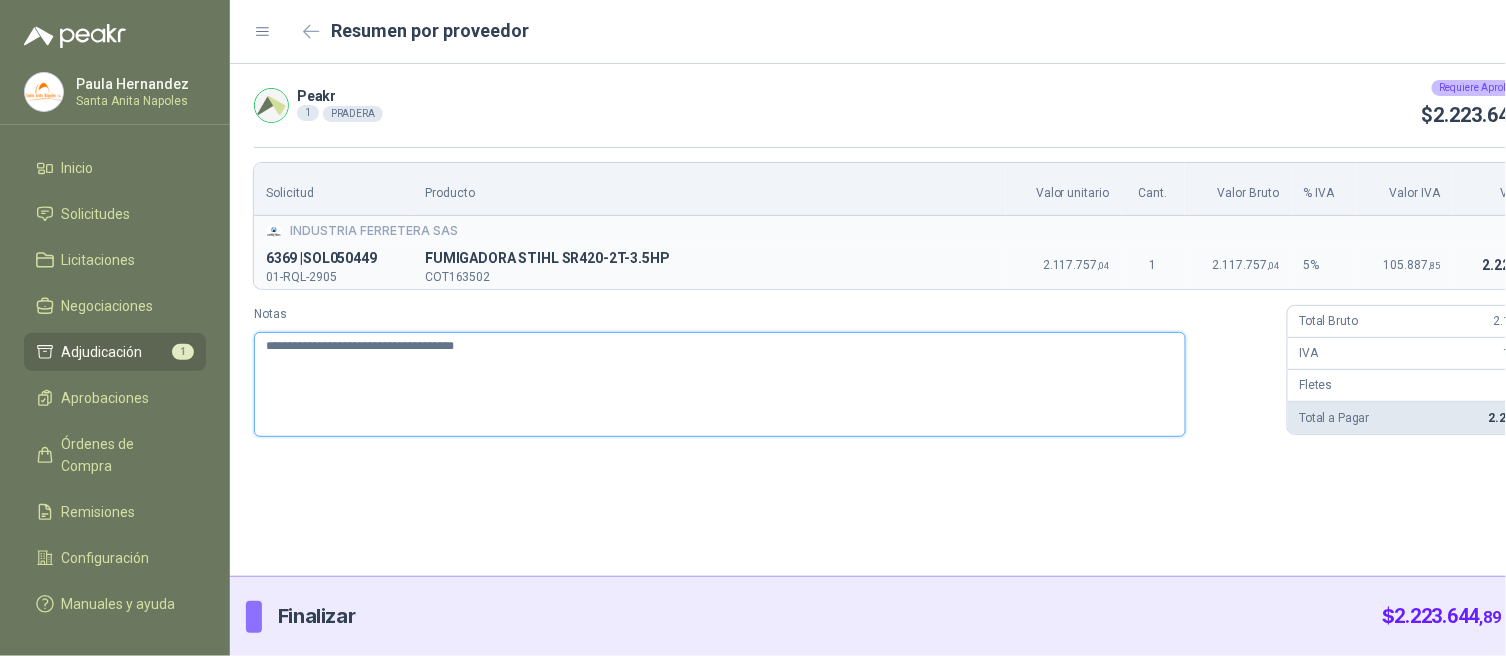 type 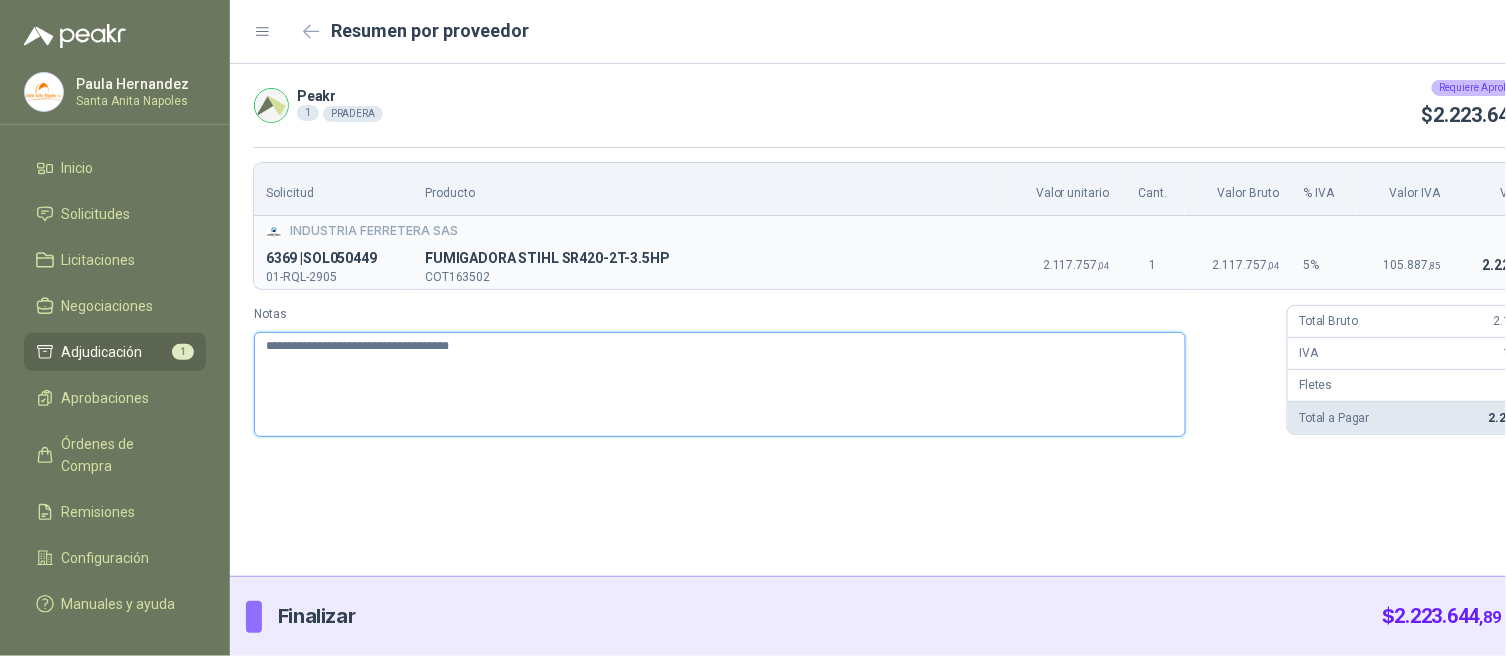 type 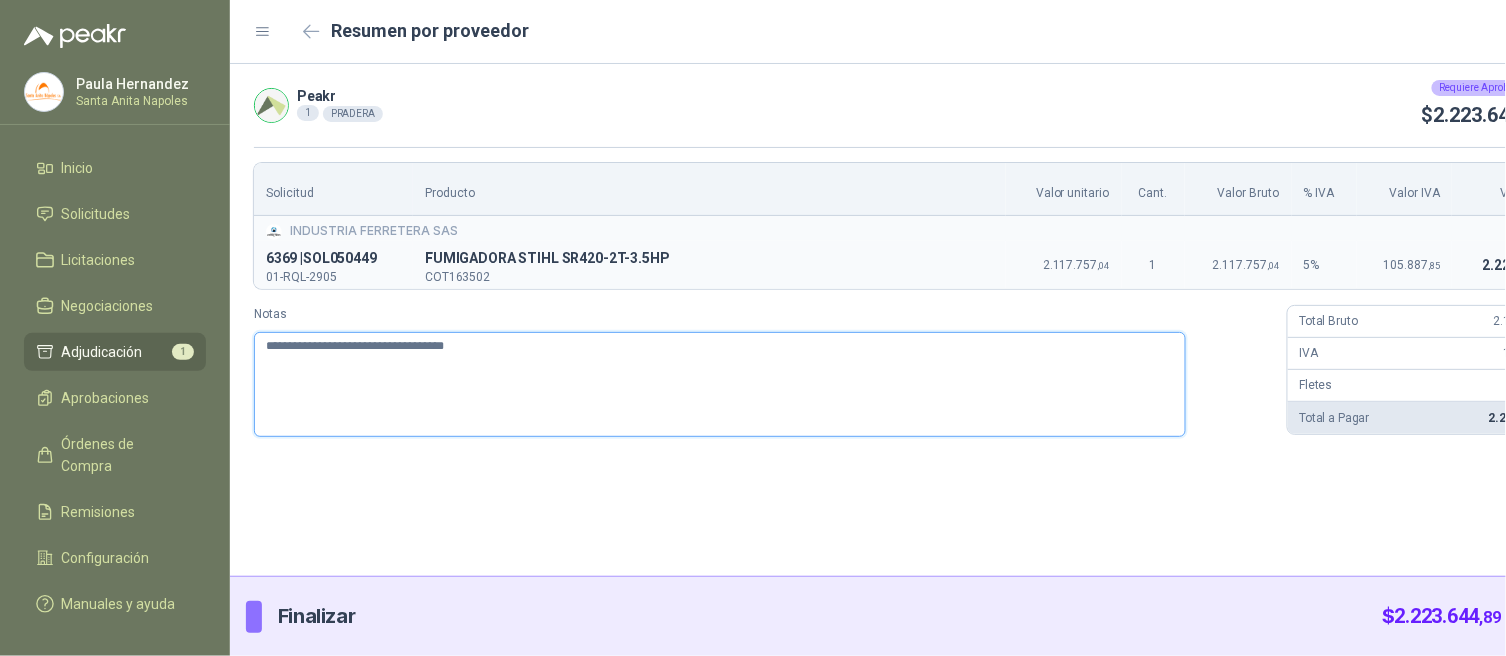 type 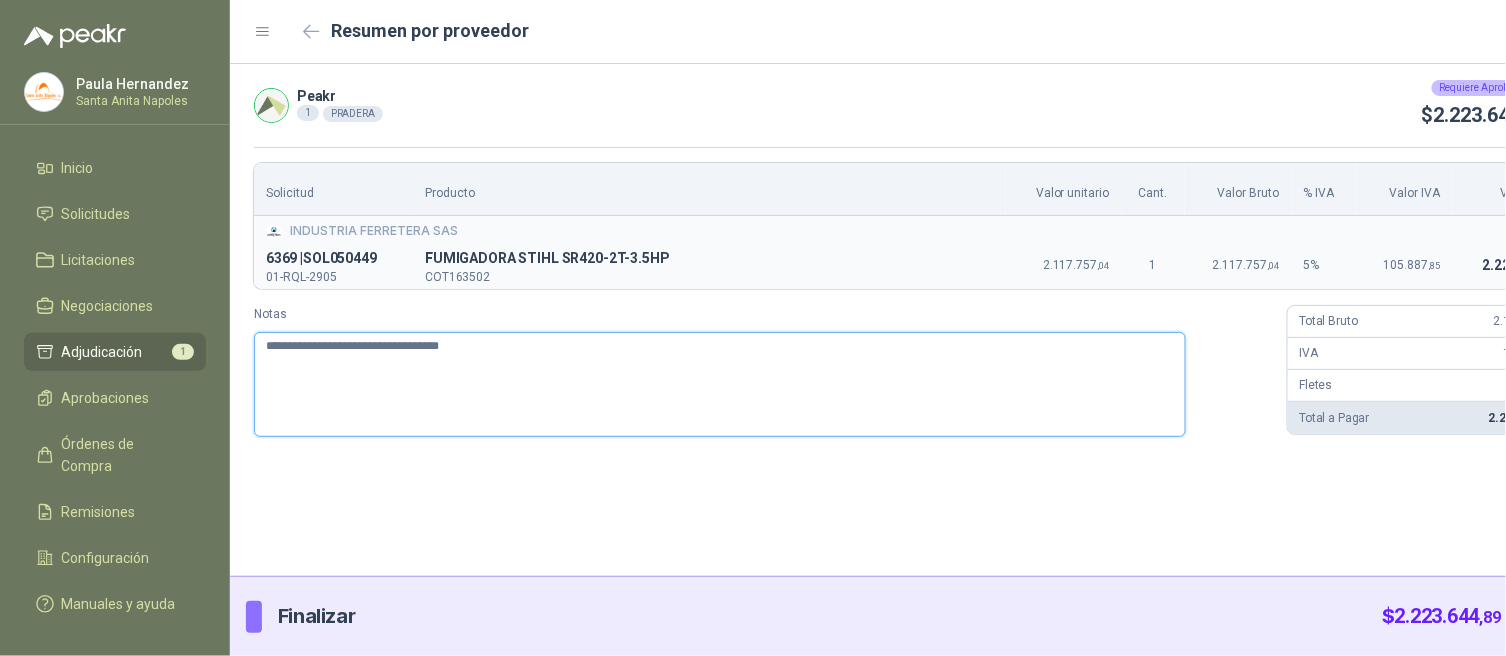 type 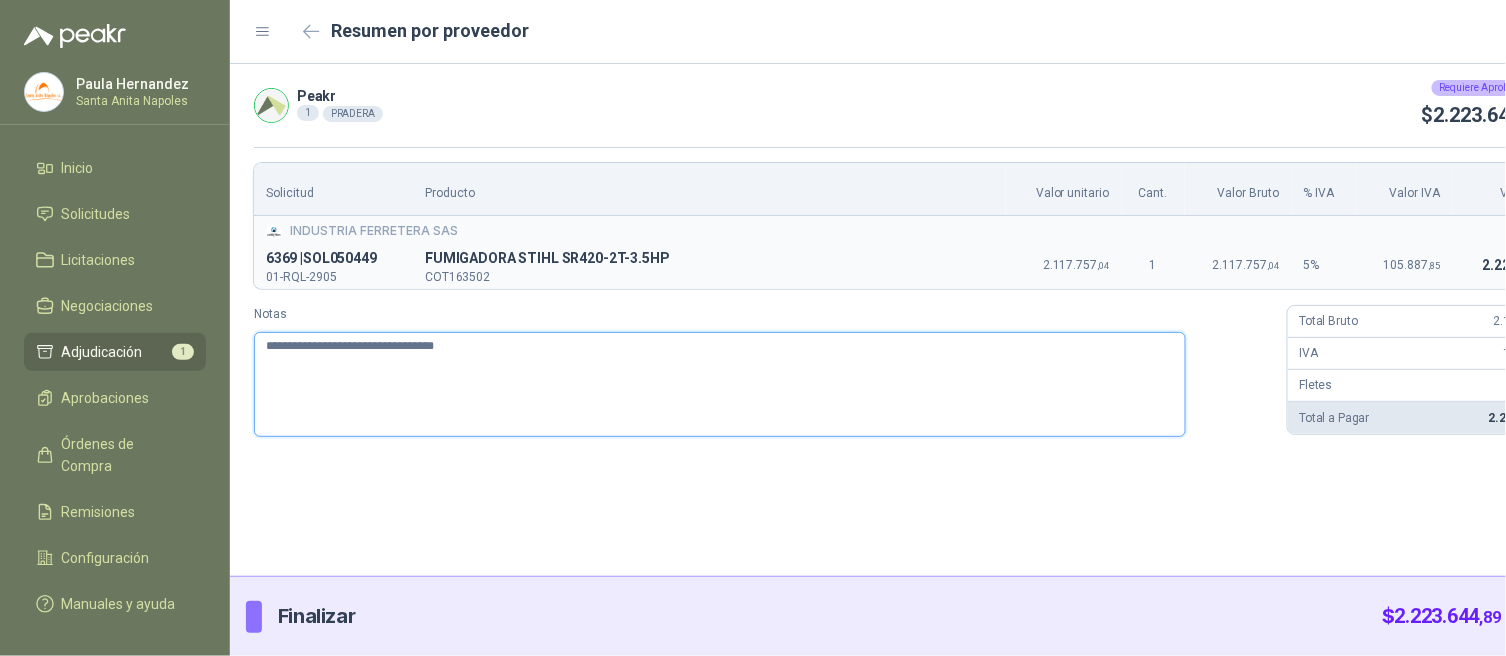 type 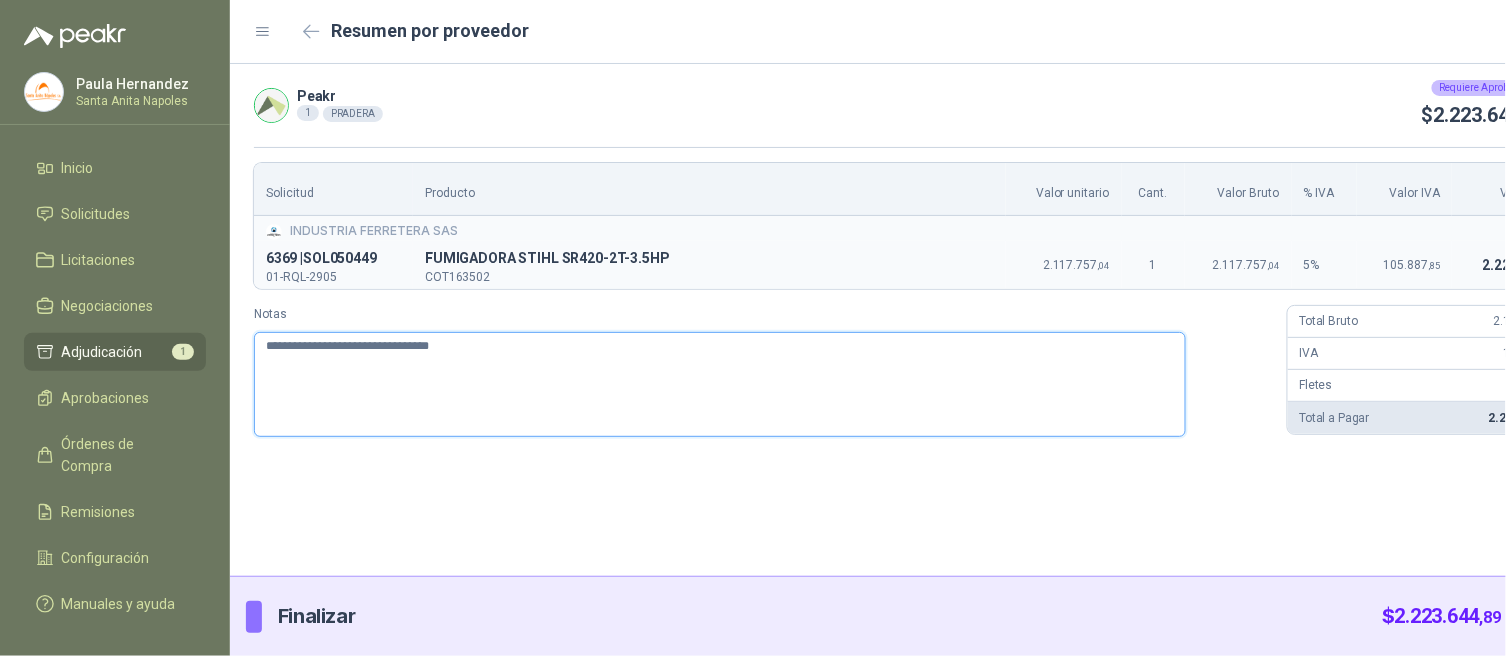 type 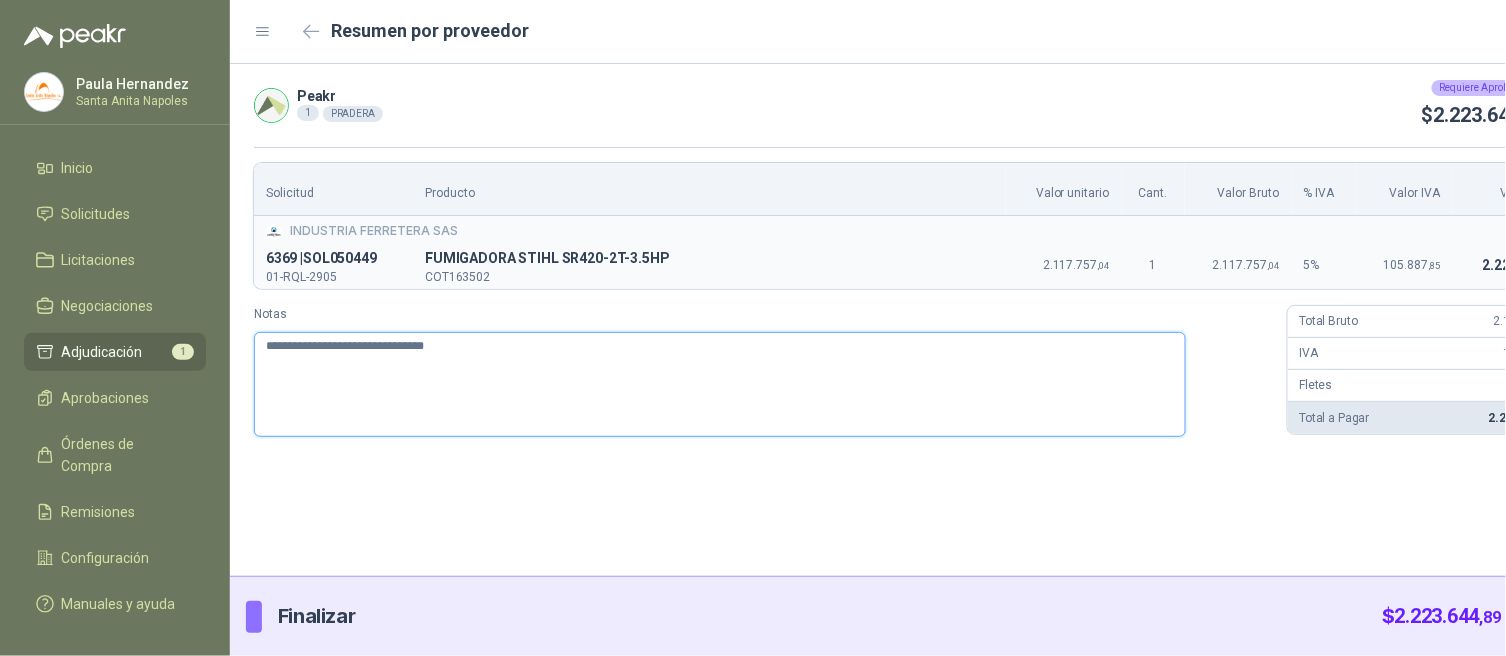 type 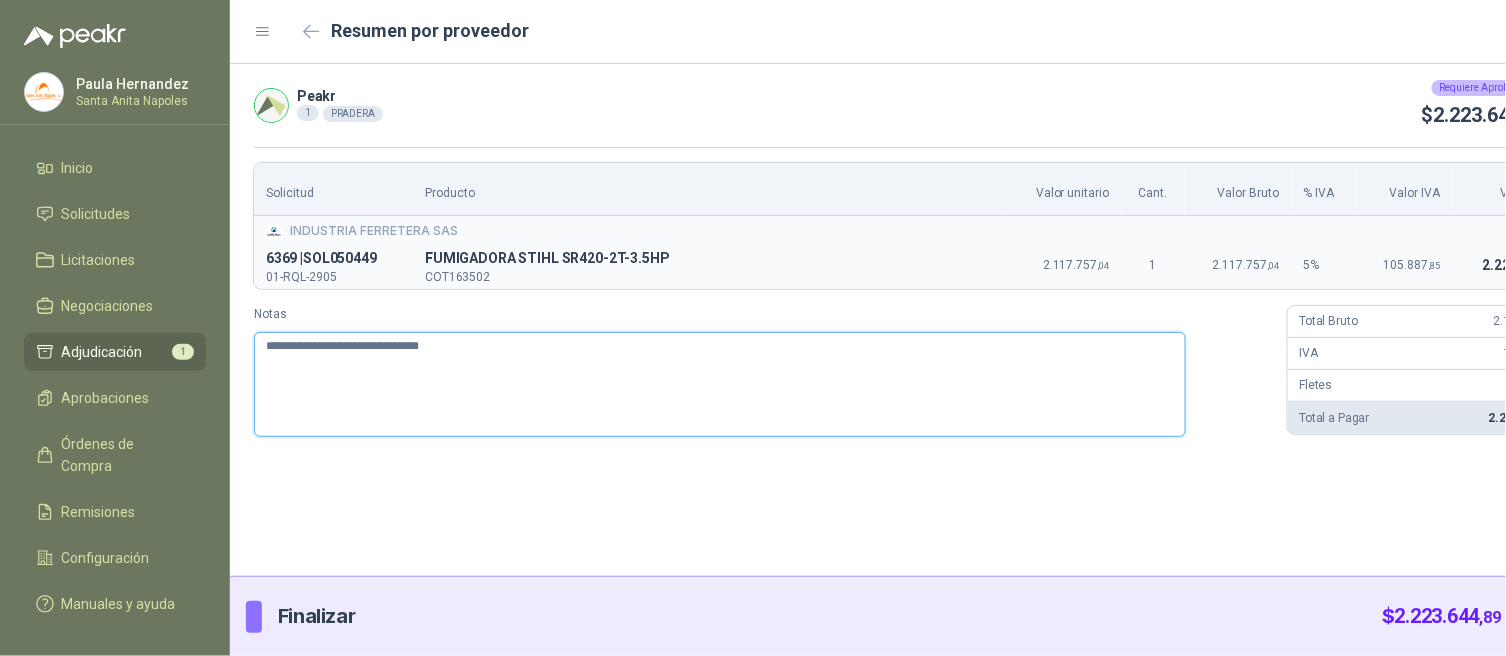 type 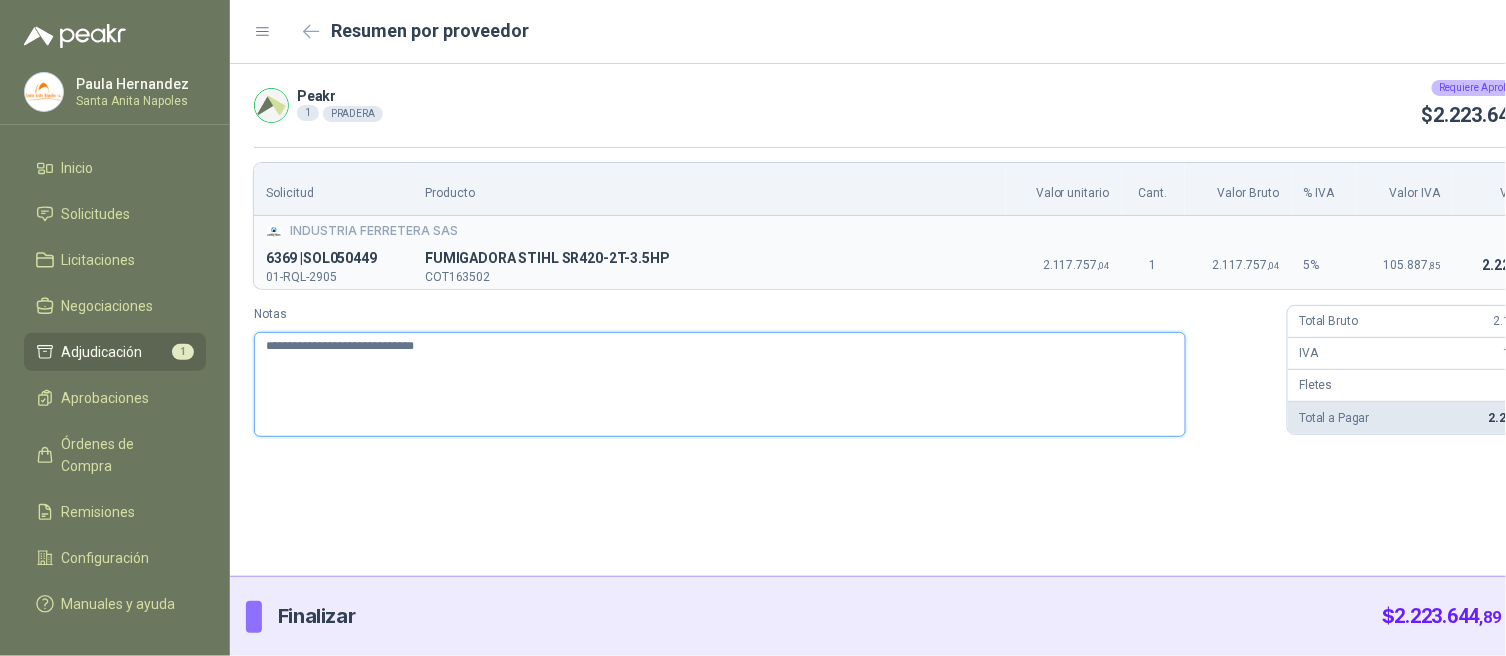 type 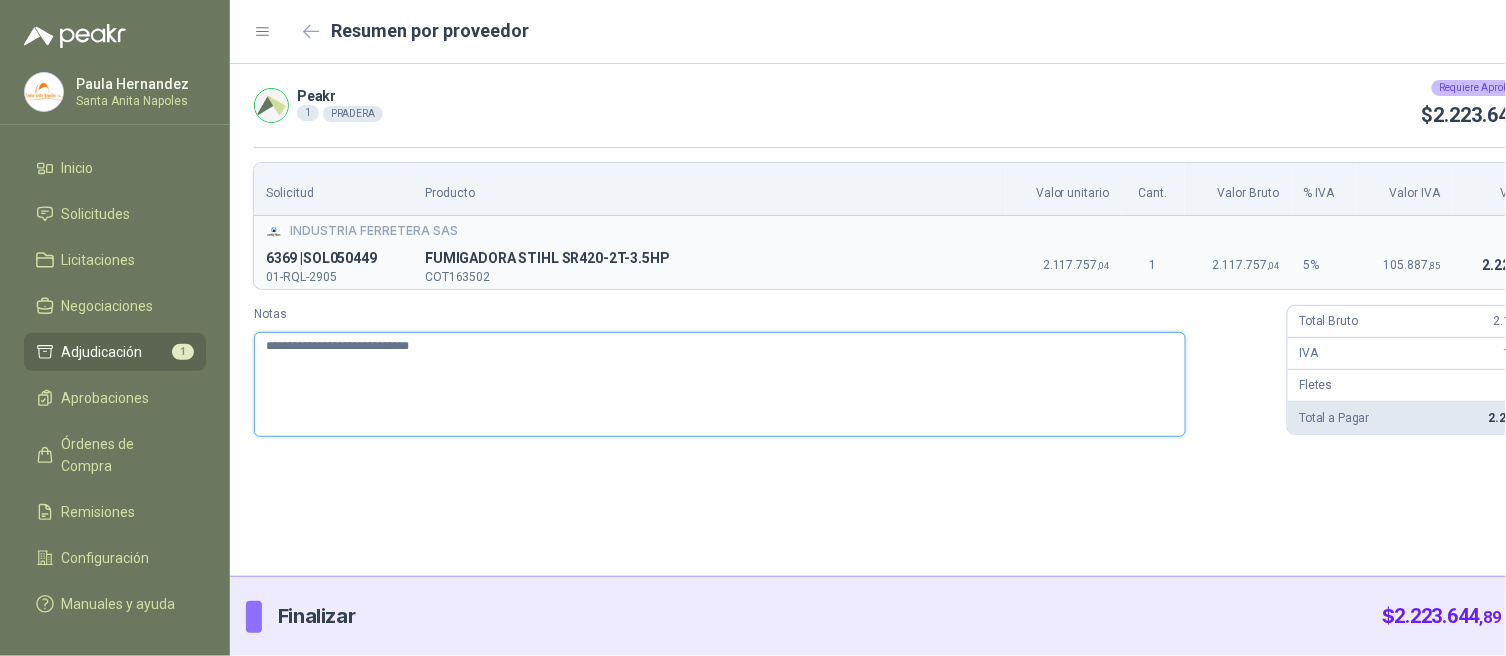 type 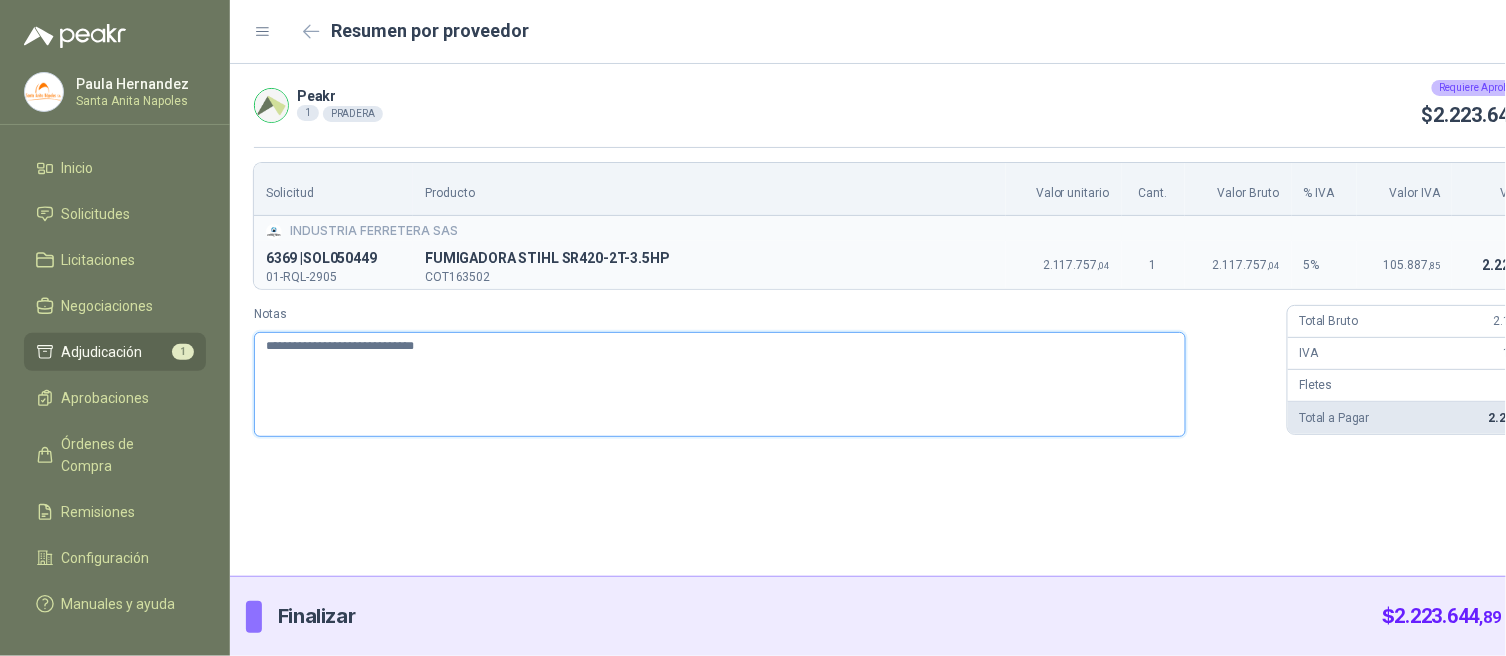 type 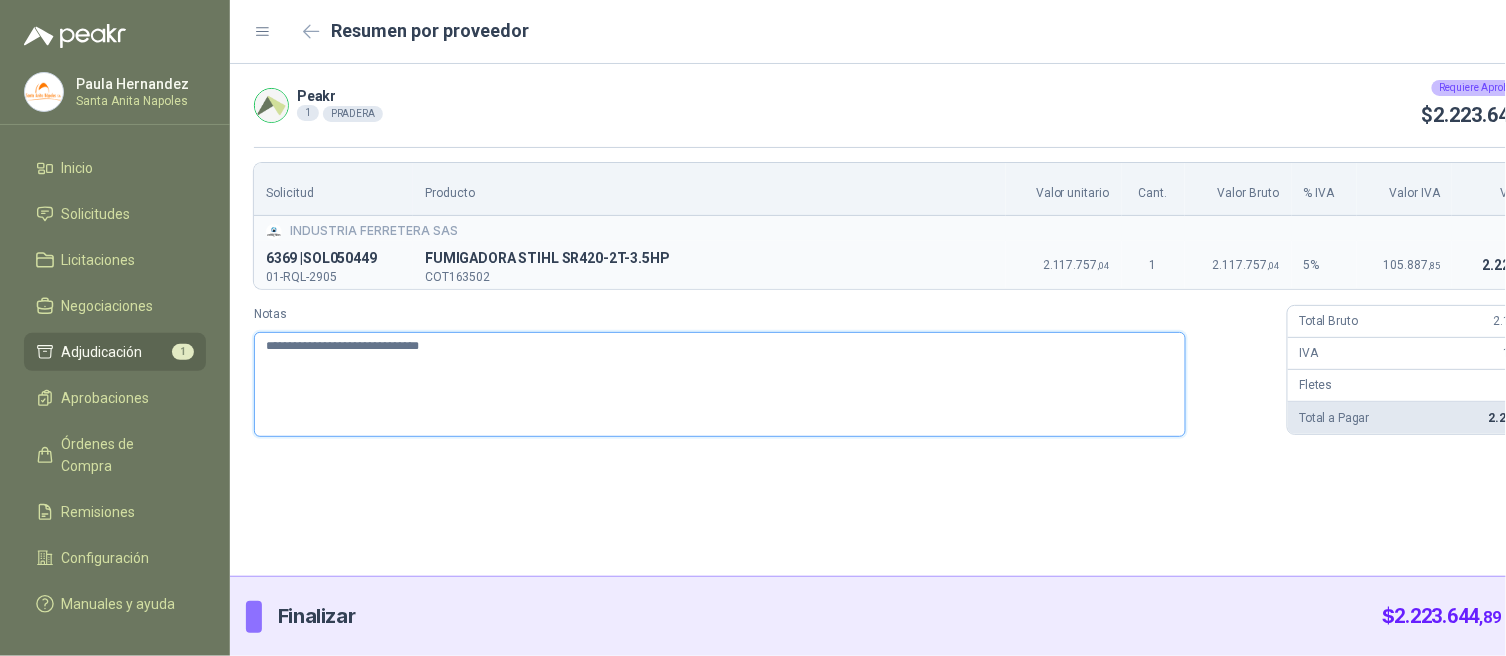 type 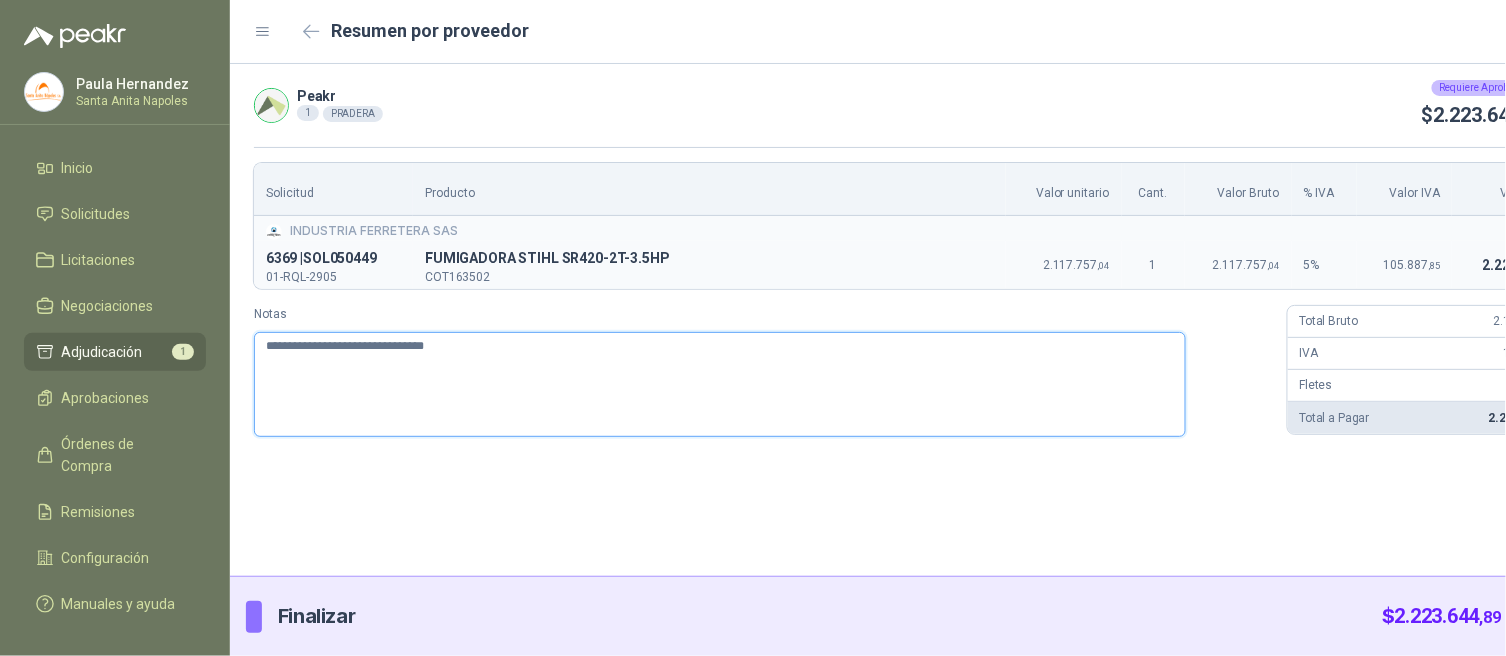 type 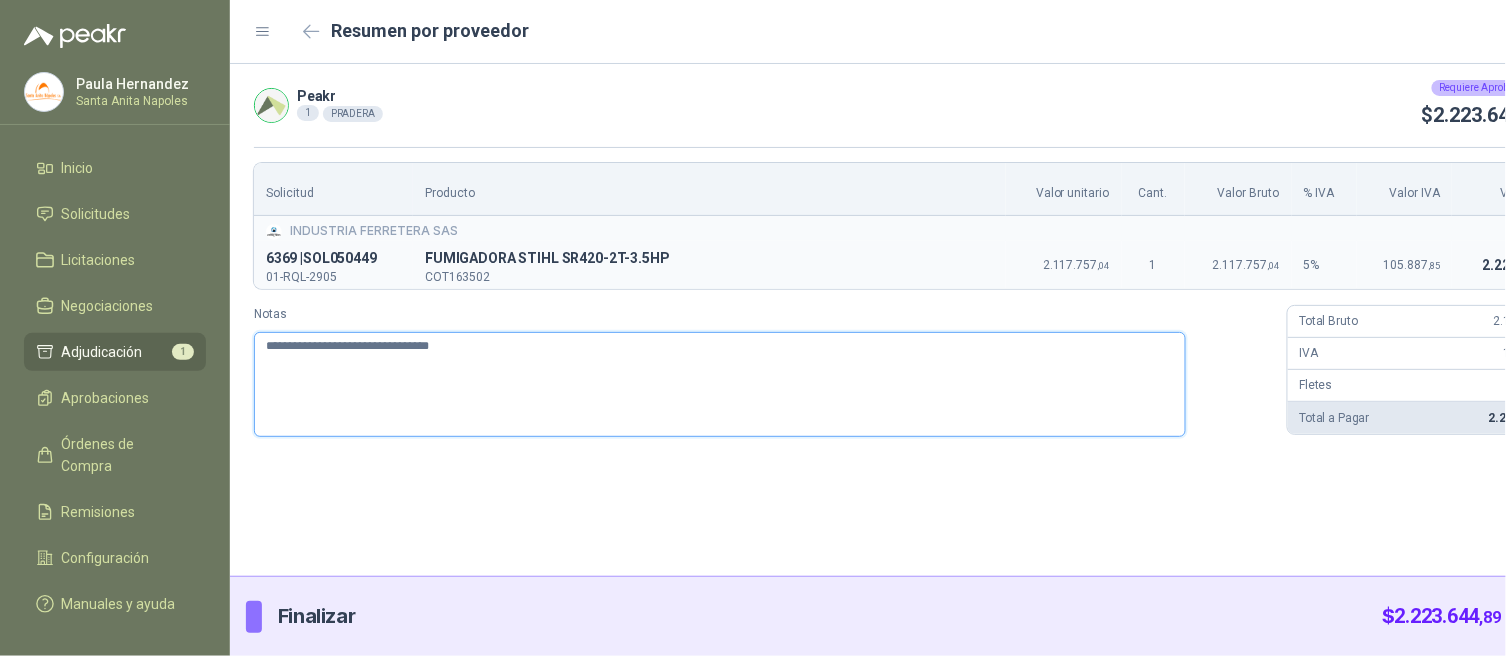 type 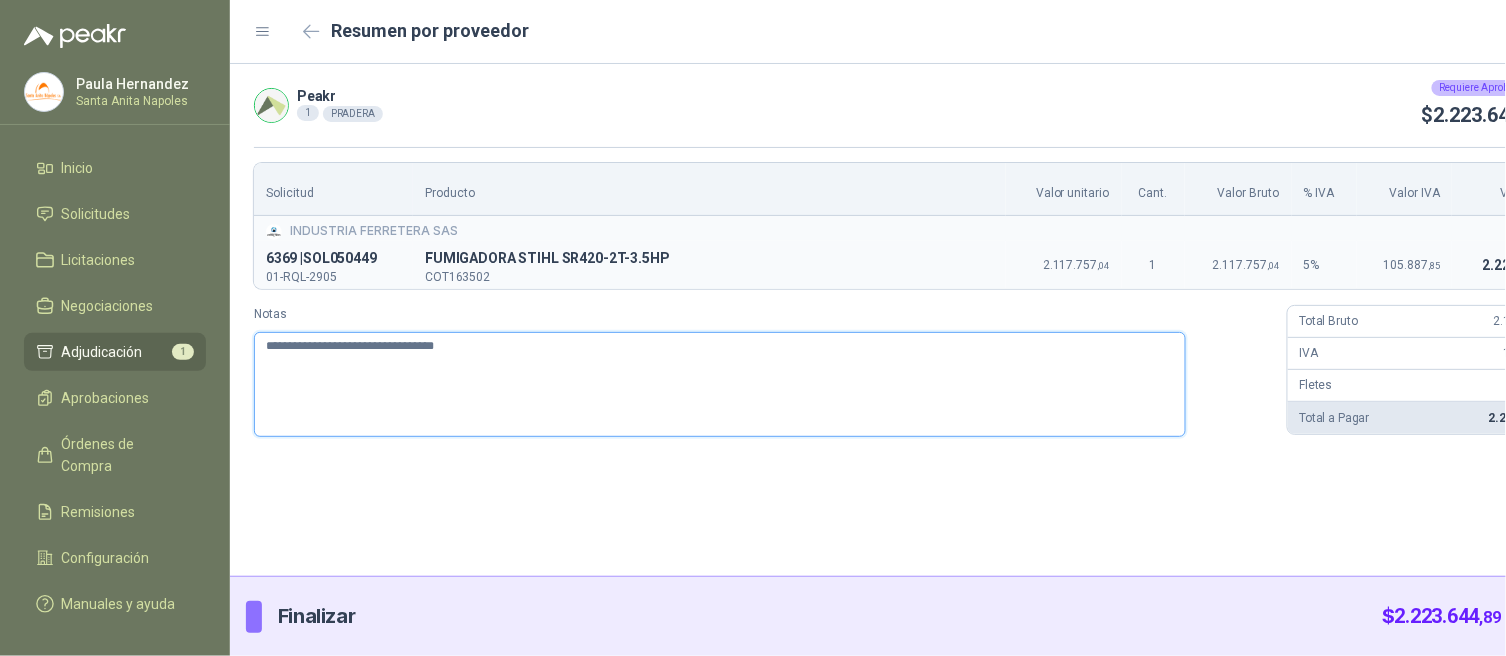 type 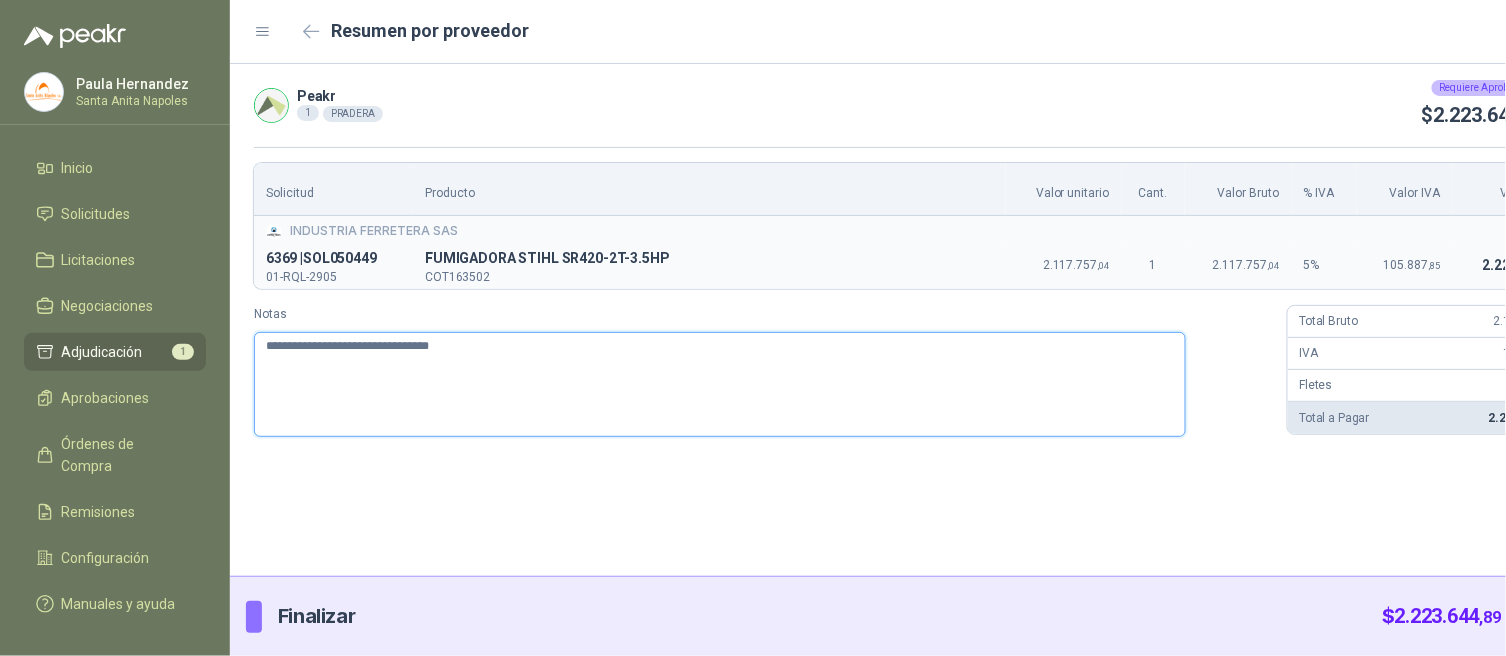 type 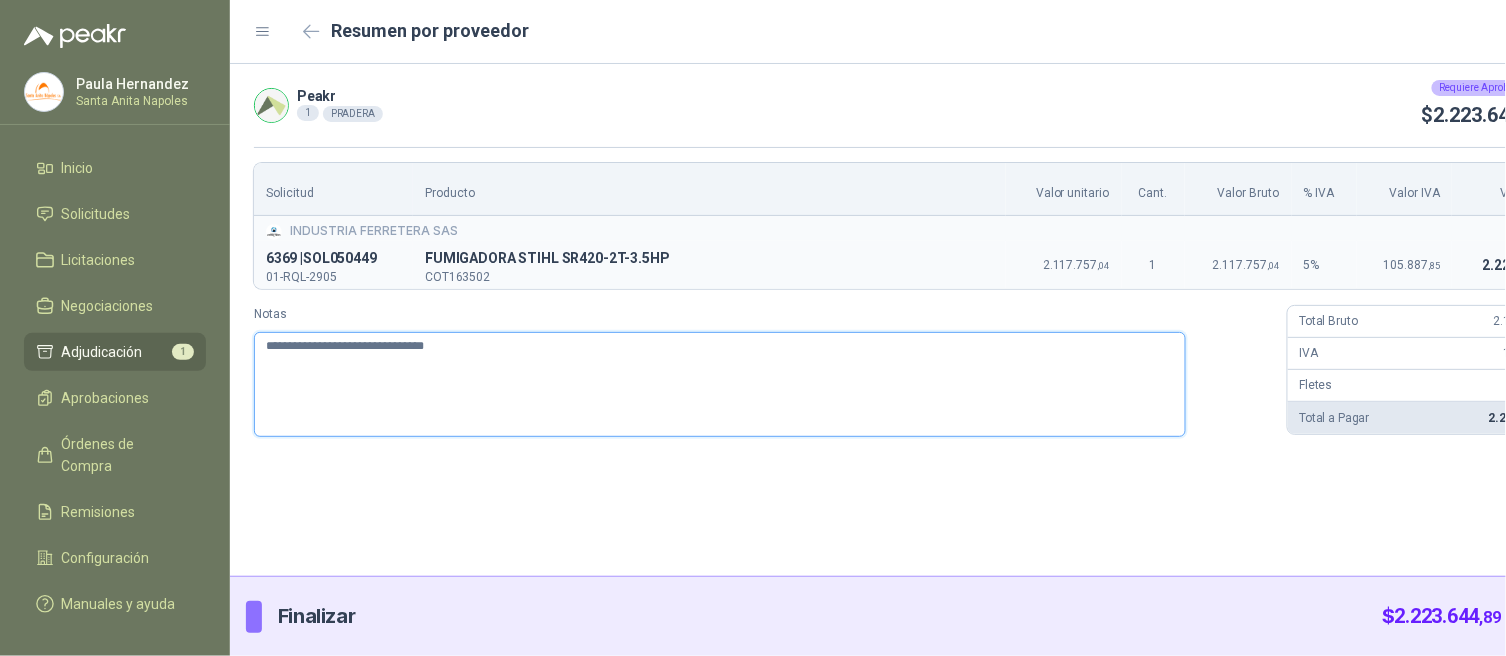 type 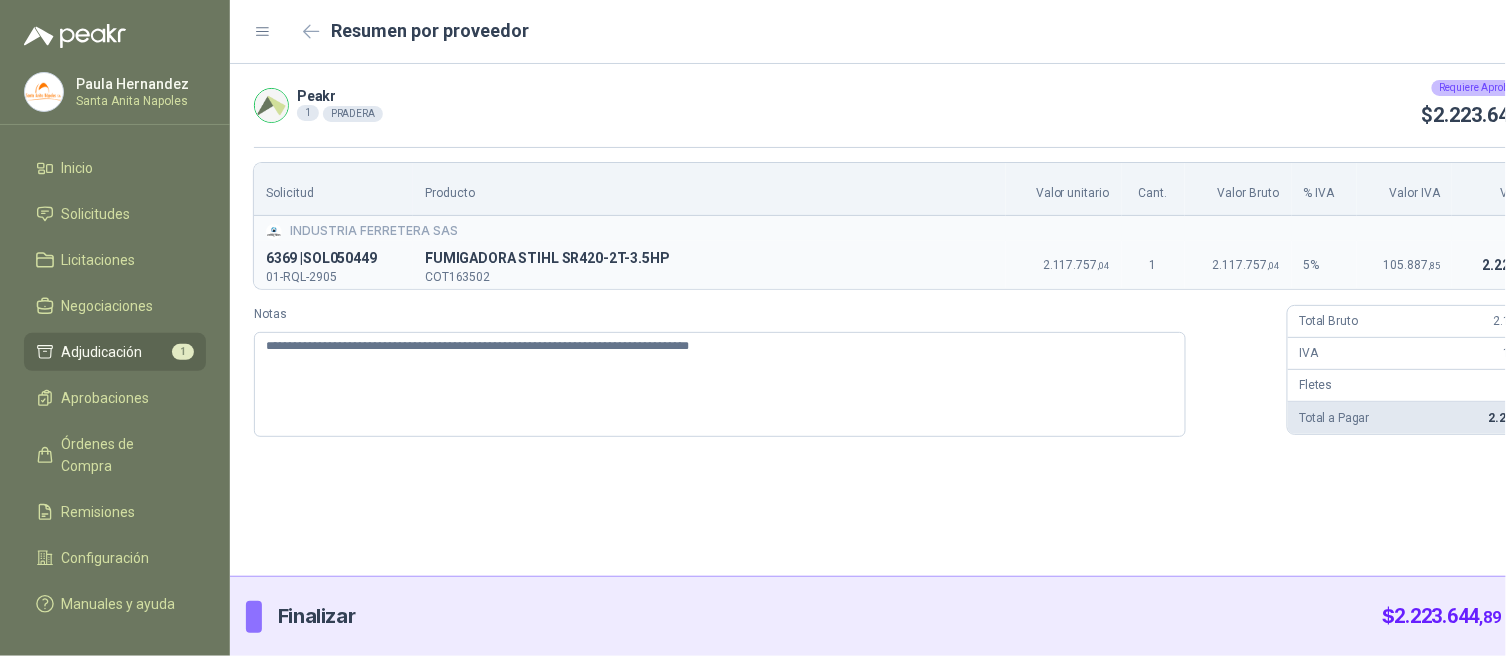 click on "Enviar" at bounding box center (1548, 617) 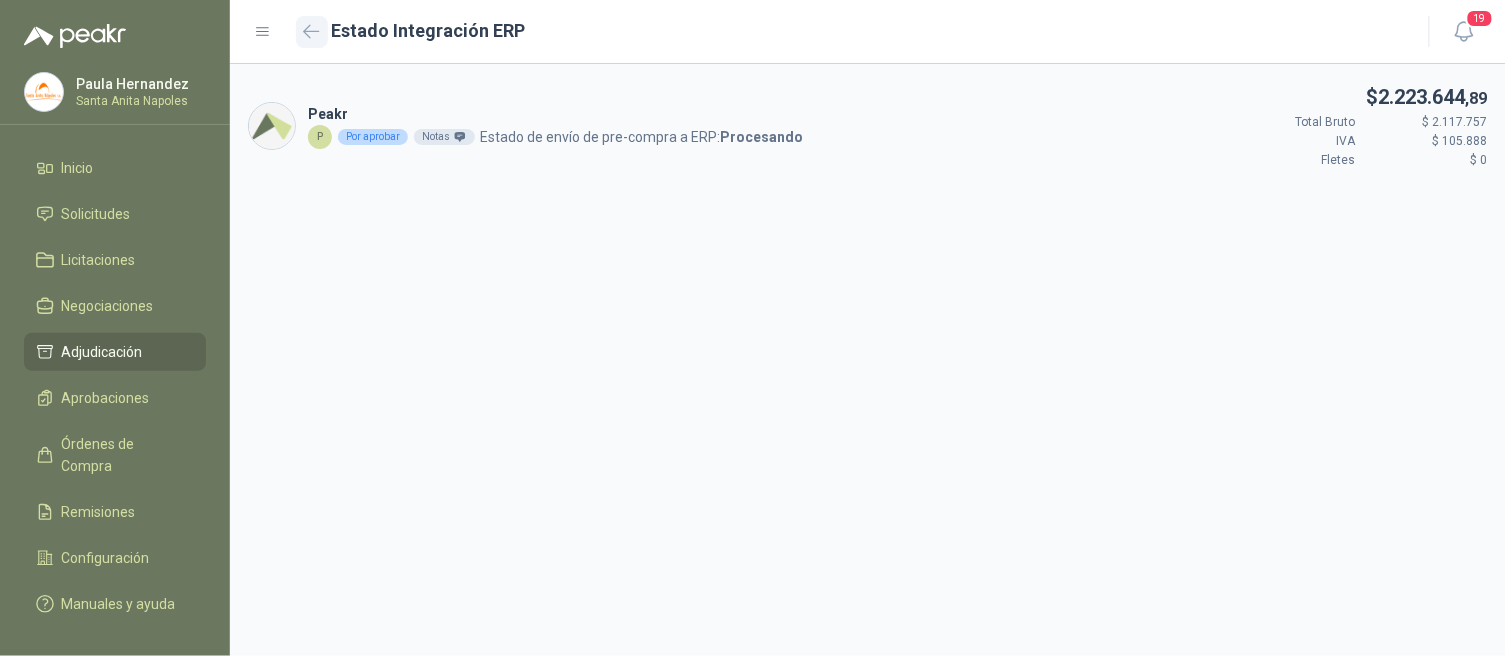 click 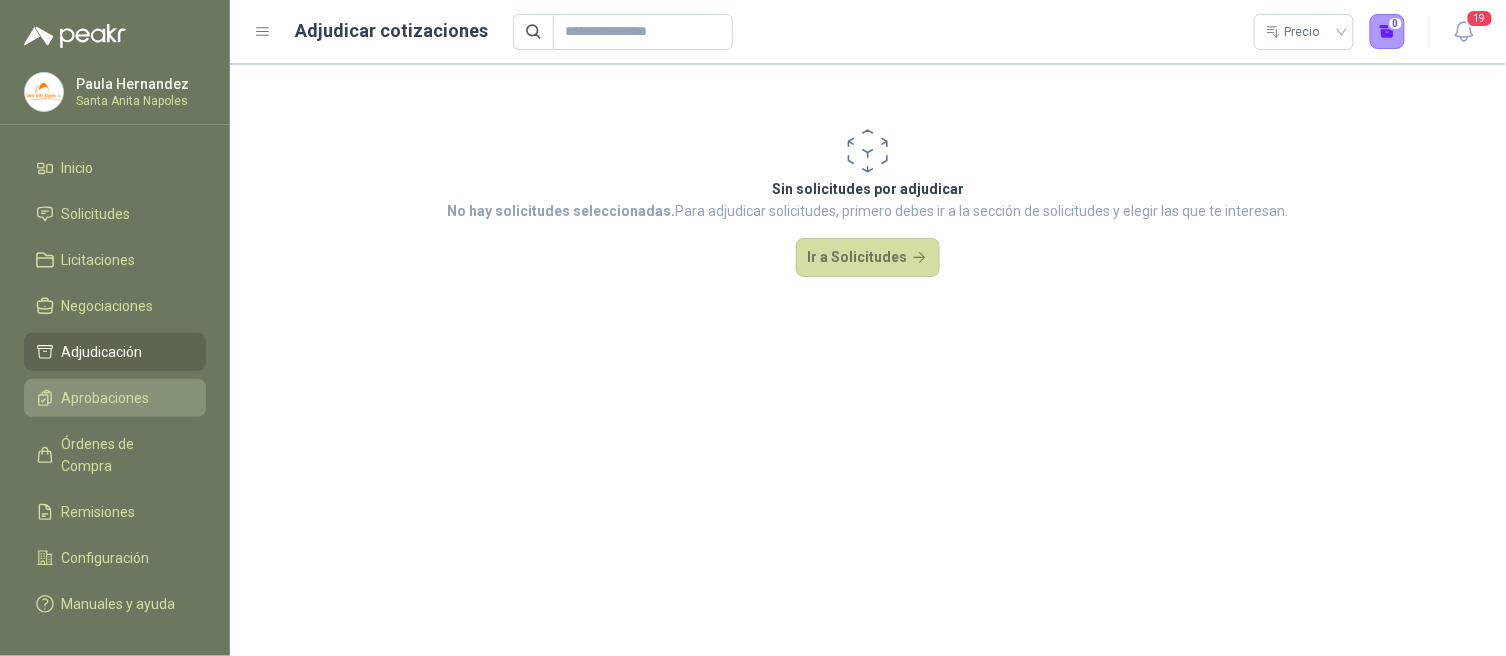 click on "Aprobaciones" at bounding box center (106, 398) 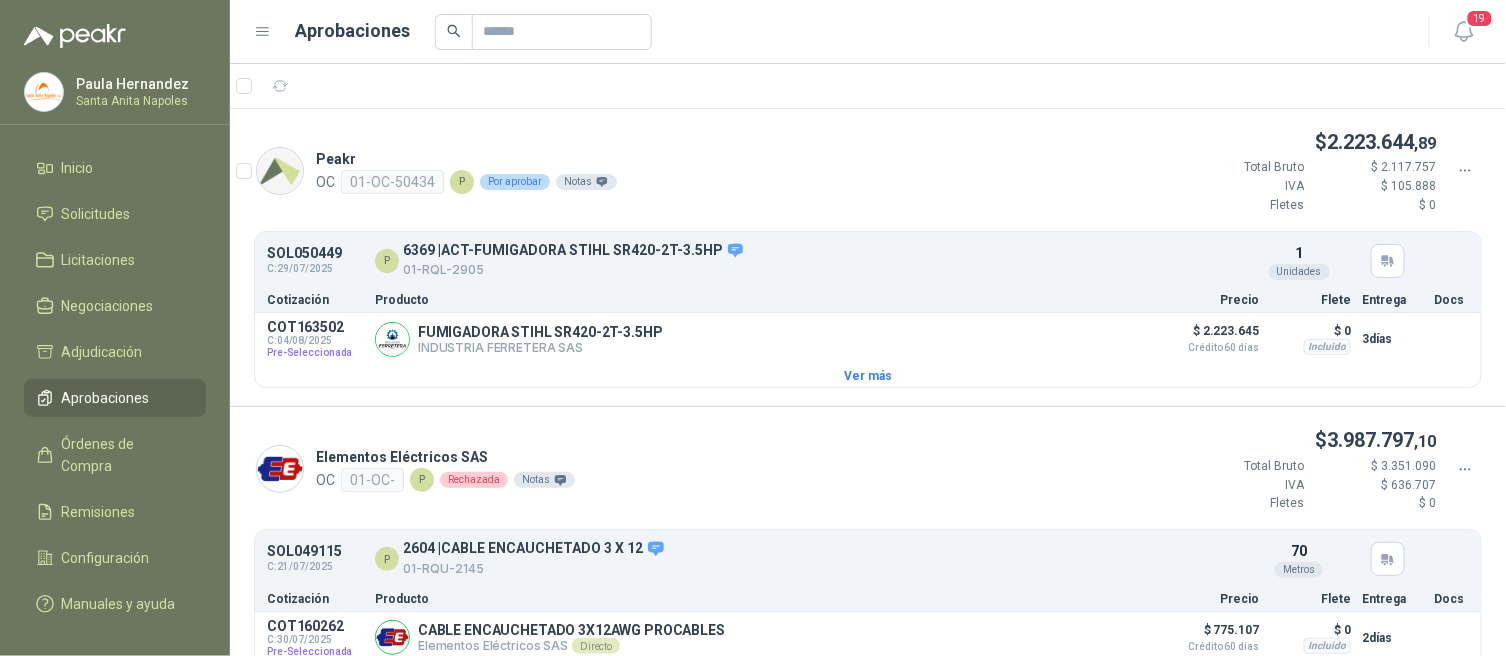 click 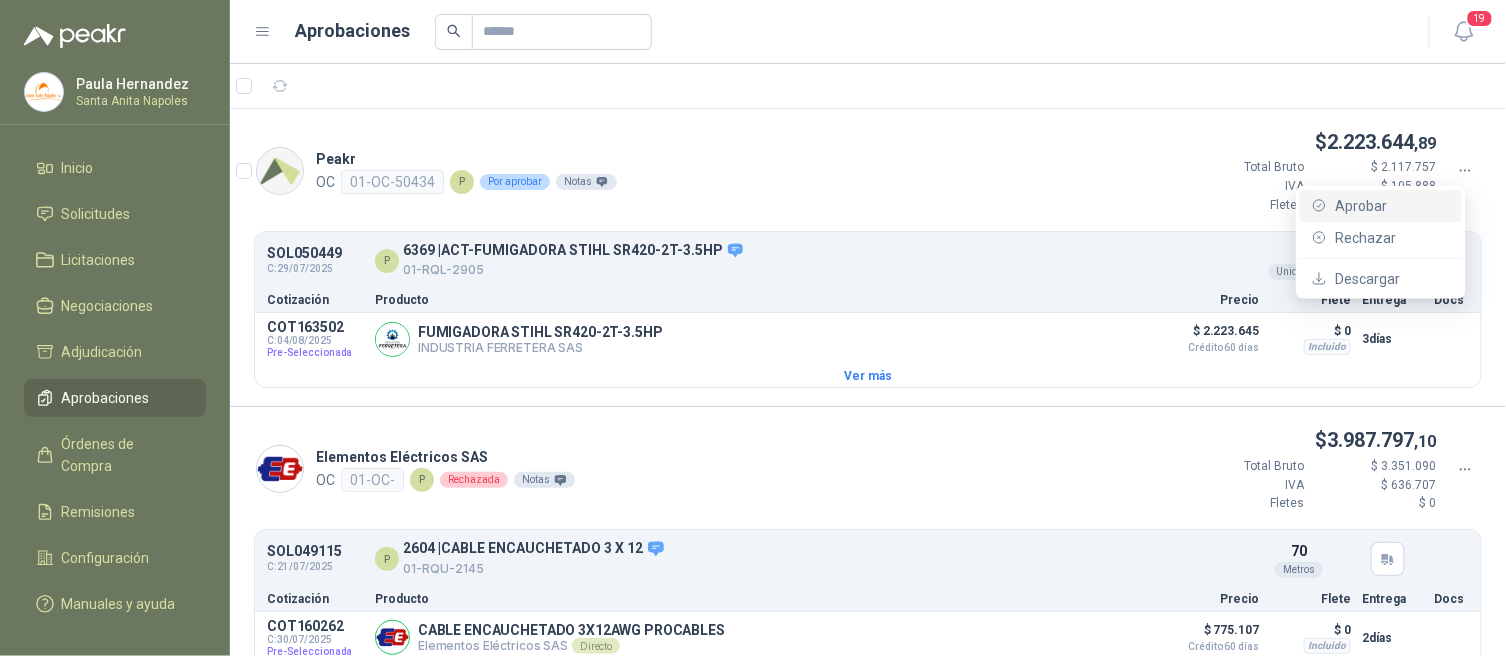 click on "Aprobar" at bounding box center [1392, 206] 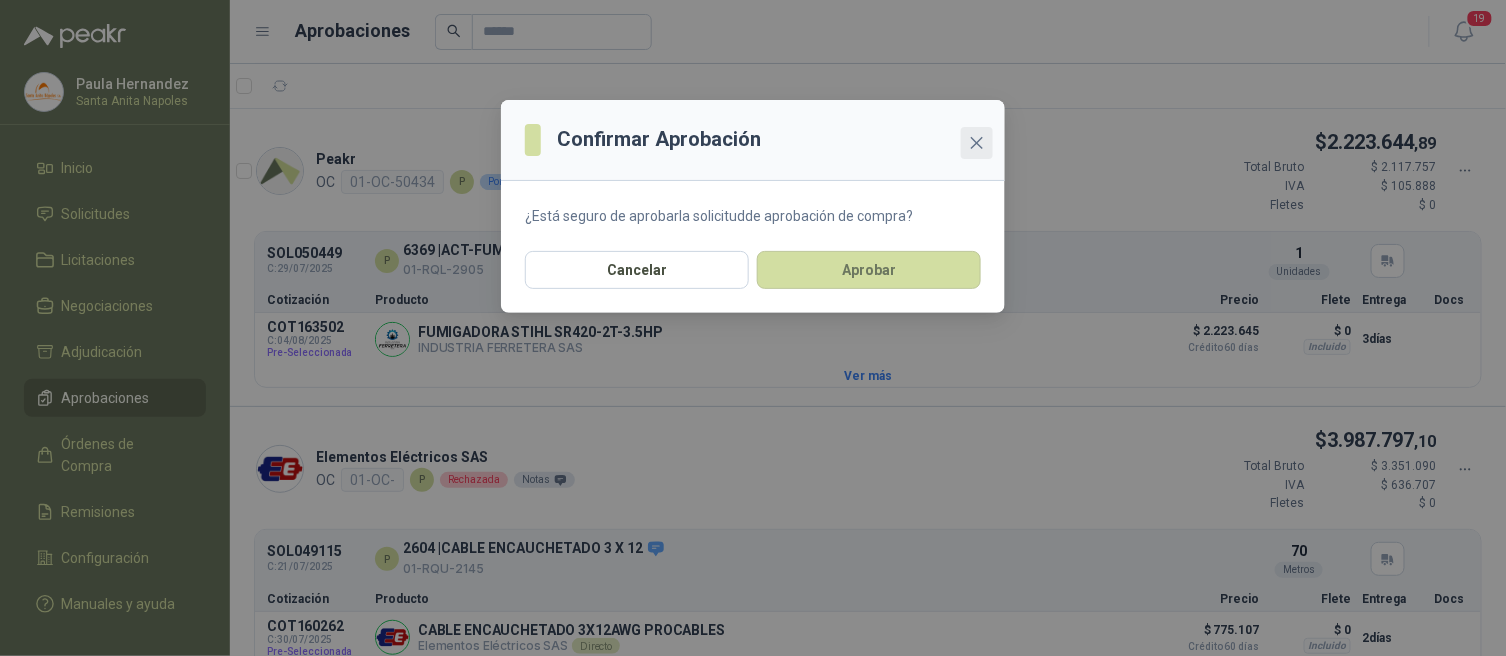 click 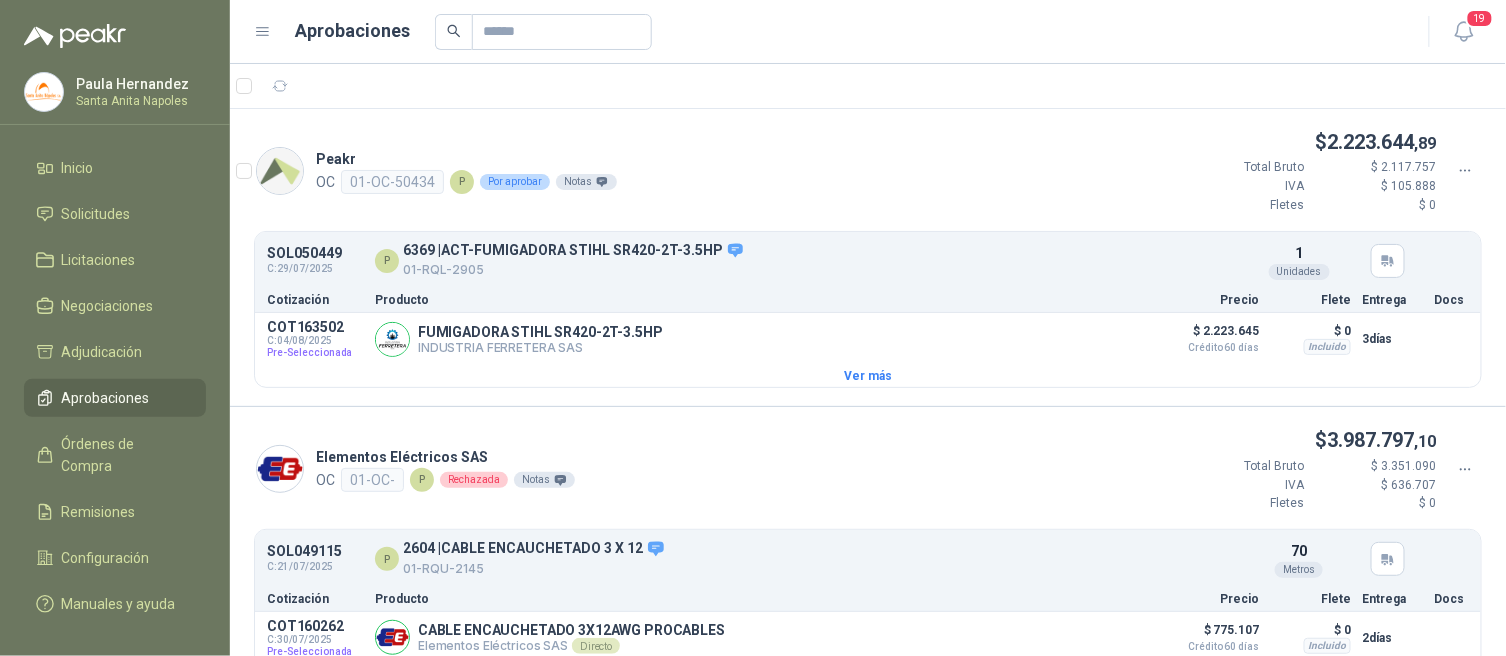 click on "$  2.223.644 ,89 Total Bruto $ 2.117.757 IVA $ 105.888 Fletes $ 0" at bounding box center (1334, 171) 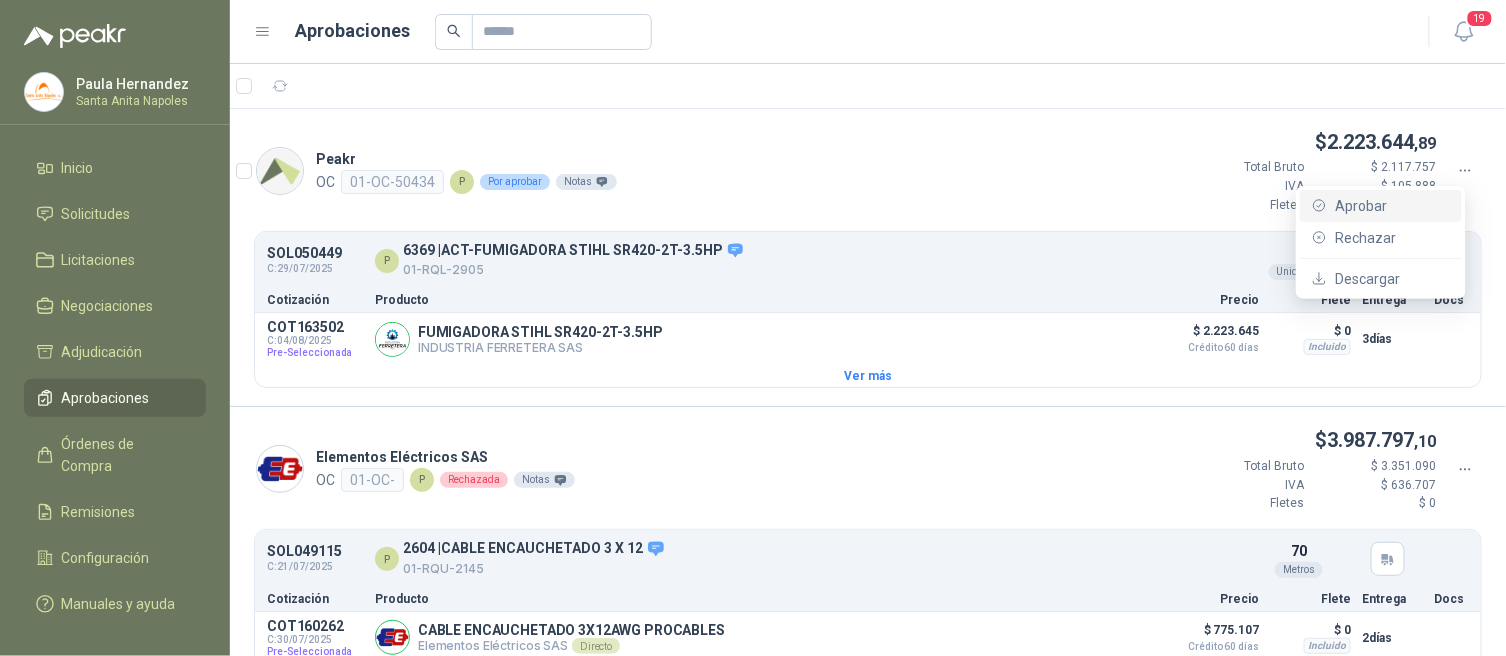 click on "Aprobar" at bounding box center [1392, 206] 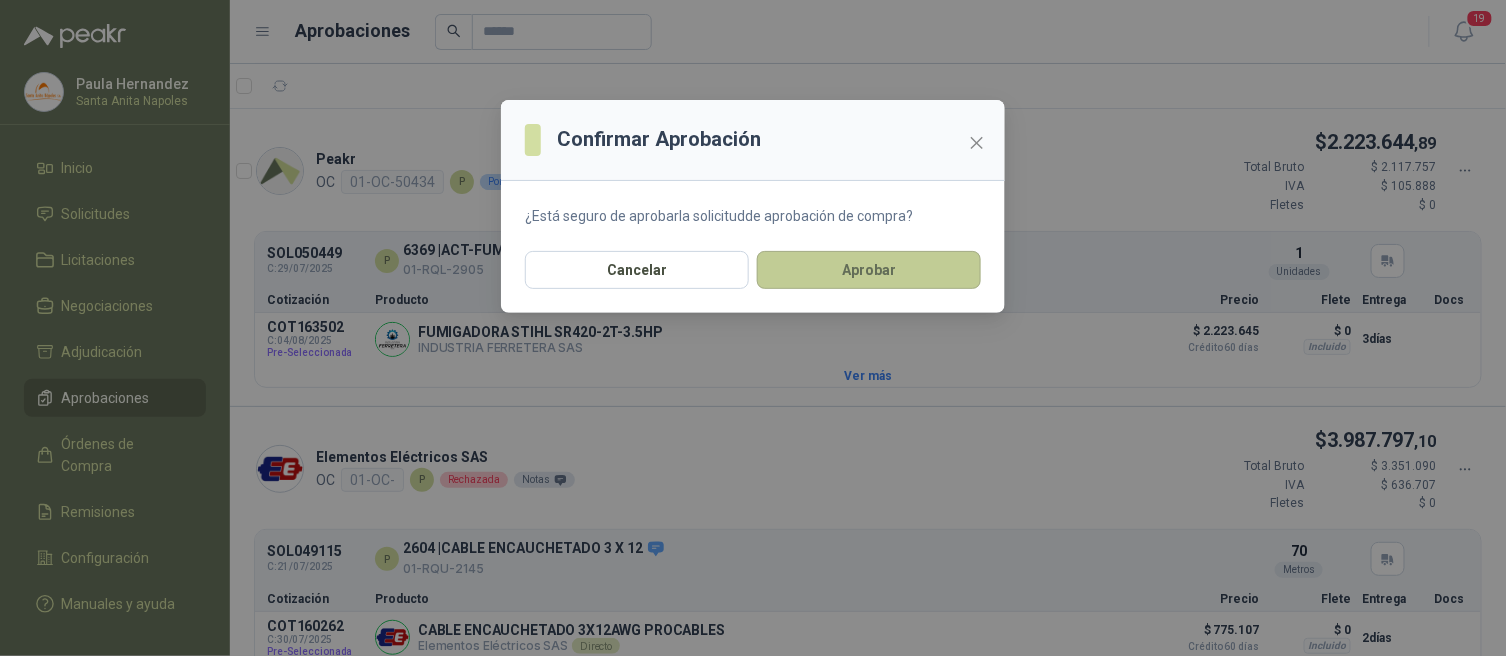 click on "Aprobar" at bounding box center [869, 270] 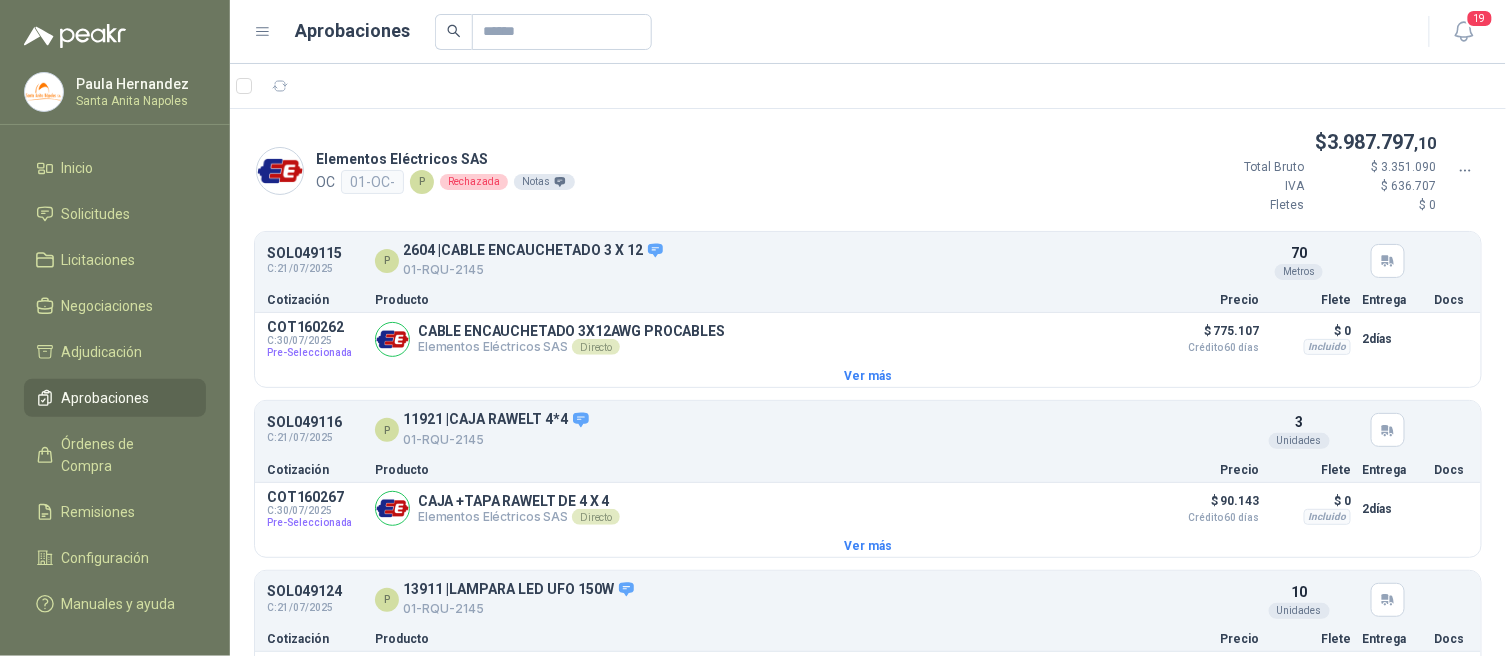 click on "Inicio   Solicitudes   Licitaciones   Negociaciones   Adjudicación   Aprobaciones   Órdenes de Compra   Remisiones   Configuración   Manuales y ayuda" at bounding box center [115, 390] 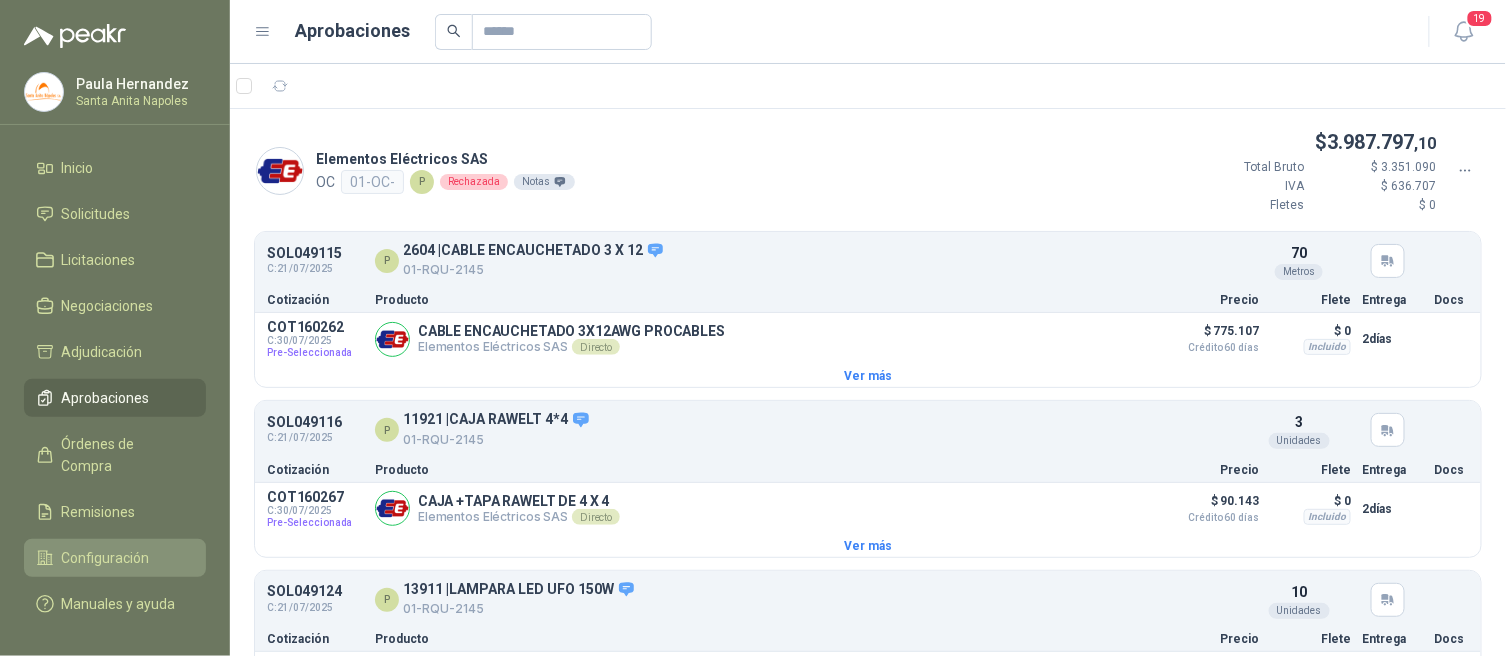 click on "Configuración" at bounding box center (106, 558) 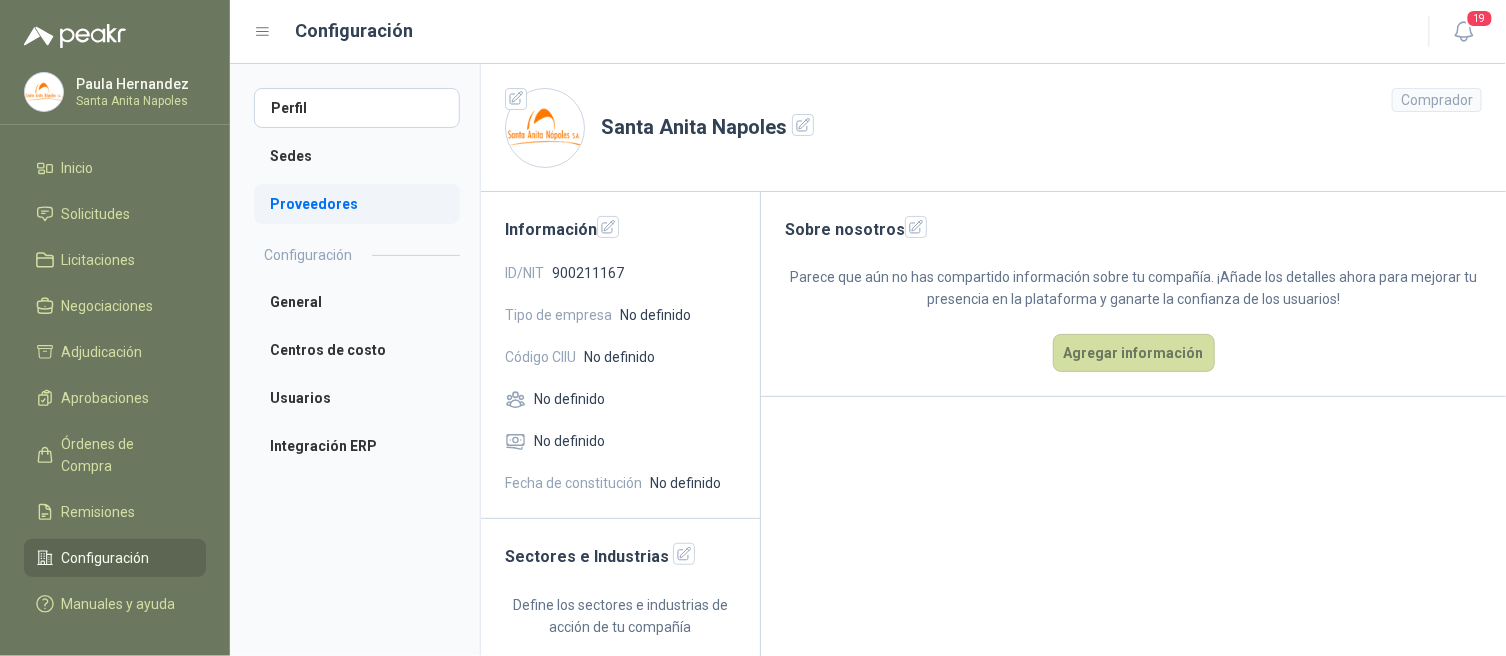 click on "Proveedores" at bounding box center [357, 204] 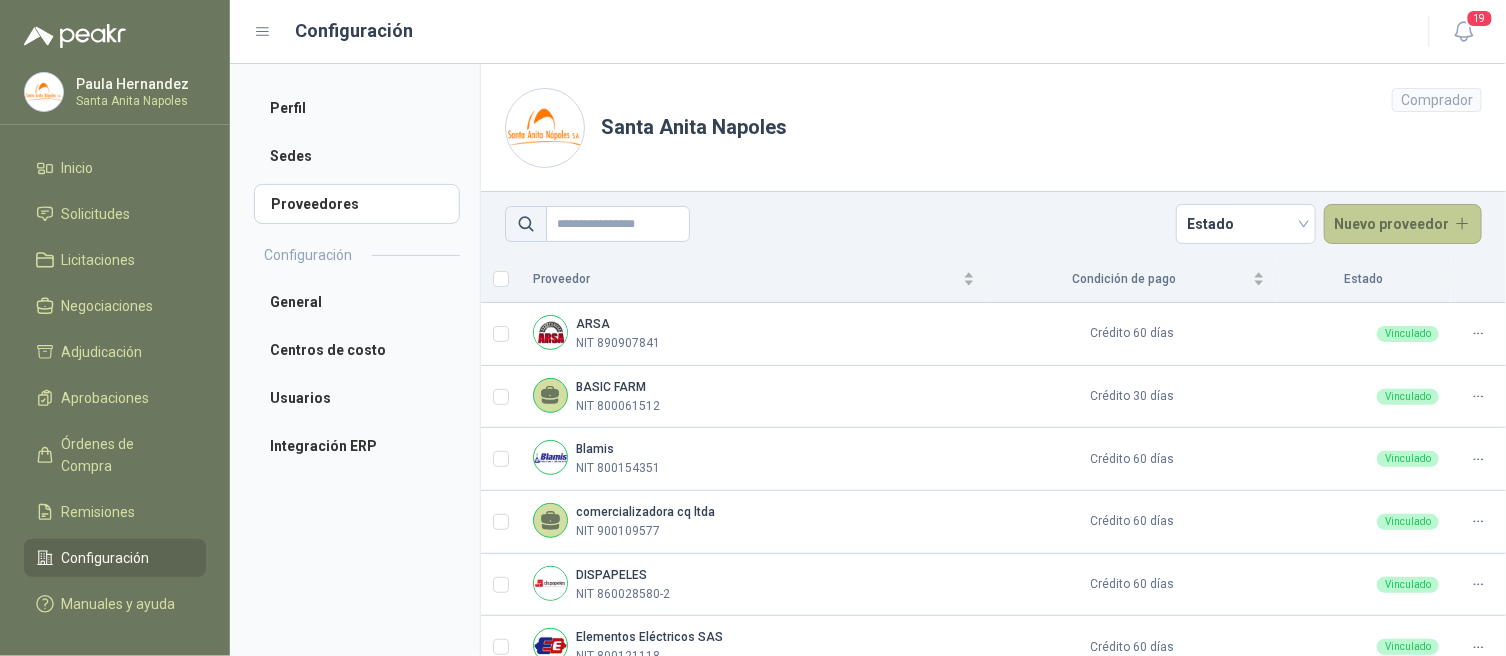 click on "Nuevo proveedor" at bounding box center [1403, 224] 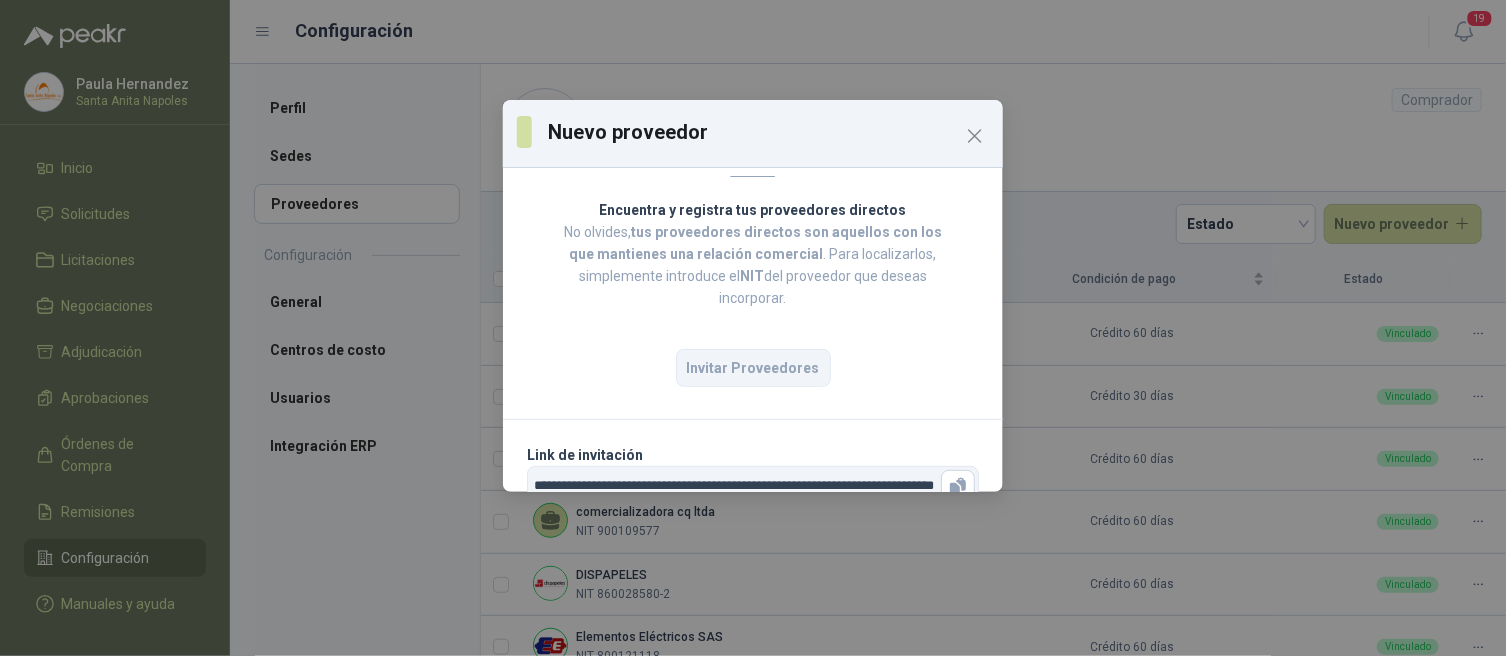 scroll, scrollTop: 170, scrollLeft: 0, axis: vertical 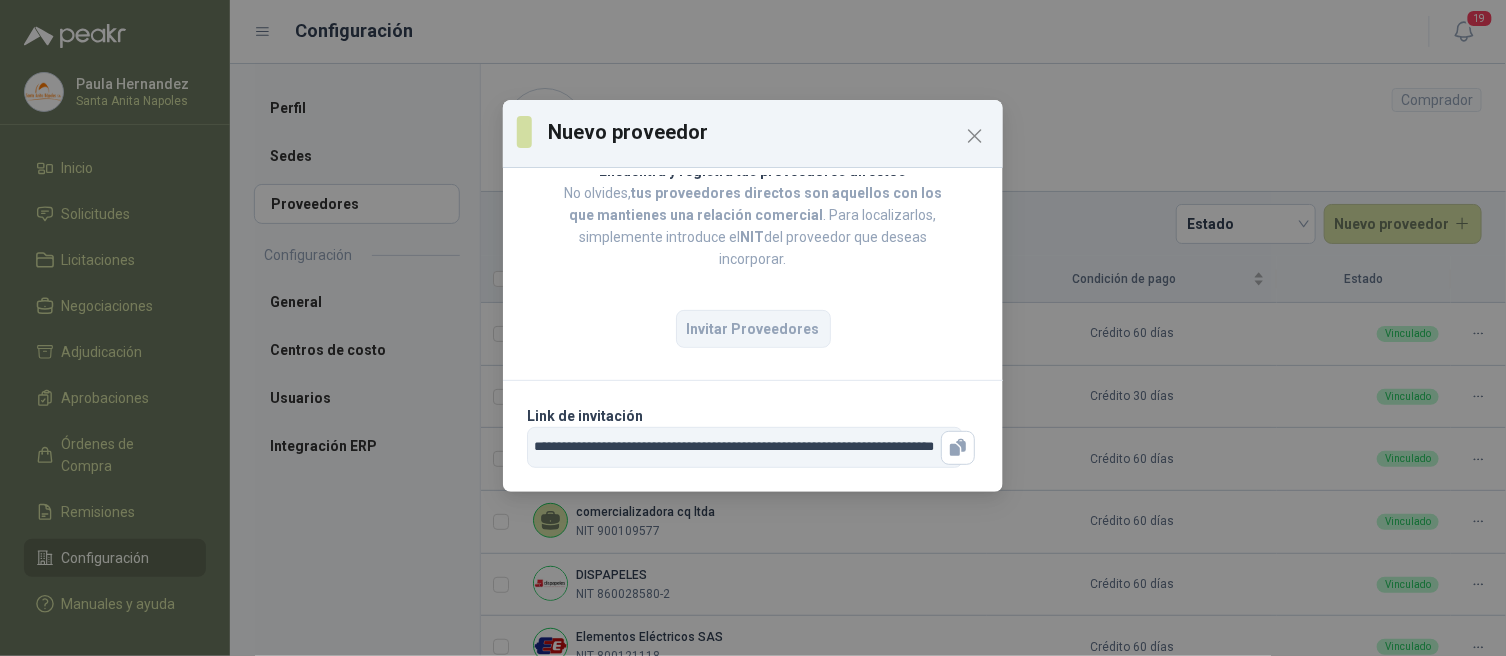 drag, startPoint x: 531, startPoint y: 445, endPoint x: 1112, endPoint y: 464, distance: 581.3106 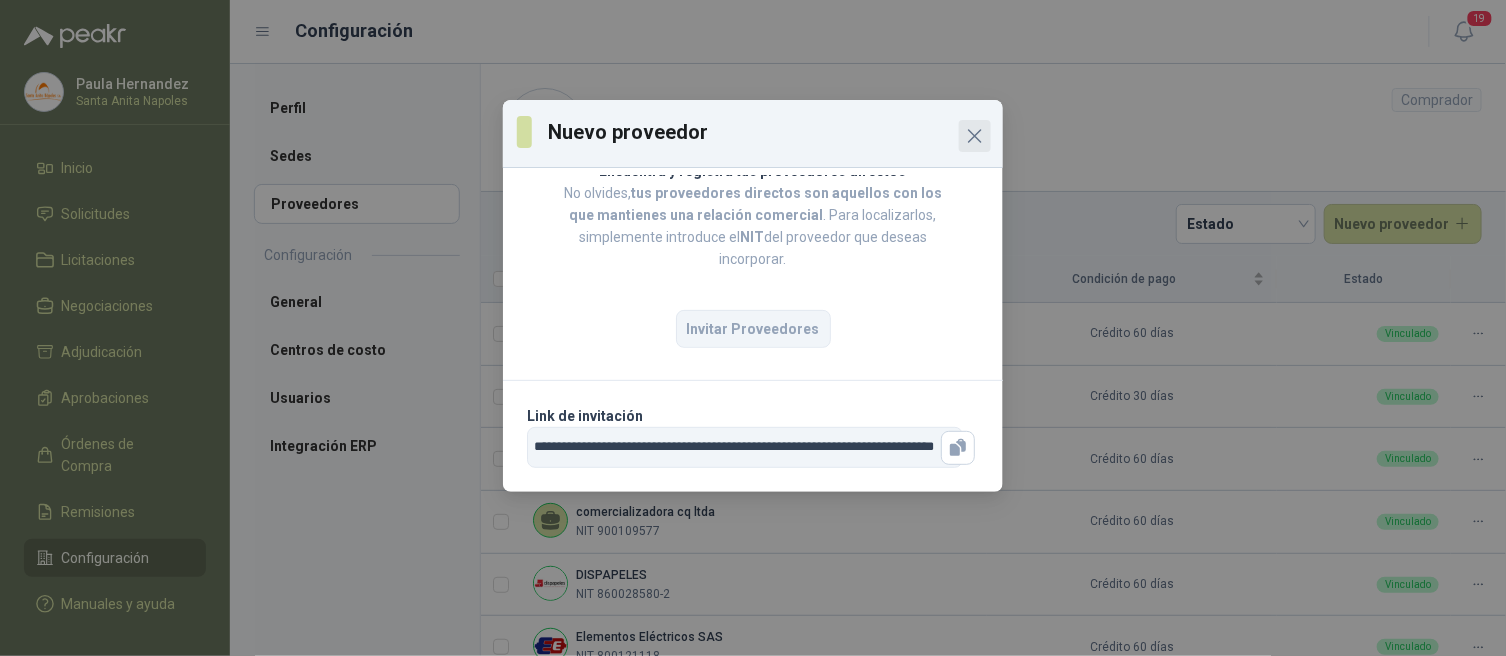 click 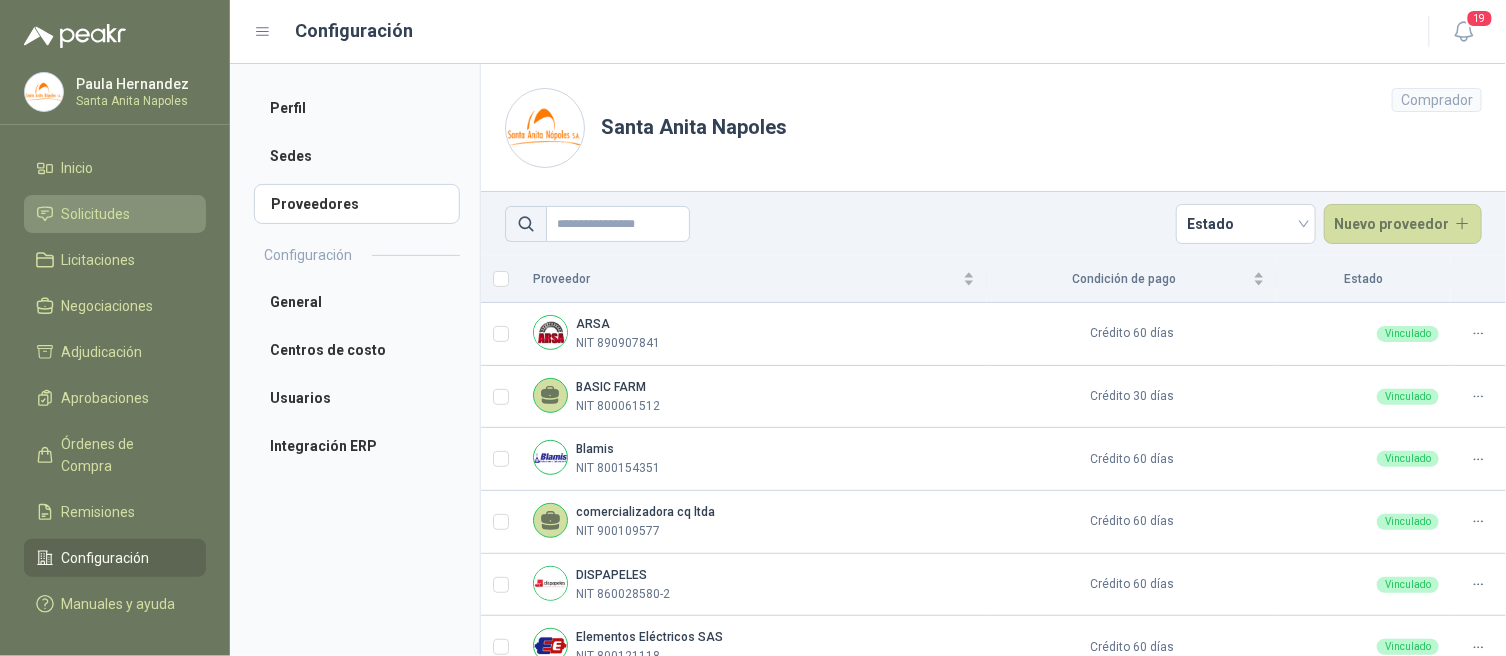 click on "Solicitudes" at bounding box center (96, 214) 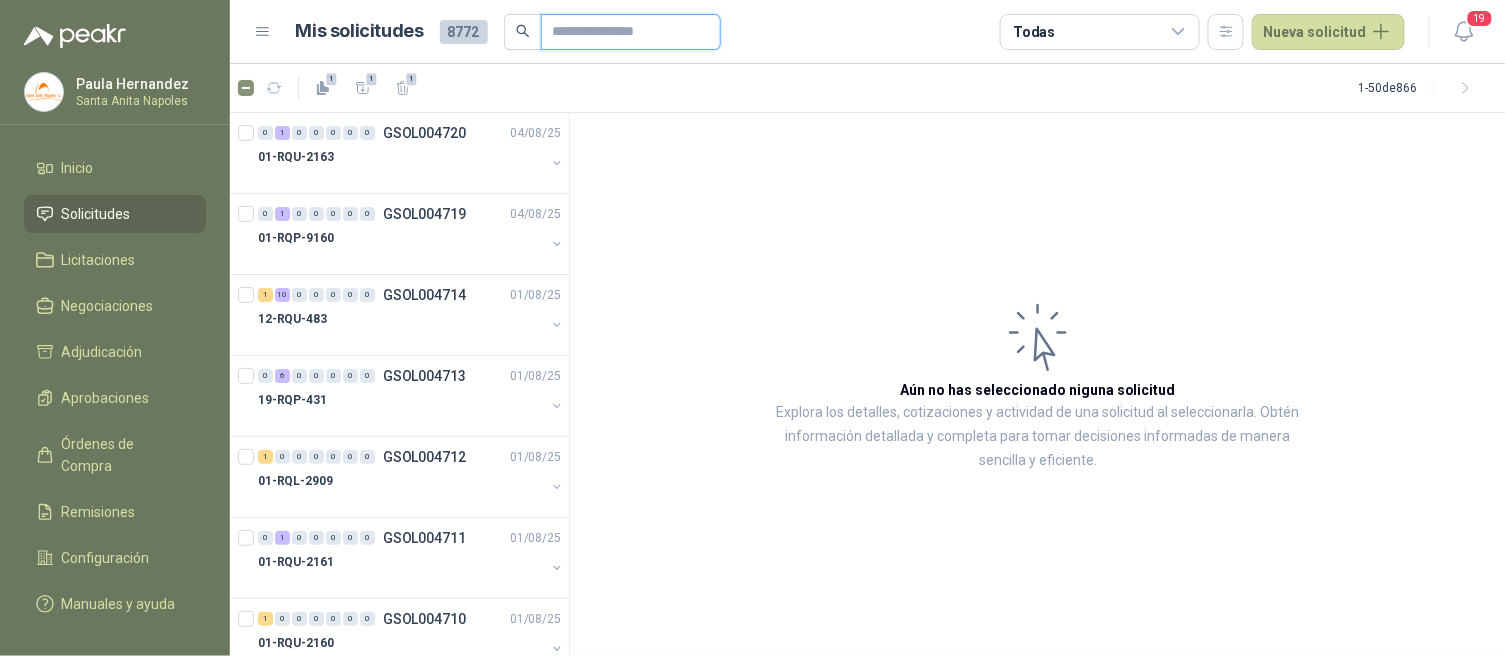 click at bounding box center [623, 32] 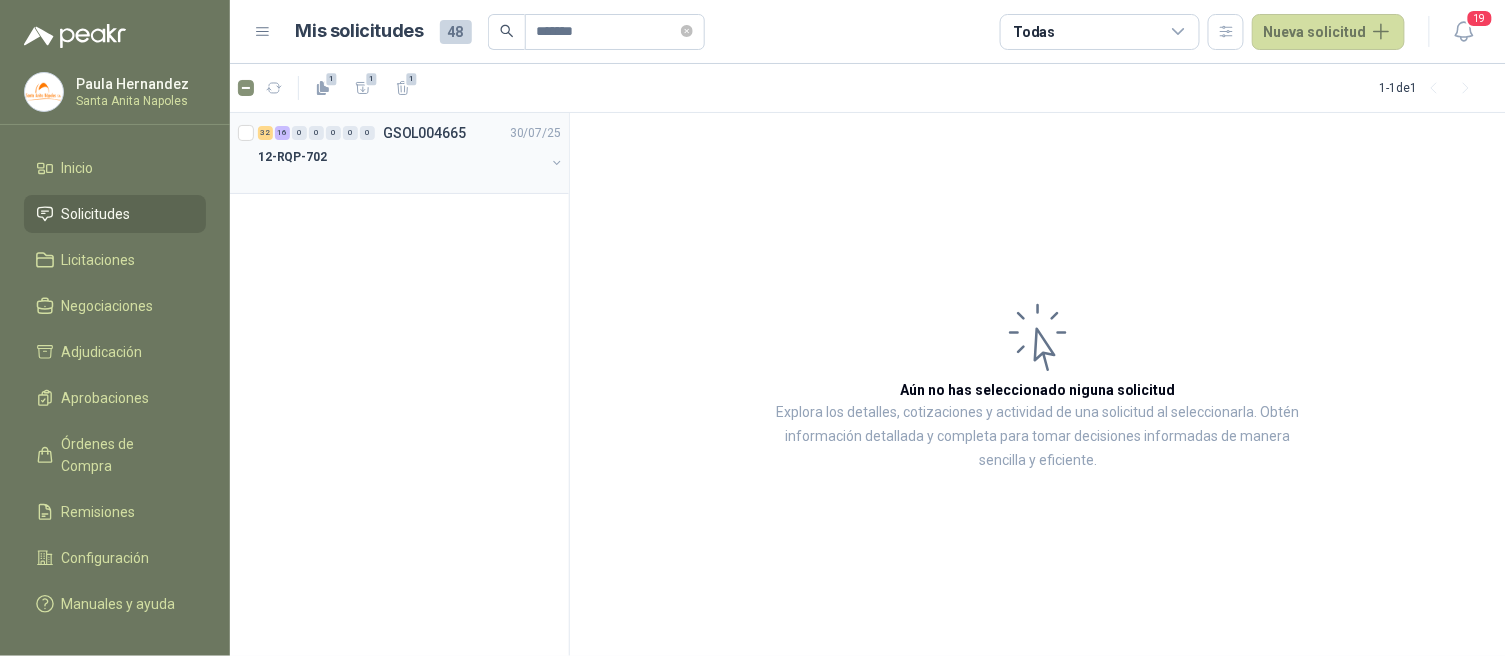 click on "12-RQP-702" at bounding box center (401, 157) 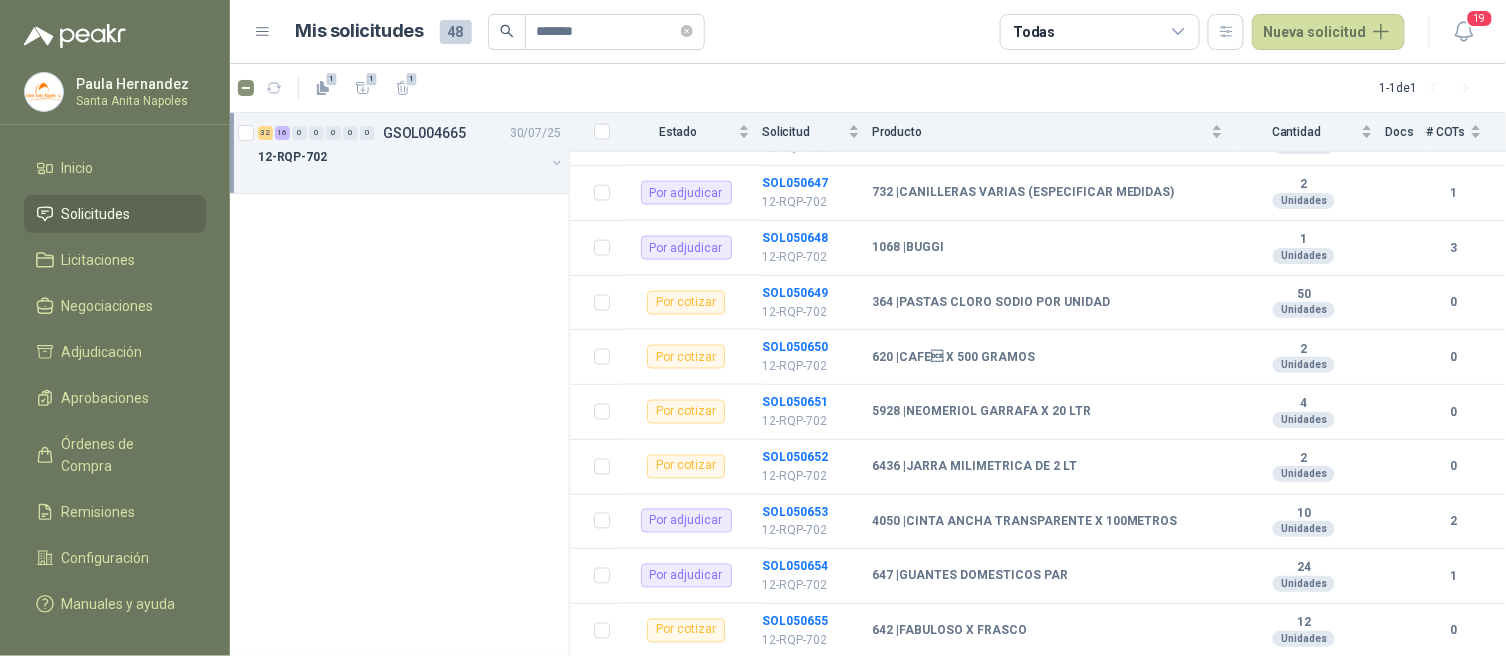 scroll, scrollTop: 904, scrollLeft: 0, axis: vertical 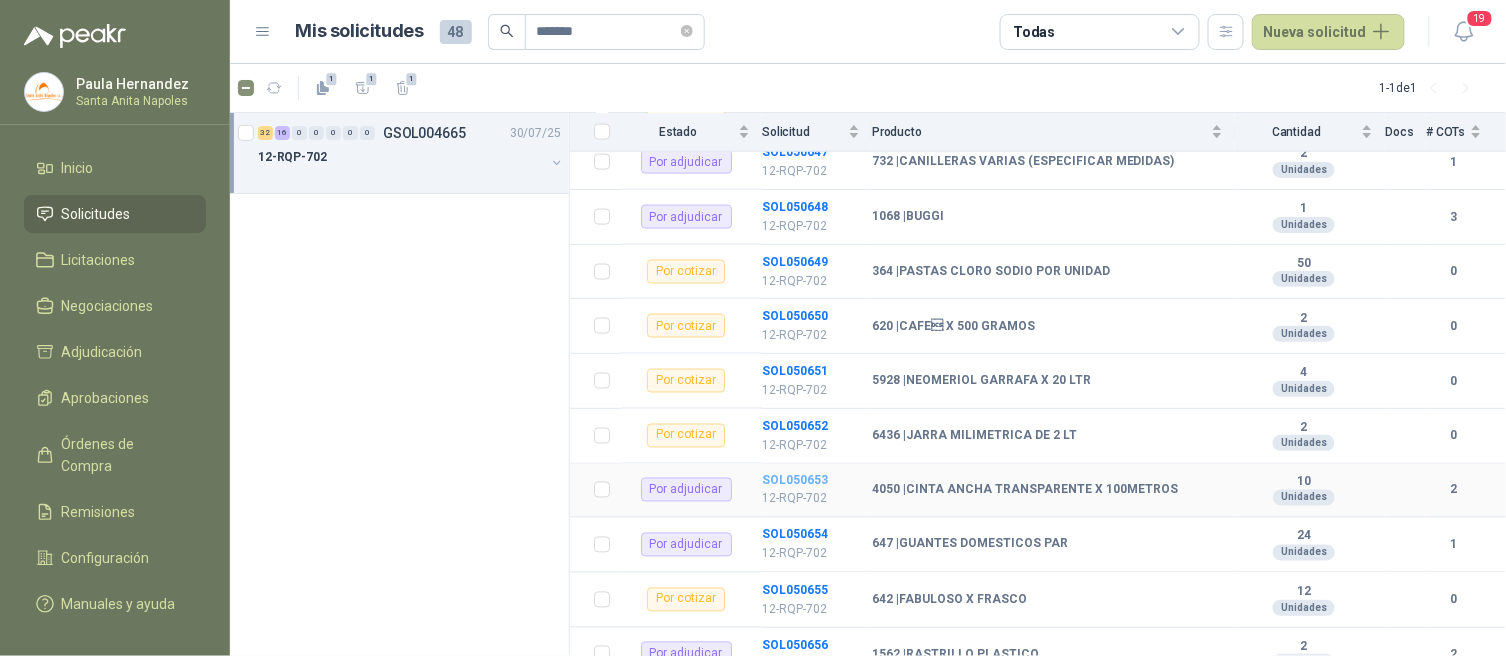 click on "SOL050653" at bounding box center (795, 481) 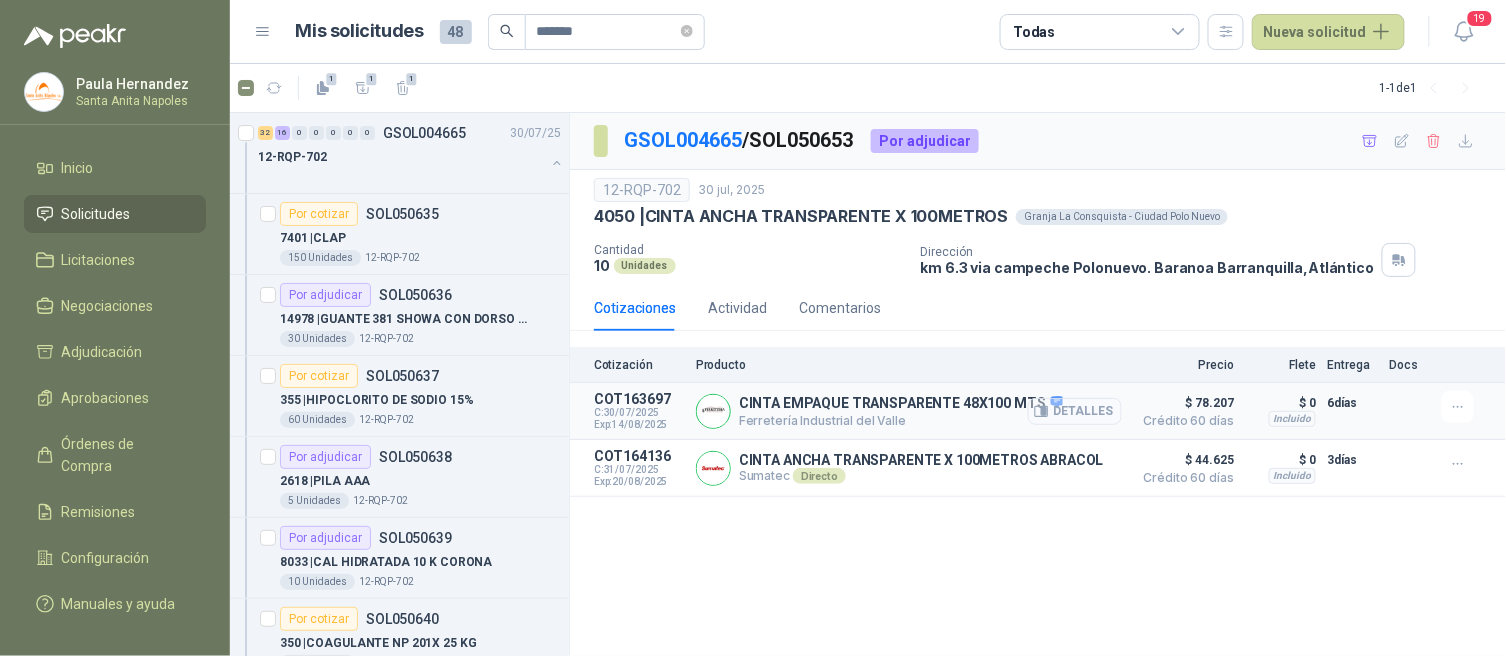 click 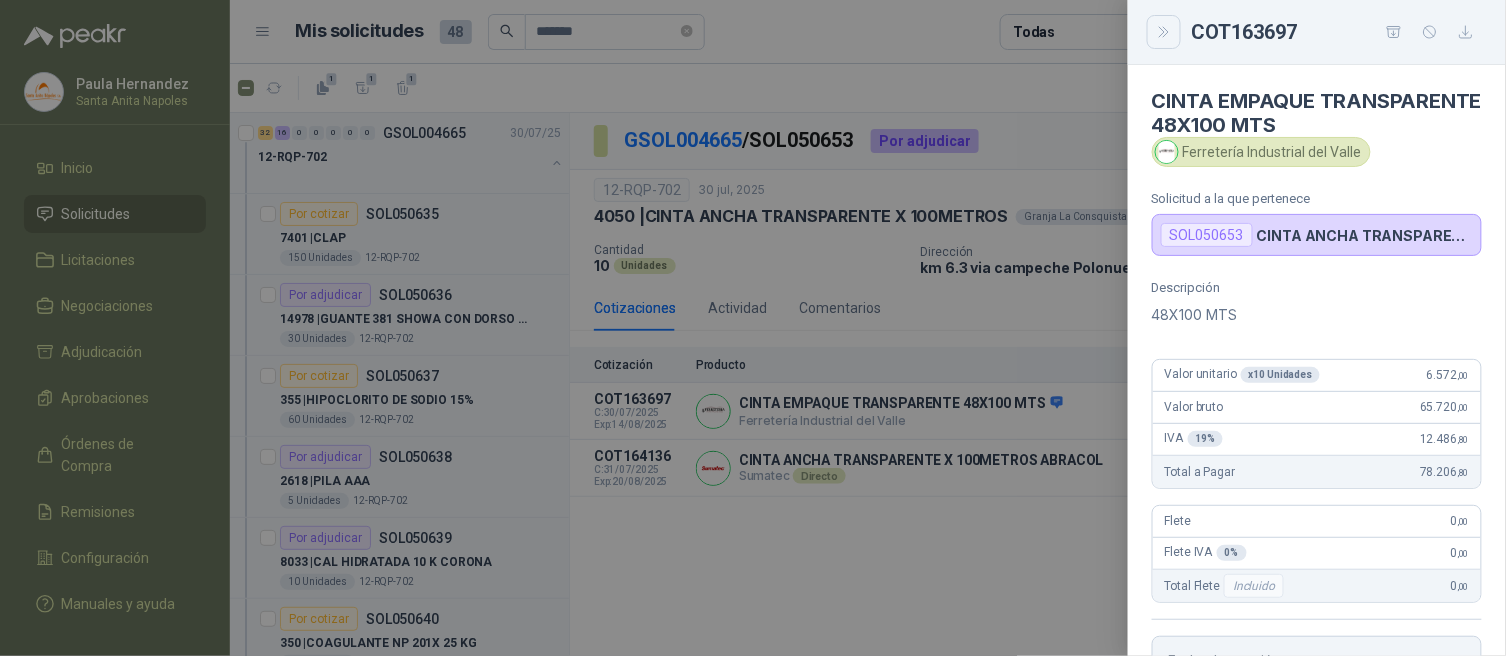 click 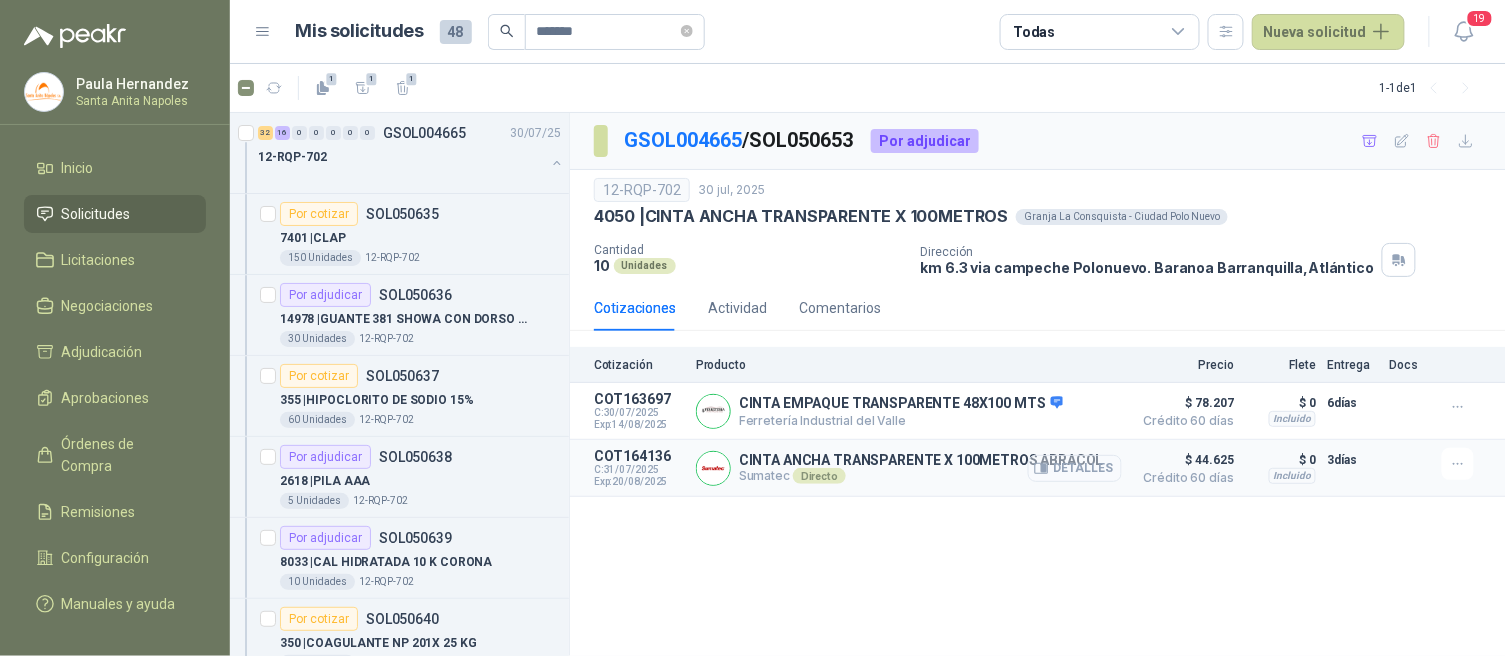 click 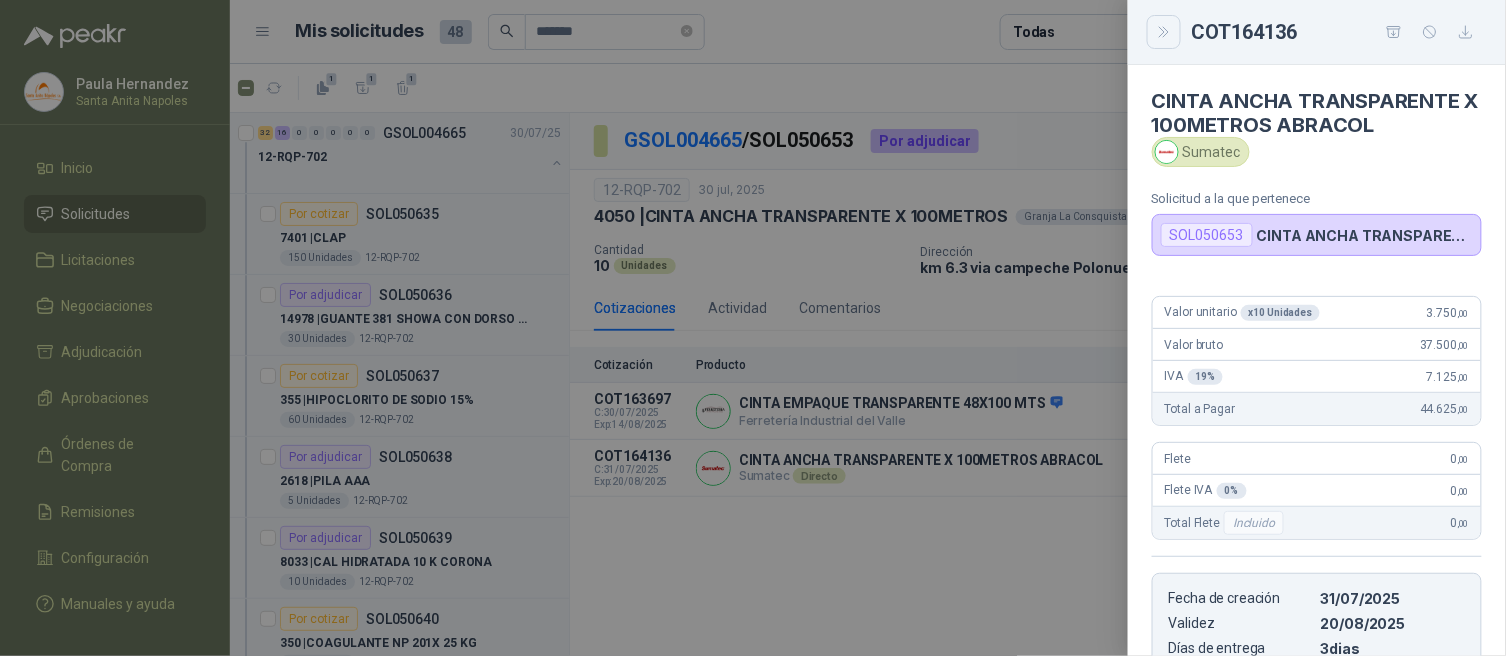 click 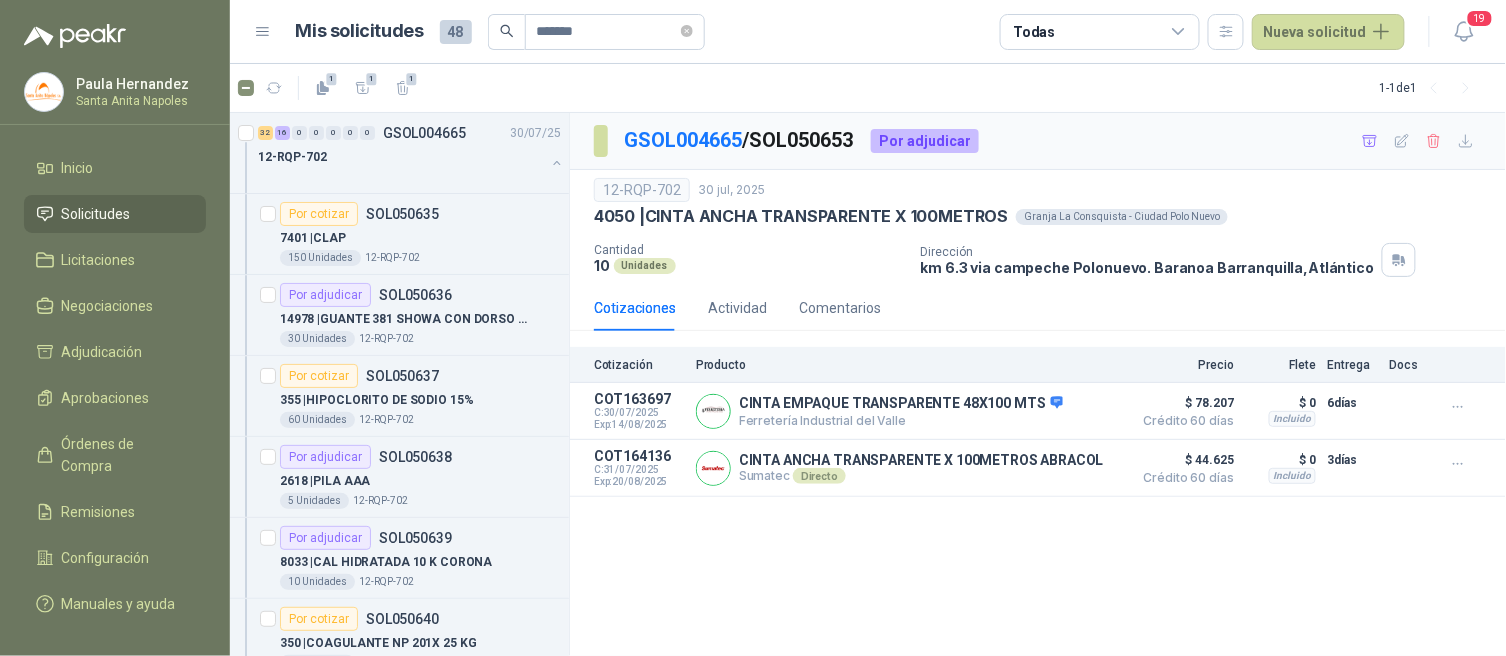 click on "Solicitudes" at bounding box center [96, 214] 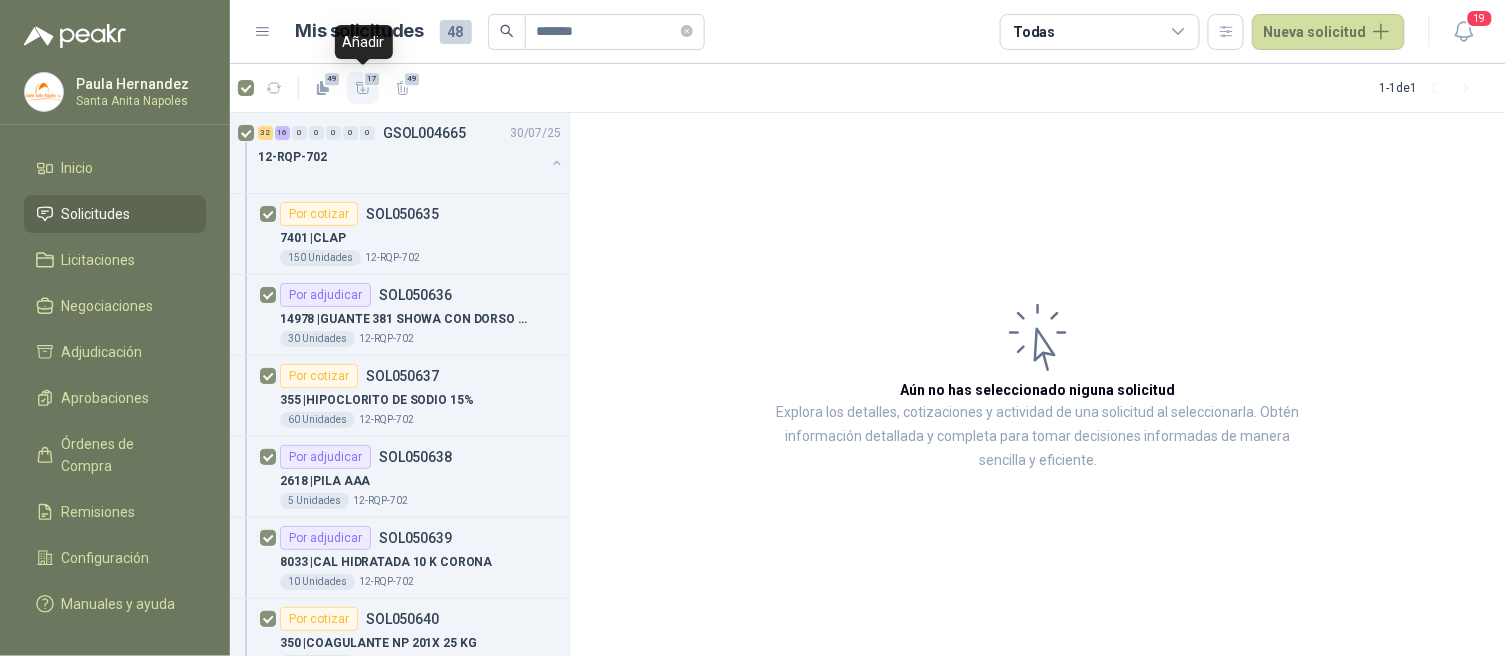 click on "17" at bounding box center [372, 79] 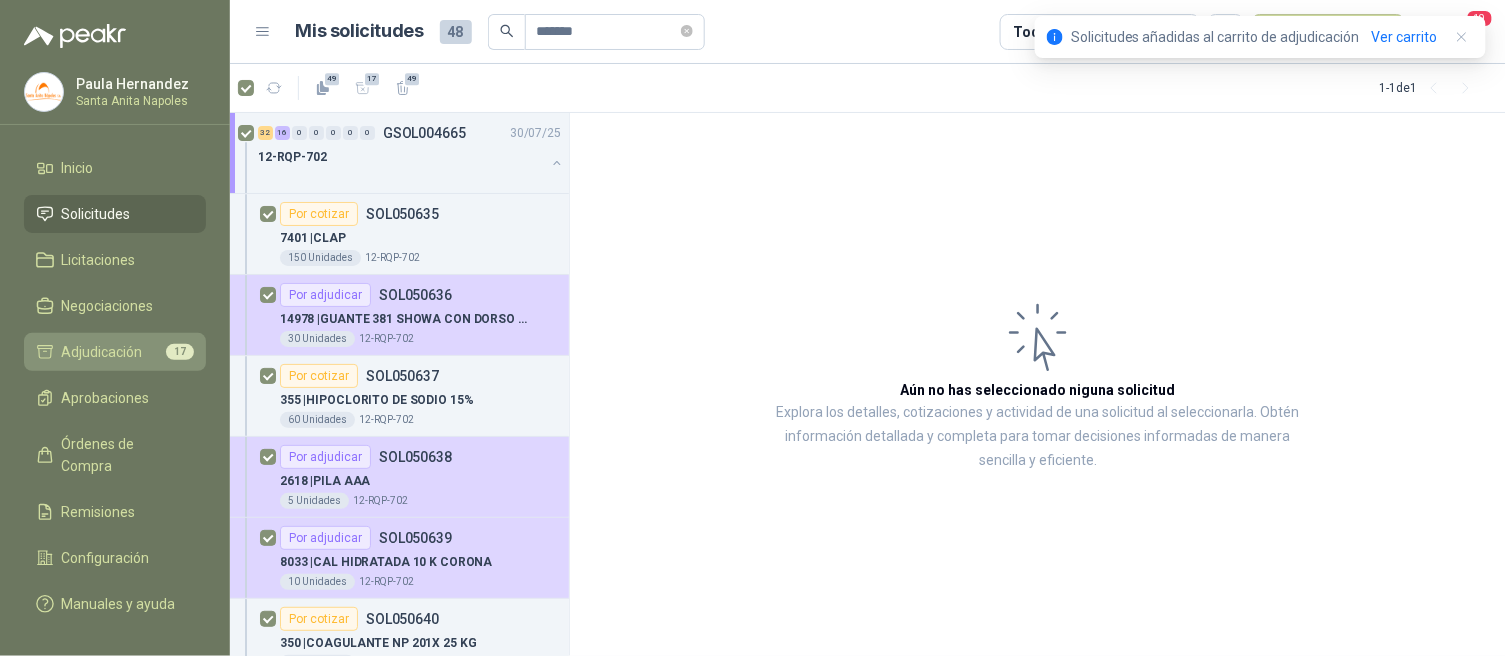 click on "Adjudicación" at bounding box center (102, 352) 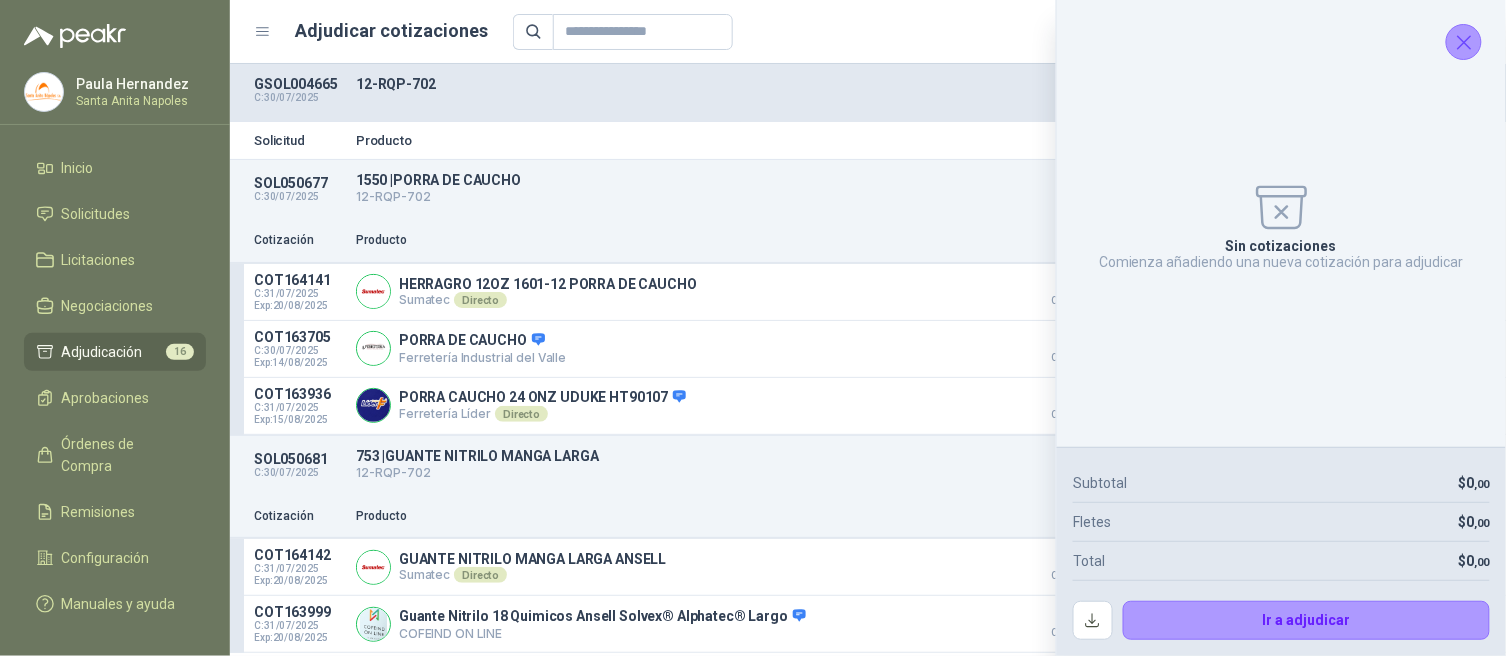 click on "Producto" at bounding box center (683, 240) 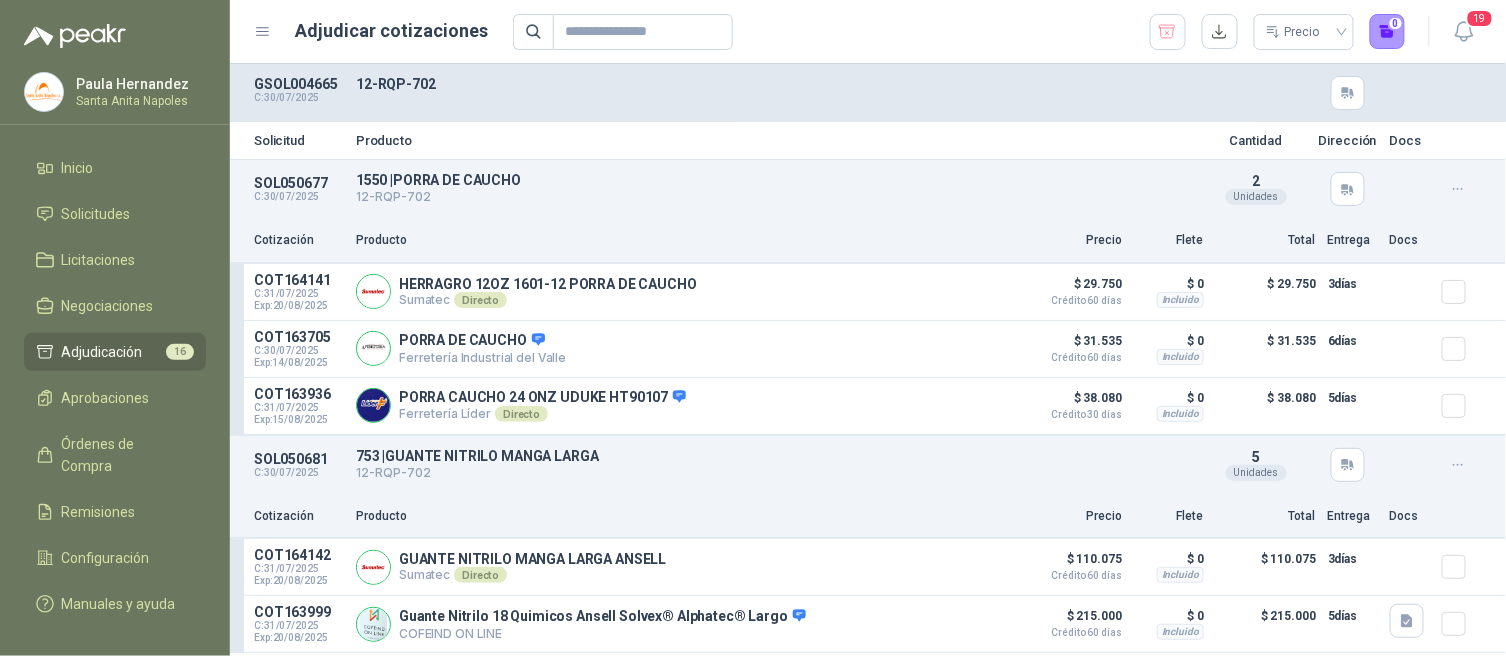 click on "Adjudicación" at bounding box center (102, 352) 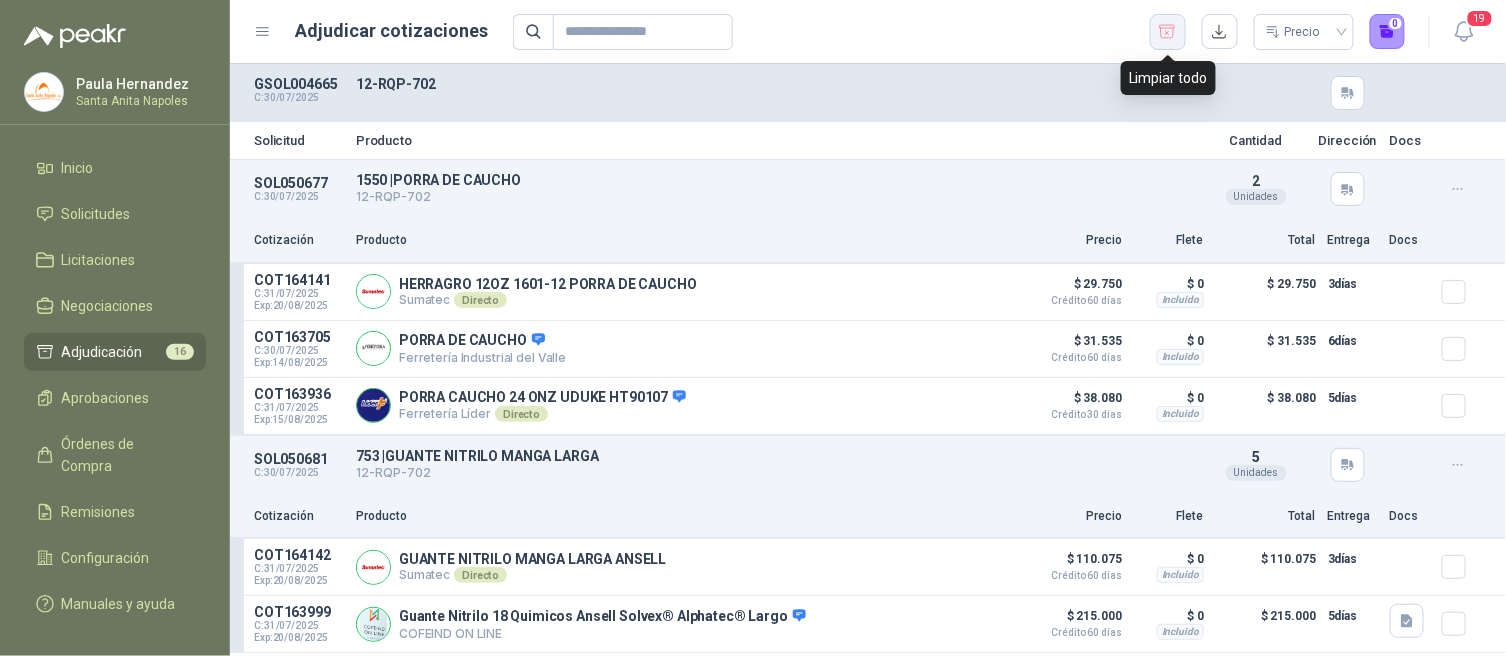 click 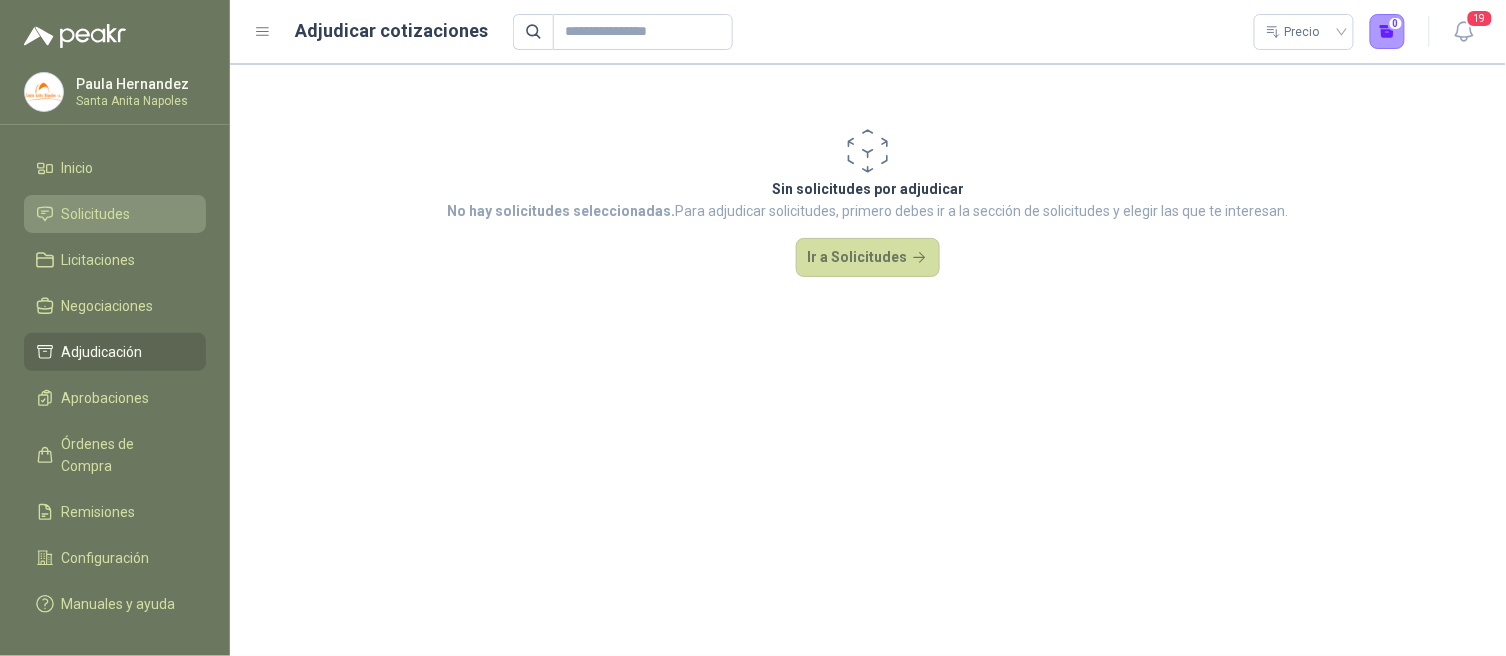 click on "Solicitudes" at bounding box center [96, 214] 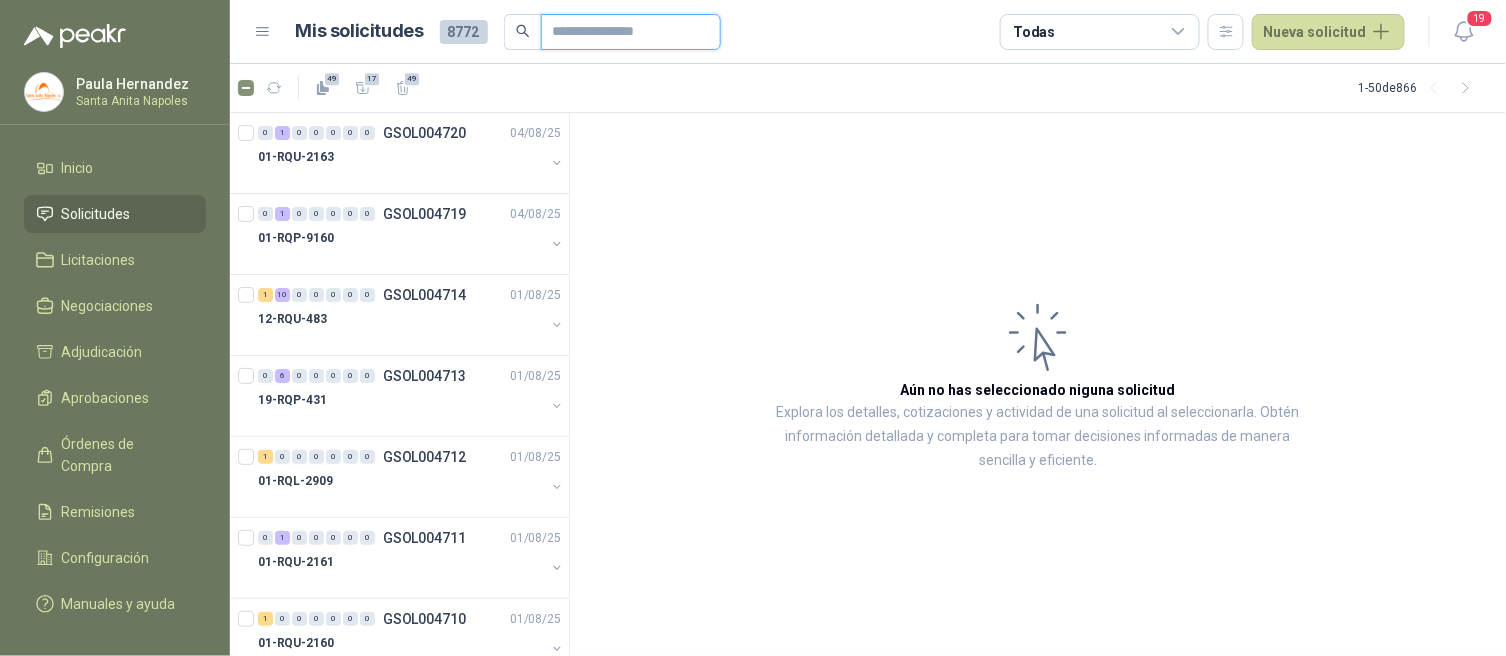click at bounding box center [623, 32] 